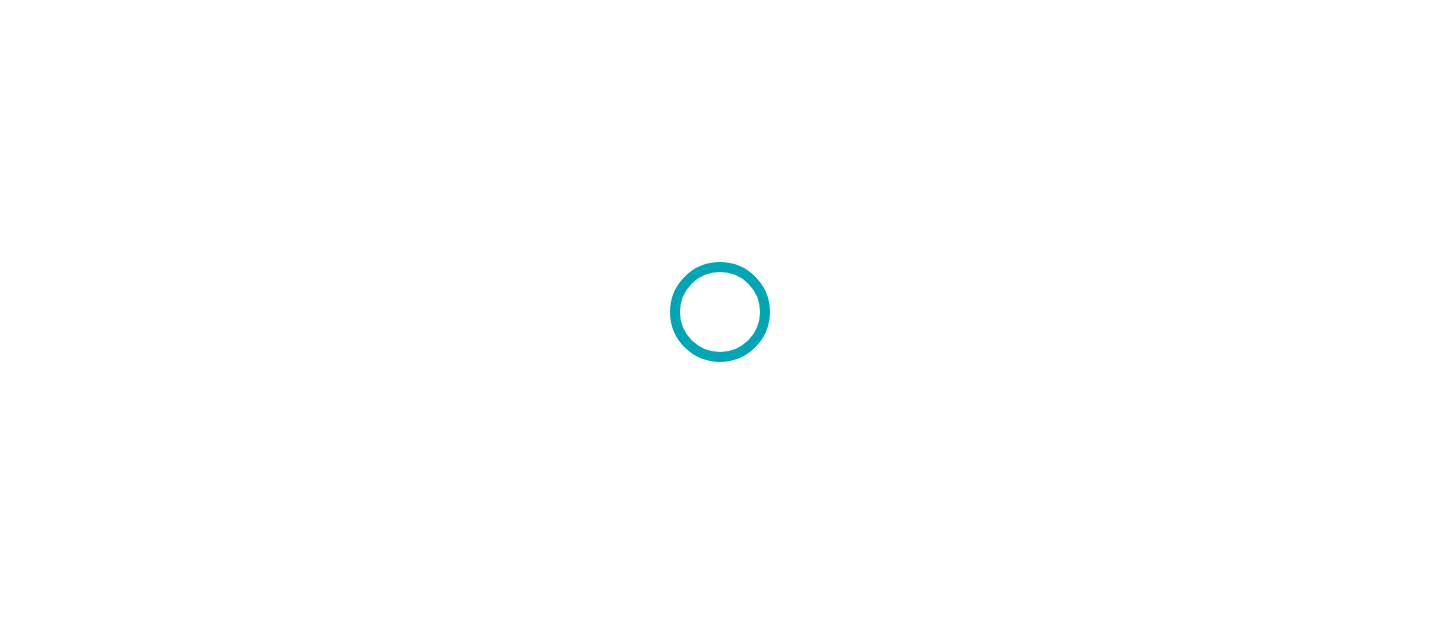 scroll, scrollTop: 0, scrollLeft: 0, axis: both 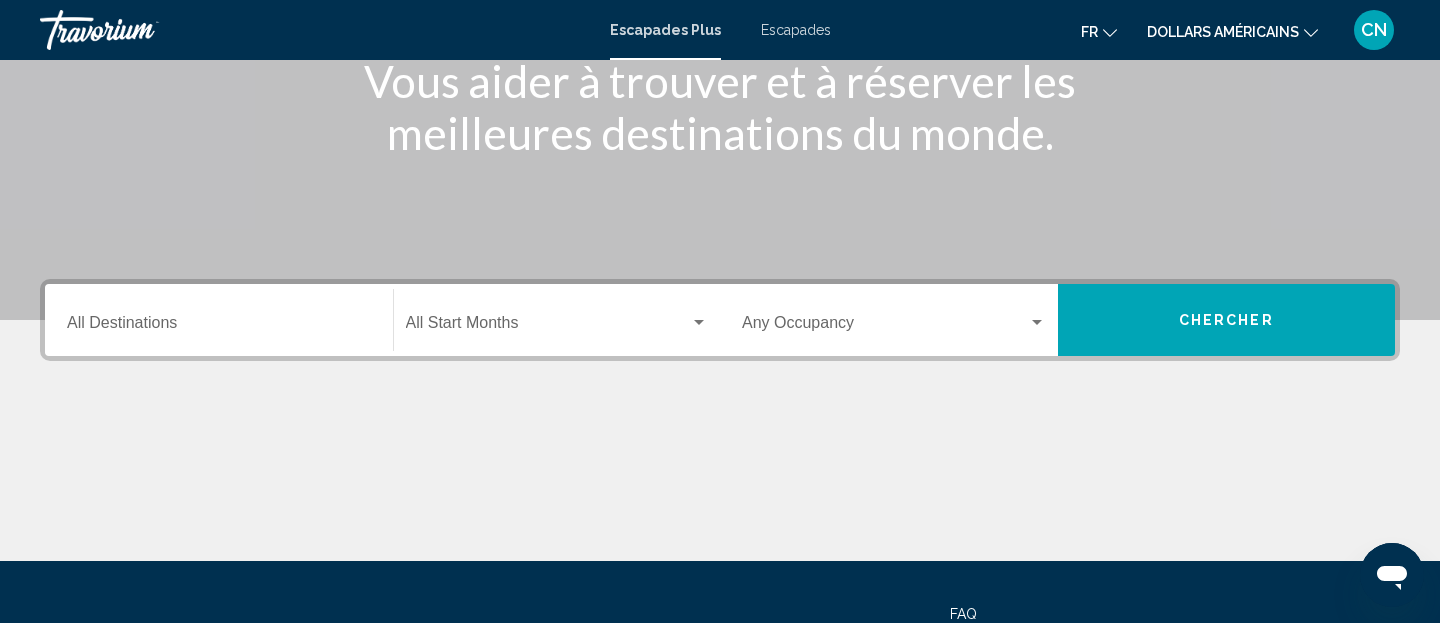 click at bounding box center (548, 327) 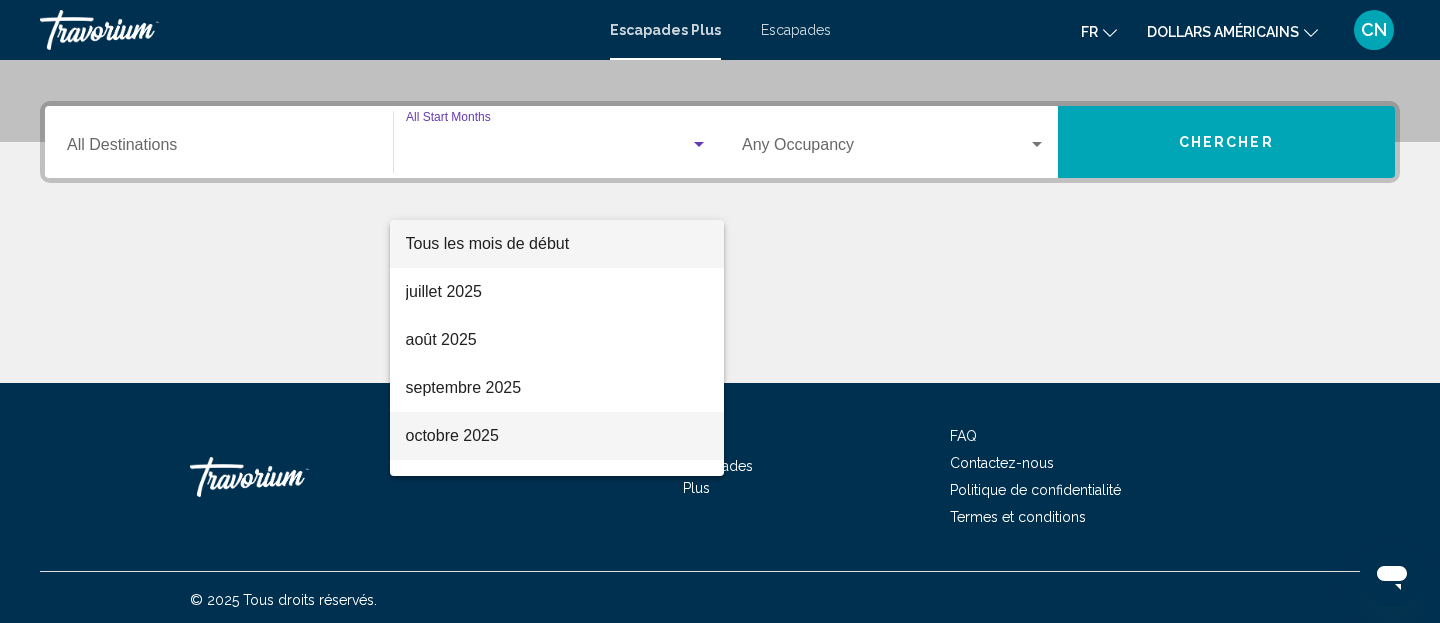 scroll, scrollTop: 463, scrollLeft: 0, axis: vertical 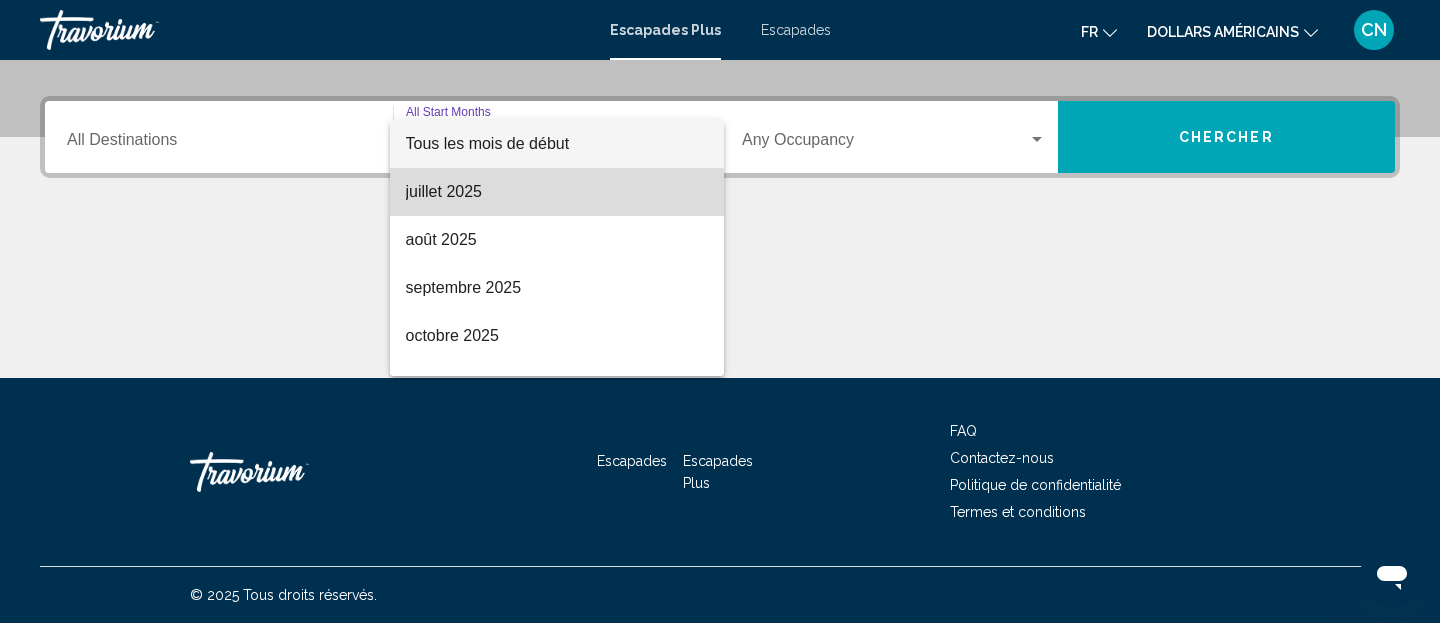 click on "juillet 2025" at bounding box center [557, 192] 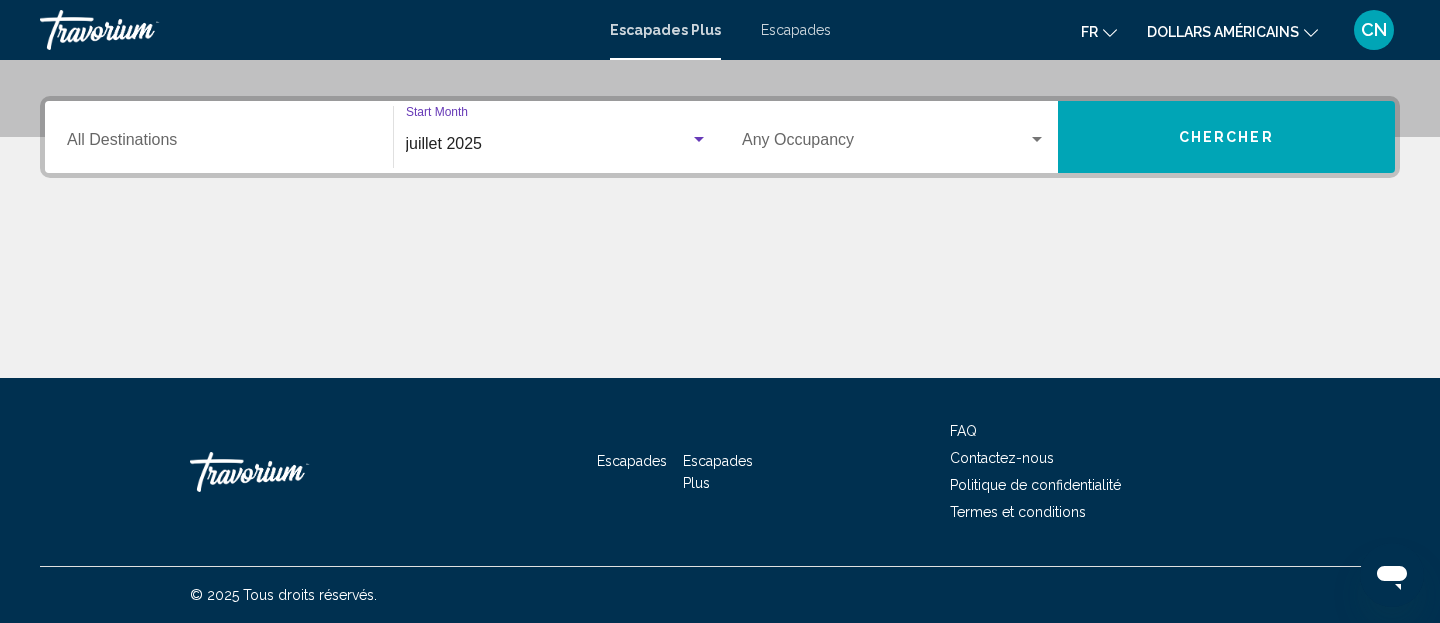 click on "Destination All Destinations" at bounding box center [219, 144] 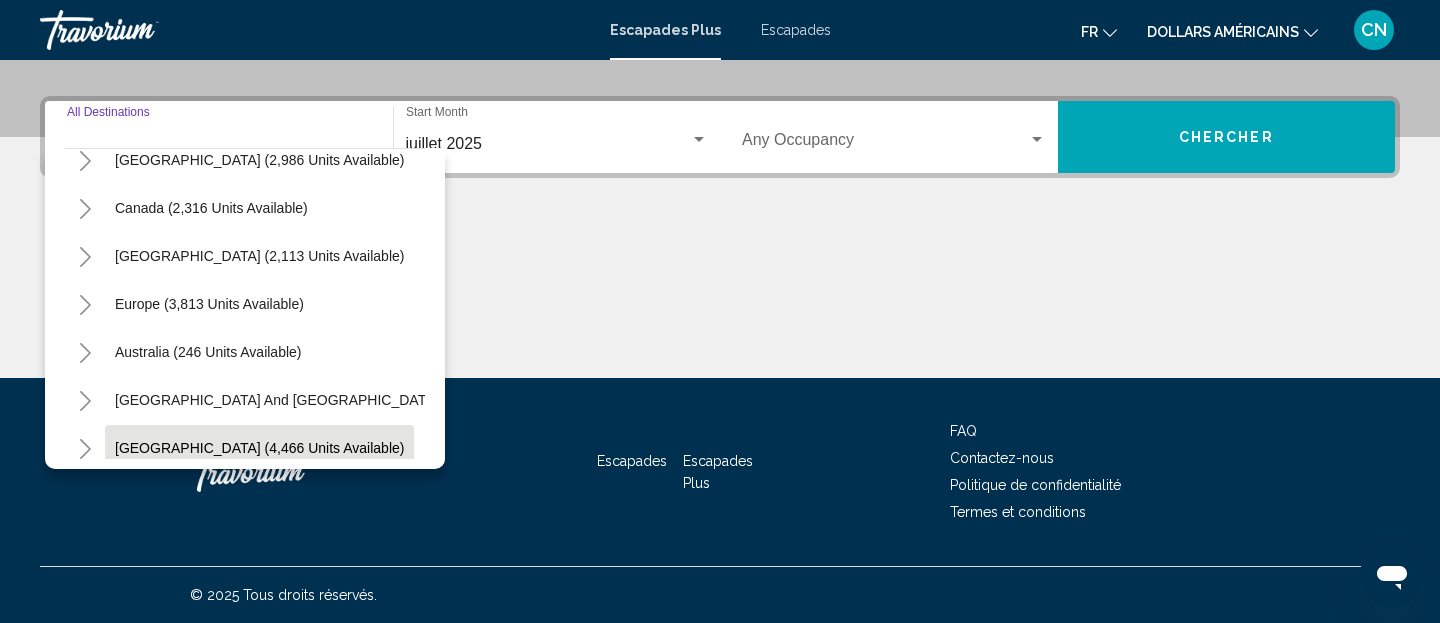 scroll, scrollTop: 117, scrollLeft: 0, axis: vertical 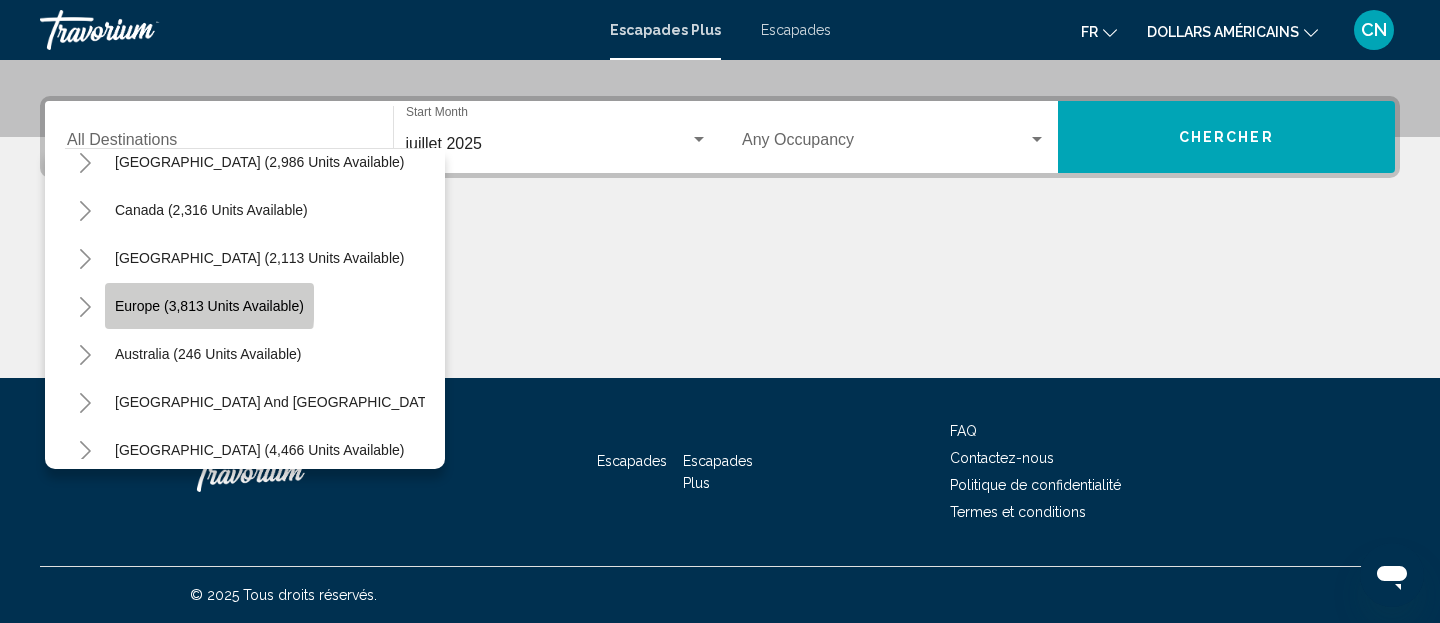 click on "Europe (3,813 units available)" 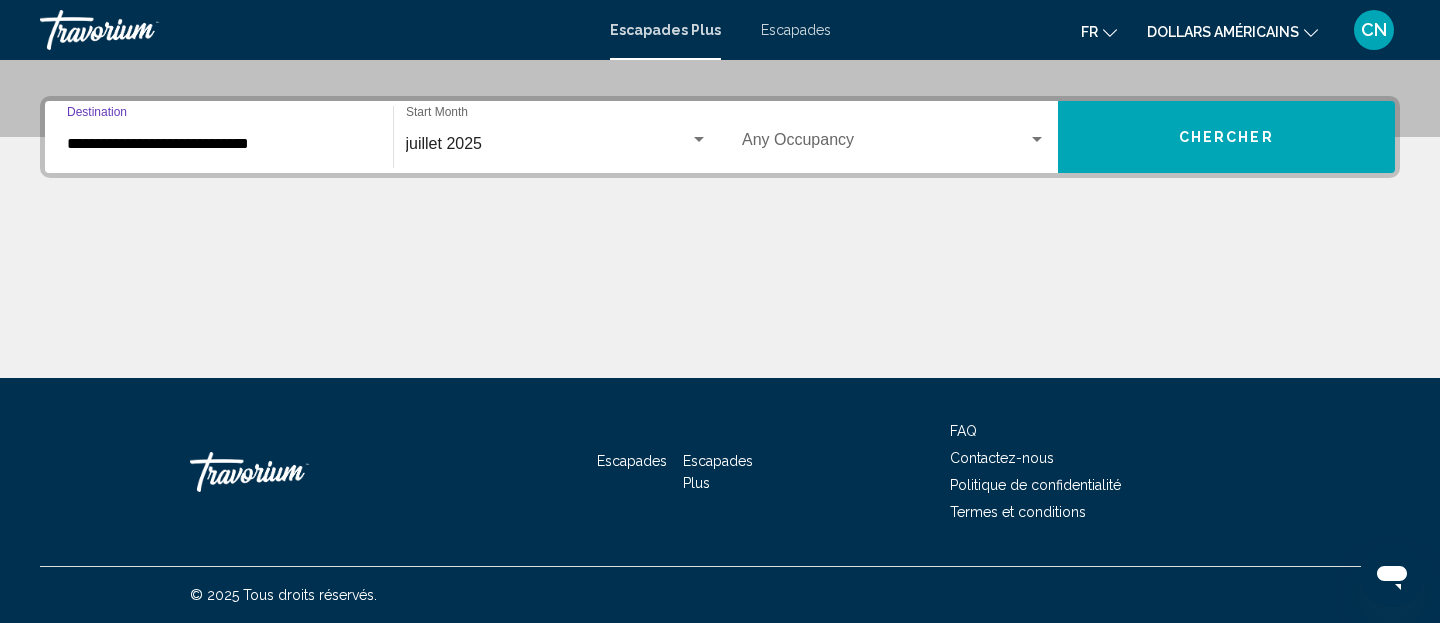 click at bounding box center (885, 144) 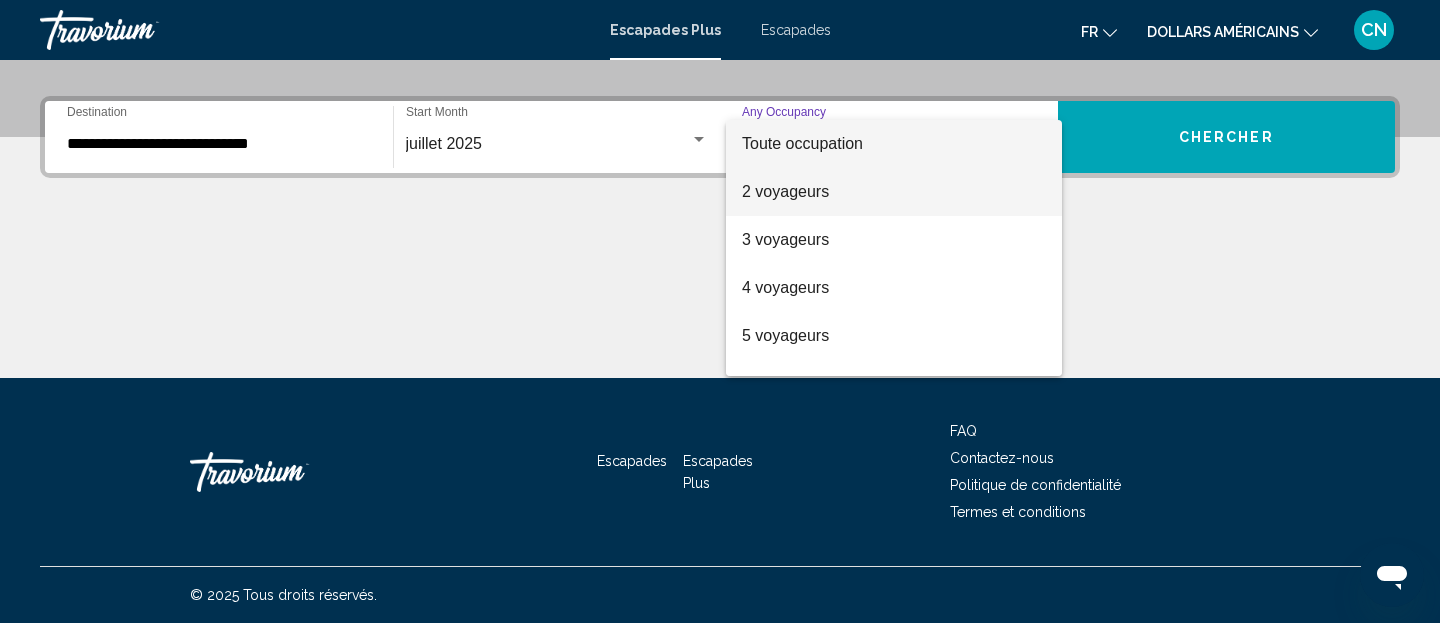 click on "2 voyageurs" at bounding box center [894, 192] 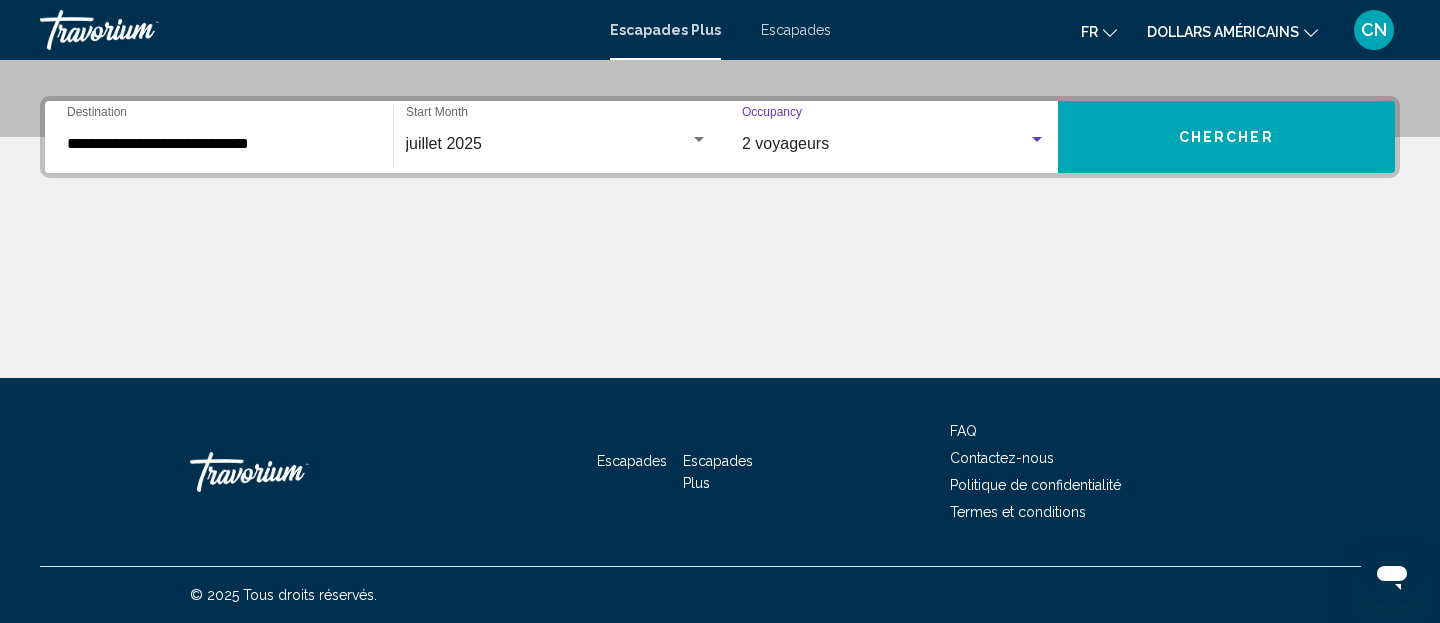 click on "Chercher" at bounding box center [1226, 136] 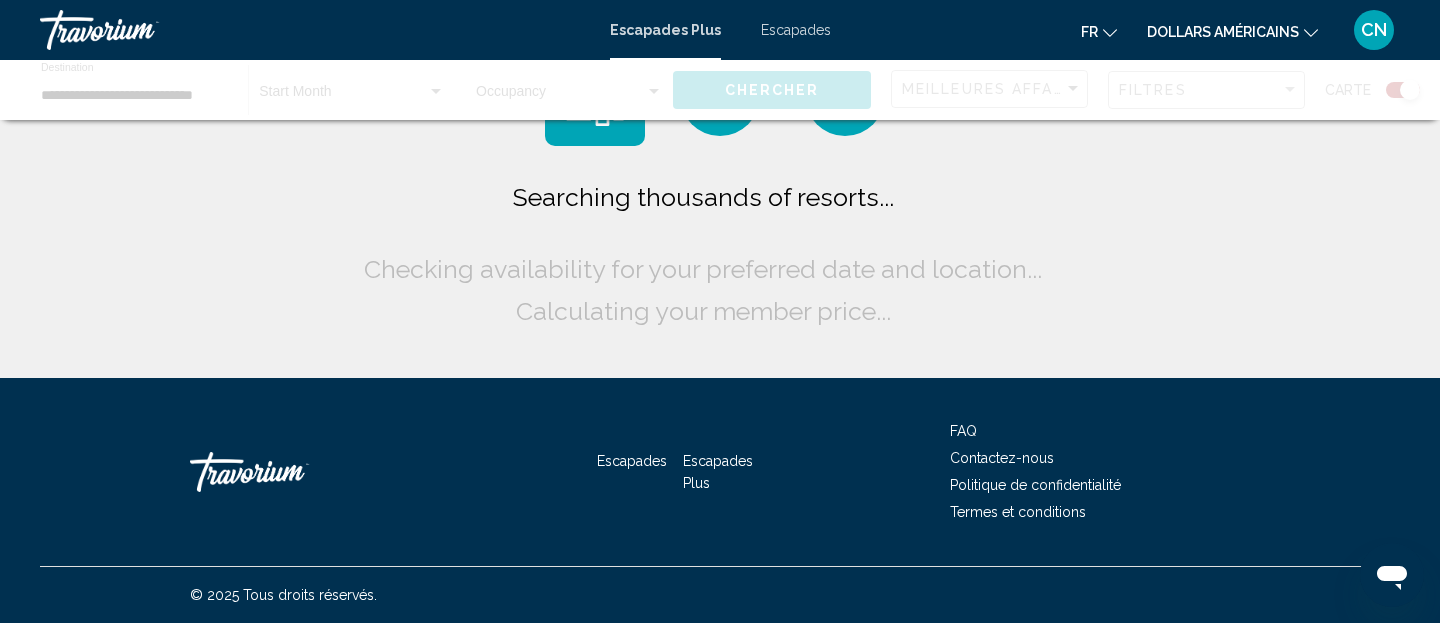 scroll, scrollTop: 0, scrollLeft: 0, axis: both 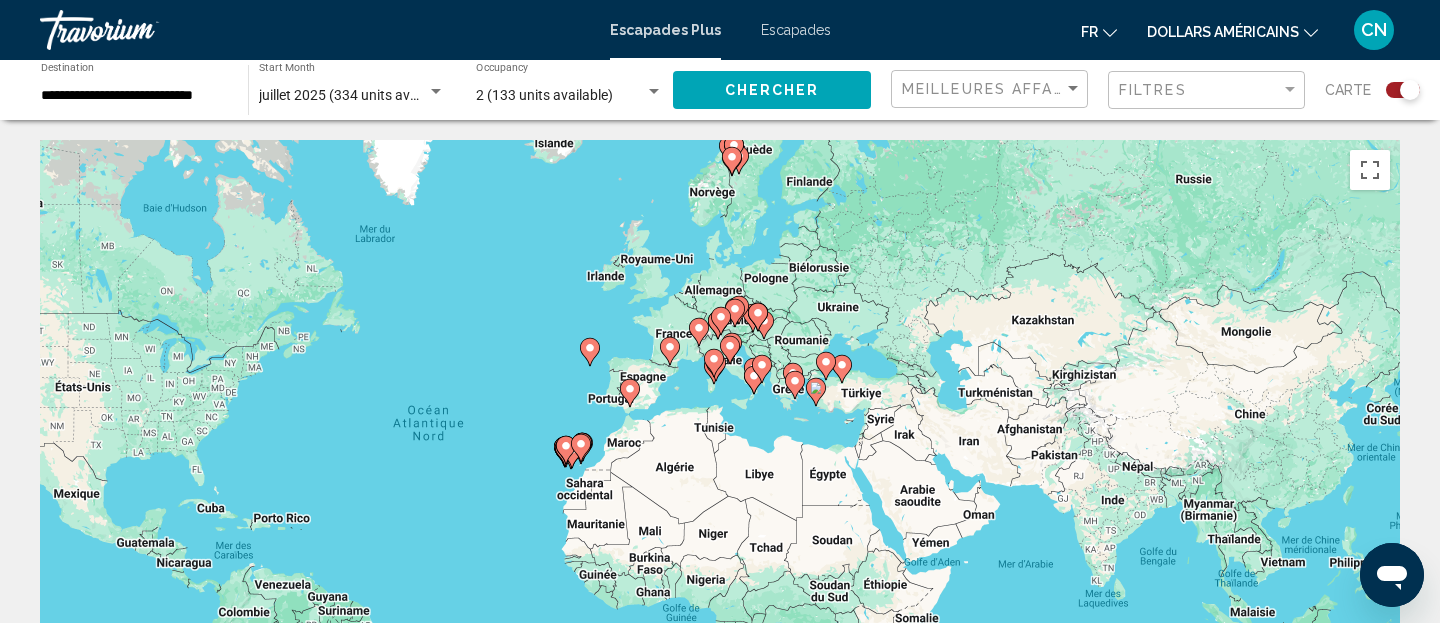 drag, startPoint x: 729, startPoint y: 323, endPoint x: 482, endPoint y: 345, distance: 247.97783 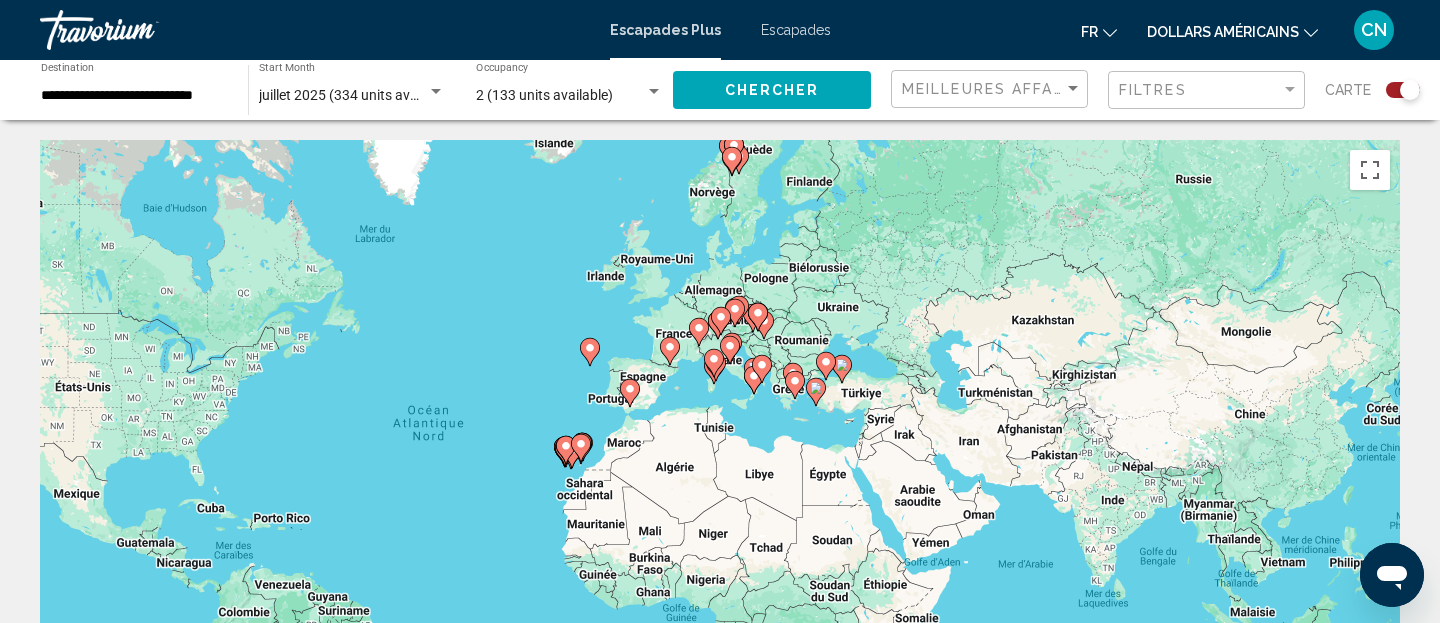 click on "Pour naviguer, appuyez sur les touches fléchées. Pour activer le glissement avec le clavier, appuyez sur Alt+Entrée. Une fois ce mode activé, utilisez les touches fléchées pour déplacer le repère. Pour valider le déplacement, appuyez sur Entrée. Pour annuler, appuyez sur Échap." at bounding box center [720, 440] 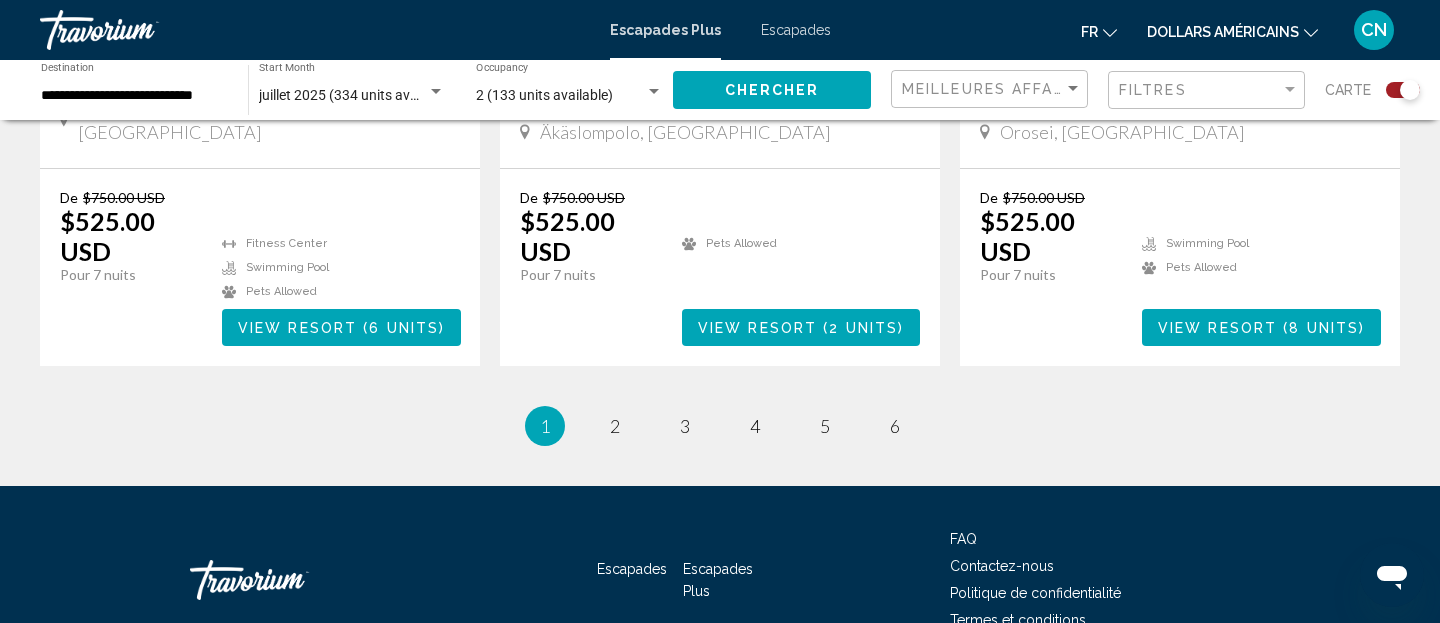 scroll, scrollTop: 3224, scrollLeft: 0, axis: vertical 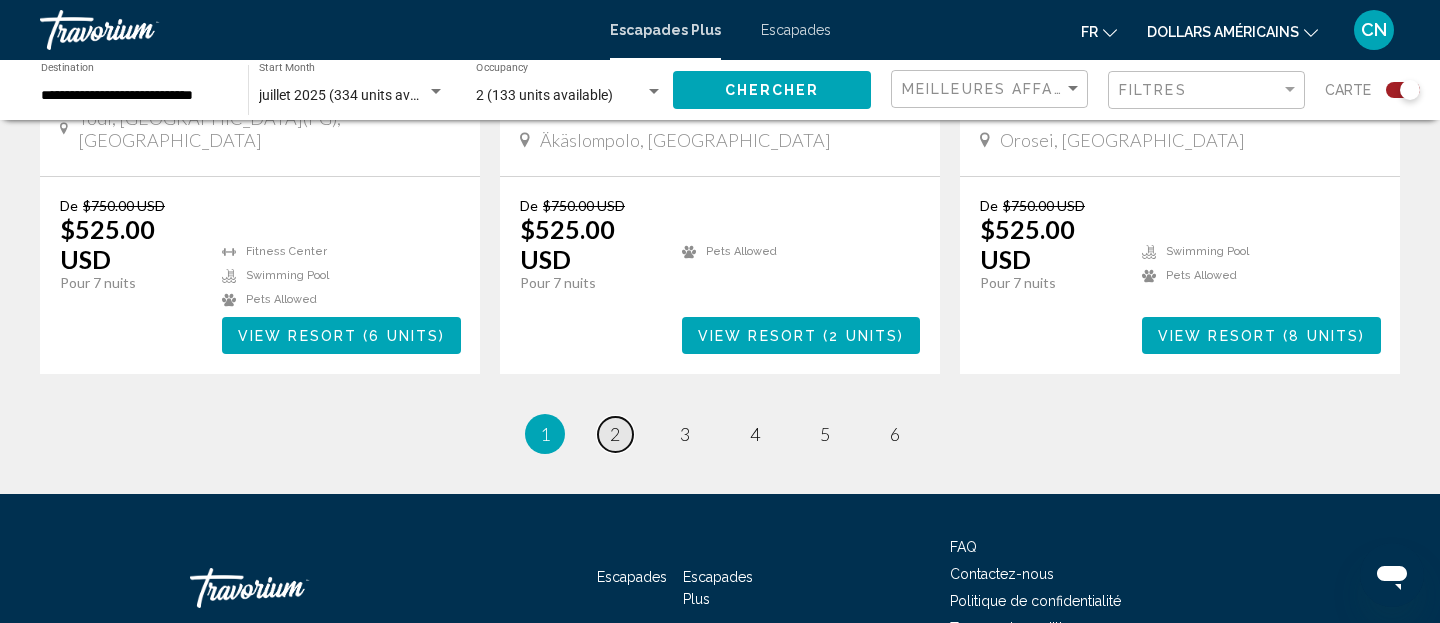 click on "2" at bounding box center (615, 434) 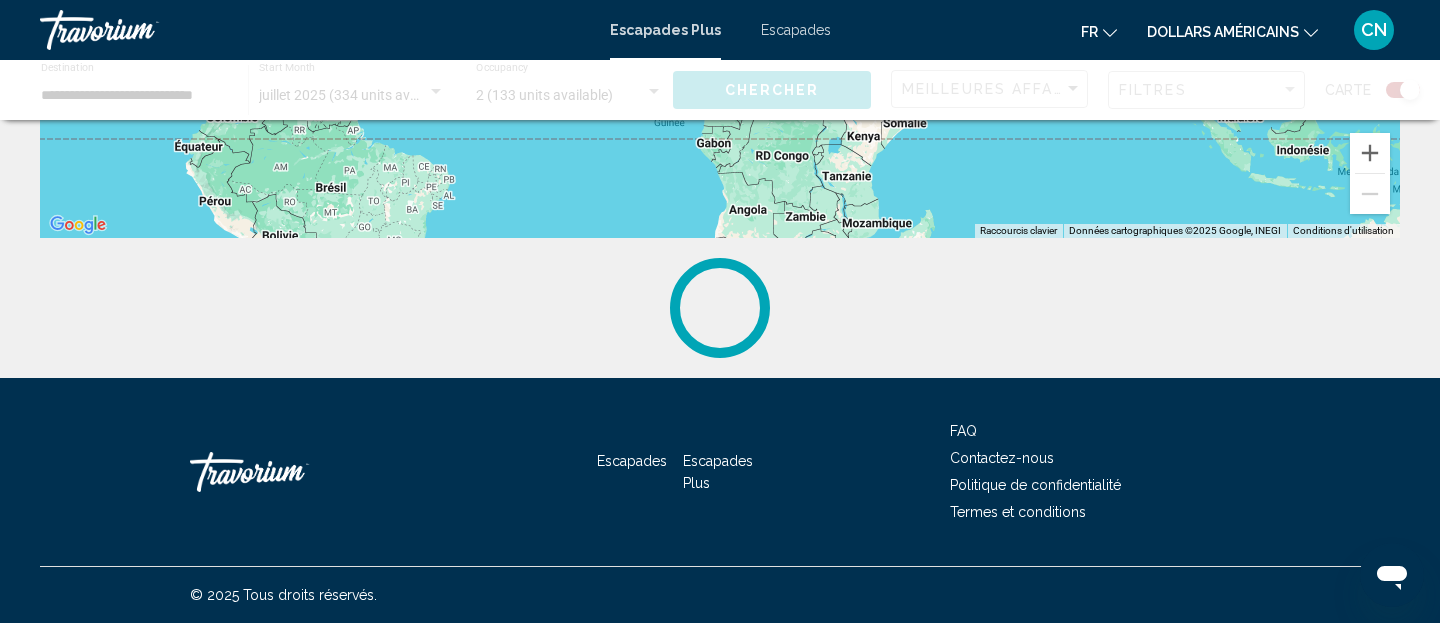 scroll, scrollTop: 0, scrollLeft: 0, axis: both 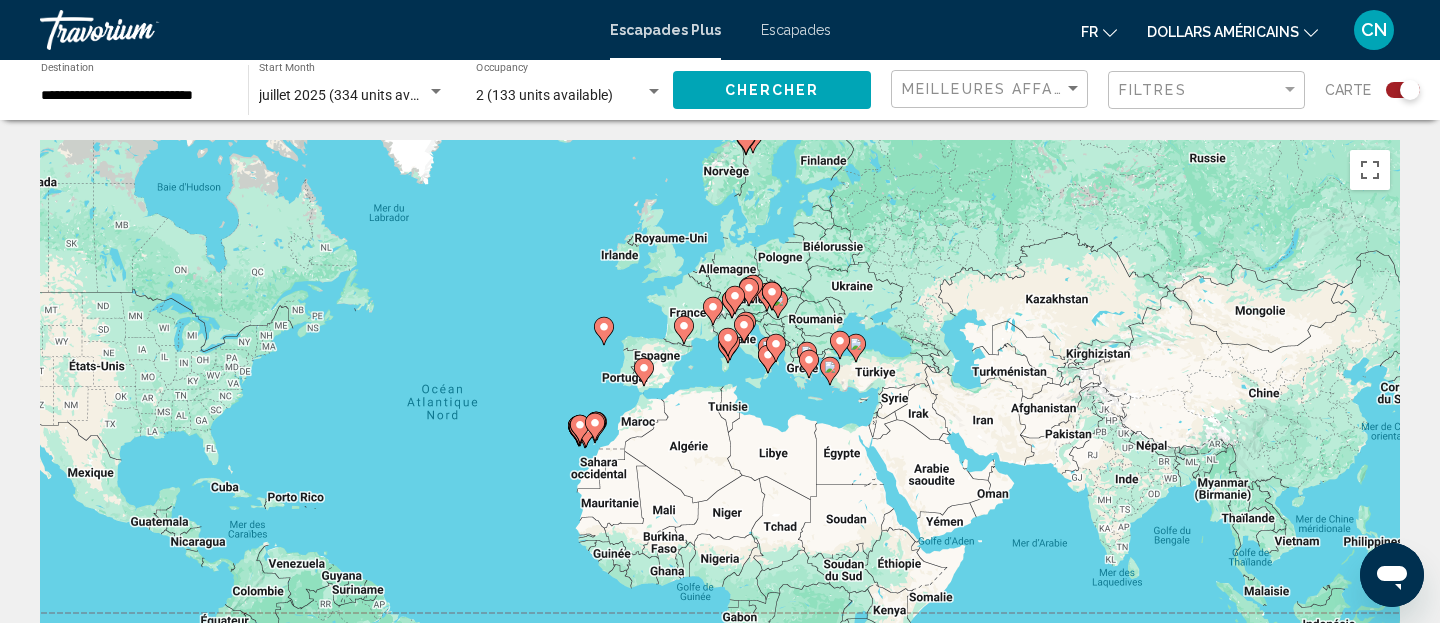 drag, startPoint x: 840, startPoint y: 308, endPoint x: 871, endPoint y: 287, distance: 37.44329 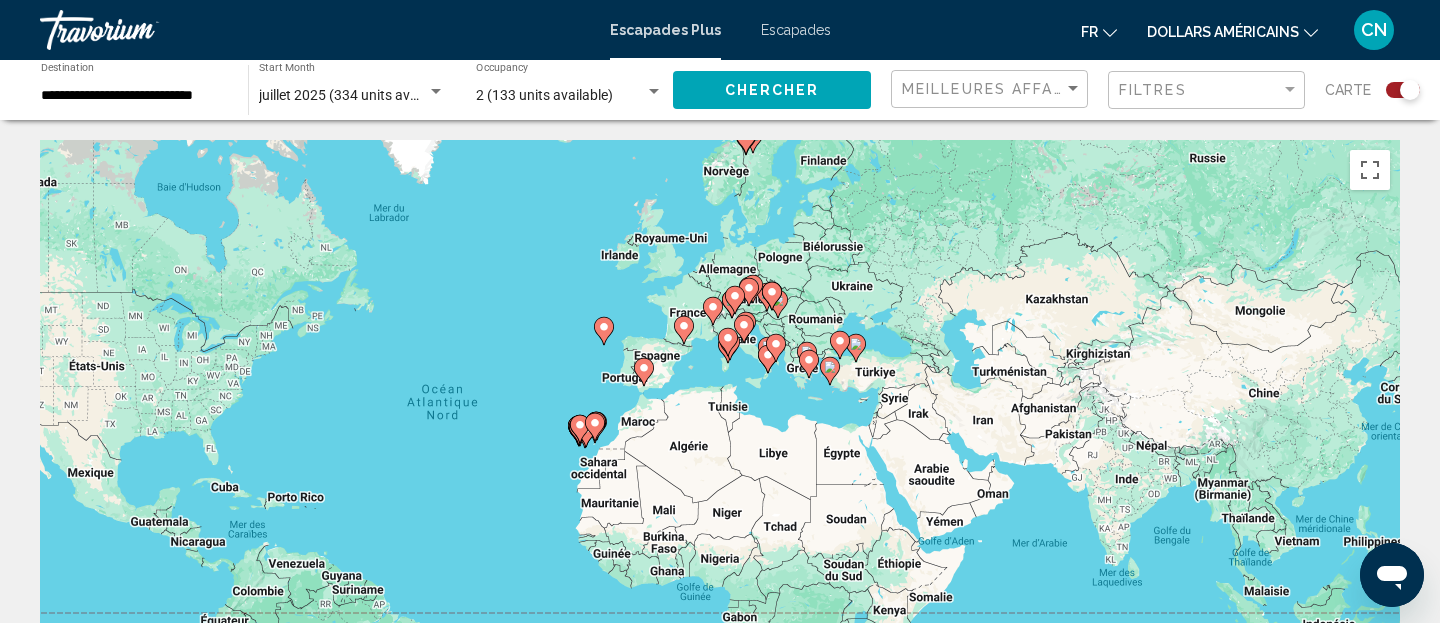 click on "Pour naviguer, appuyez sur les touches fléchées. Pour activer le glissement avec le clavier, appuyez sur Alt+Entrée. Une fois ce mode activé, utilisez les touches fléchées pour déplacer le repère. Pour valider le déplacement, appuyez sur Entrée. Pour annuler, appuyez sur Échap." at bounding box center (720, 440) 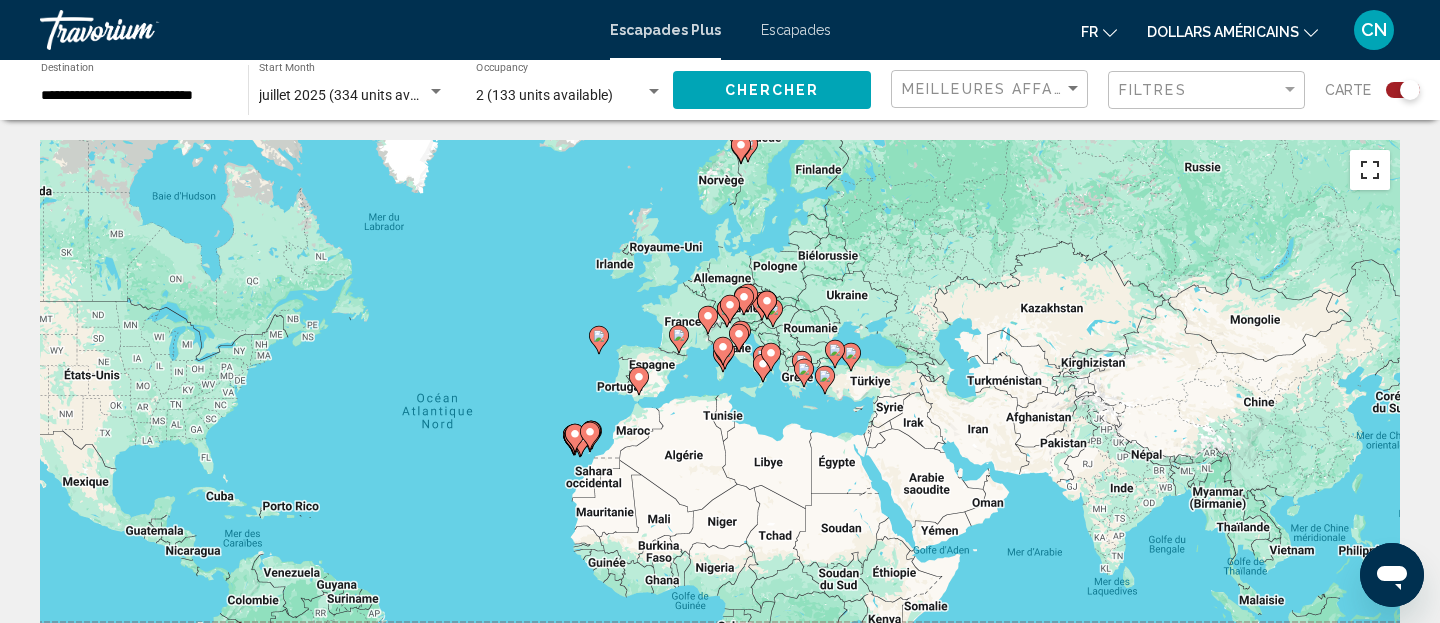 click at bounding box center (1370, 170) 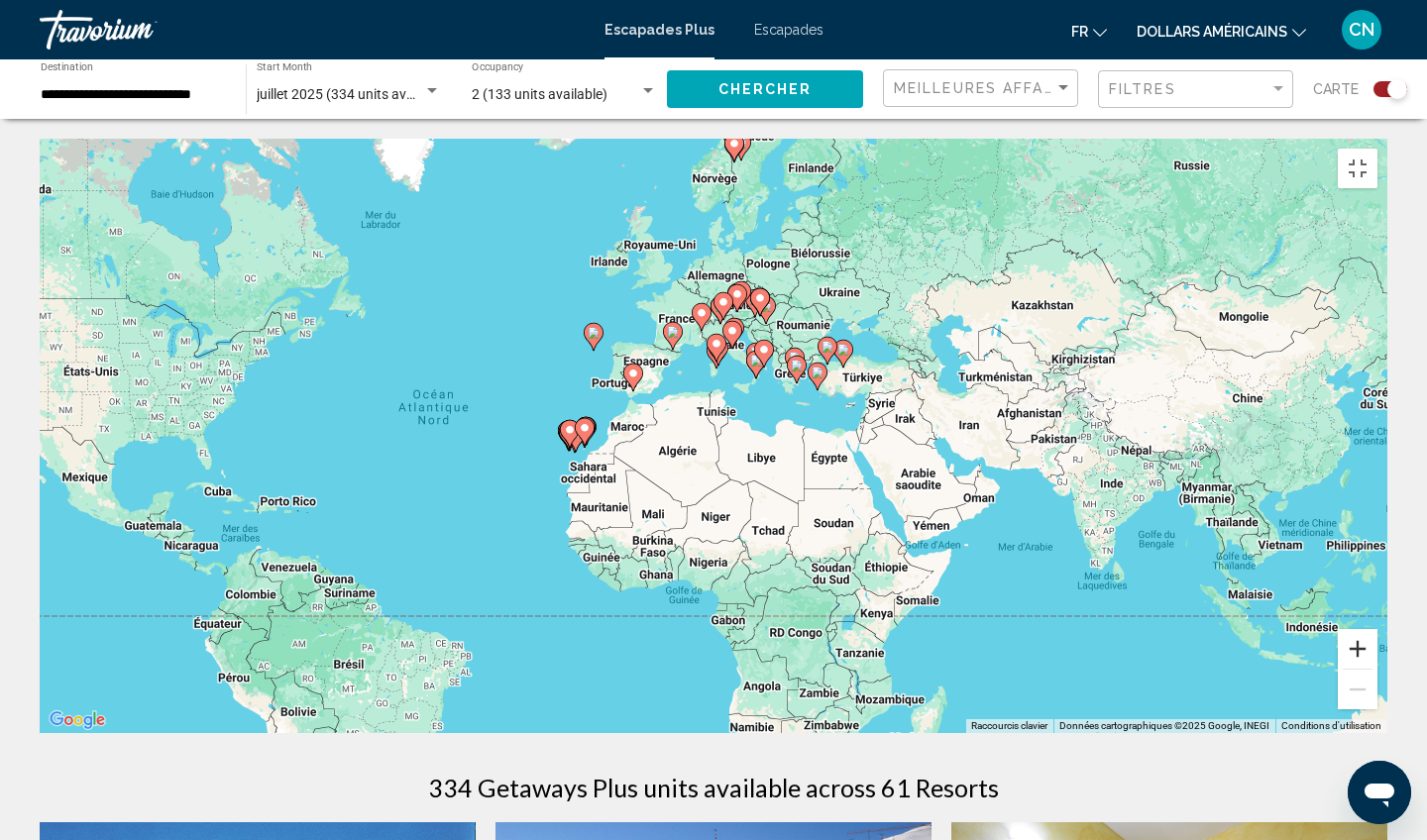 click at bounding box center (1358, 649) 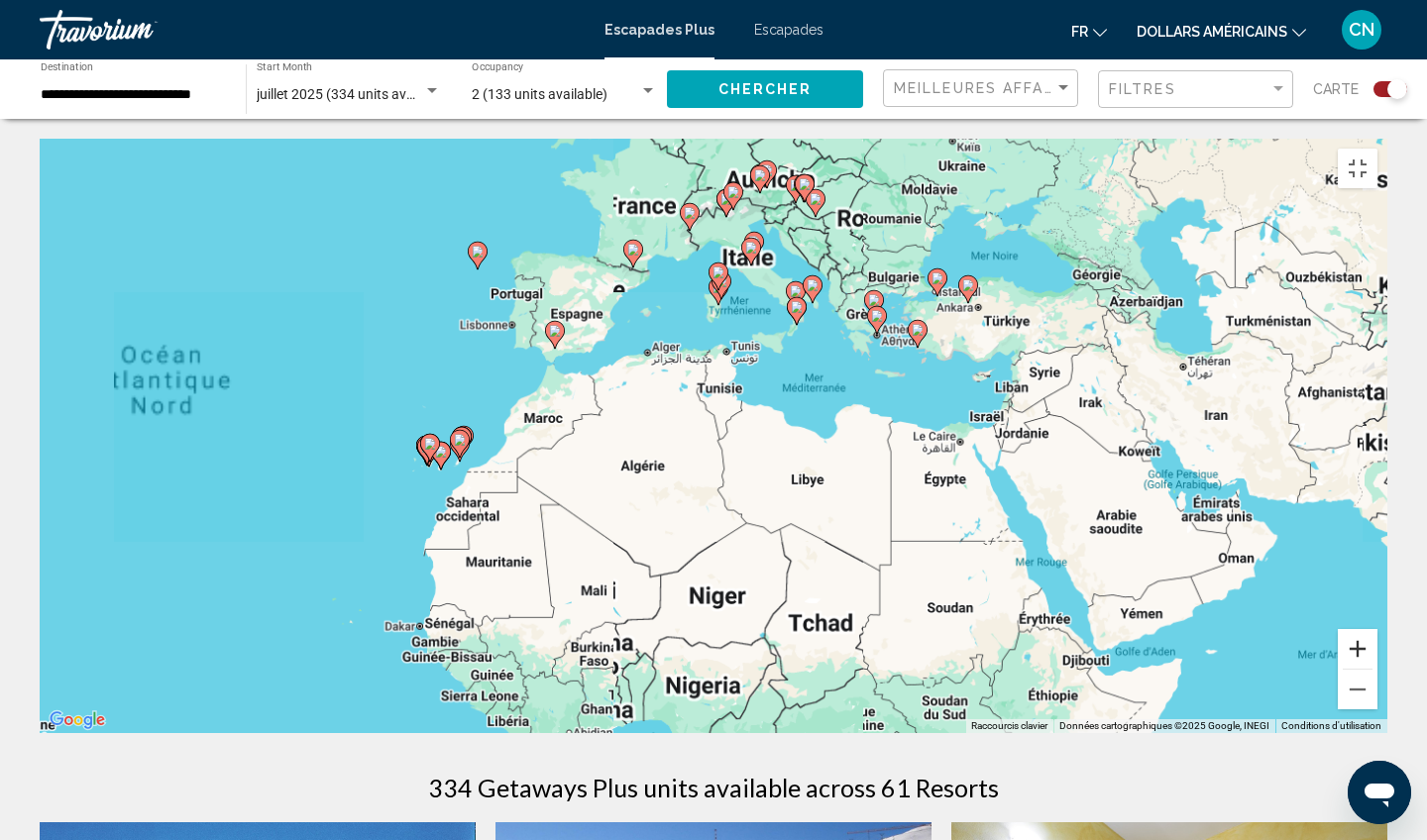 click at bounding box center [1358, 649] 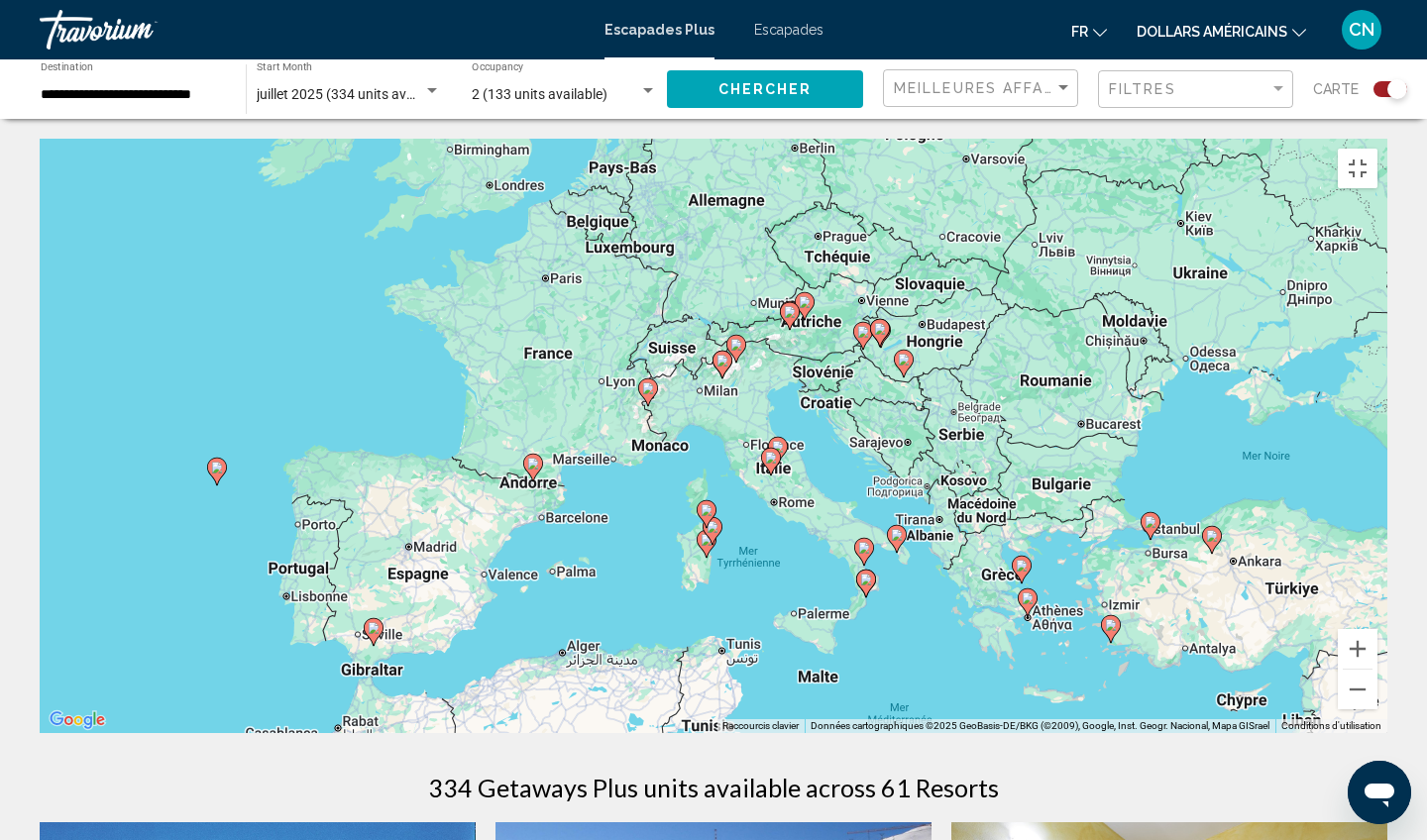 drag, startPoint x: 1009, startPoint y: 408, endPoint x: 979, endPoint y: 817, distance: 410.09877 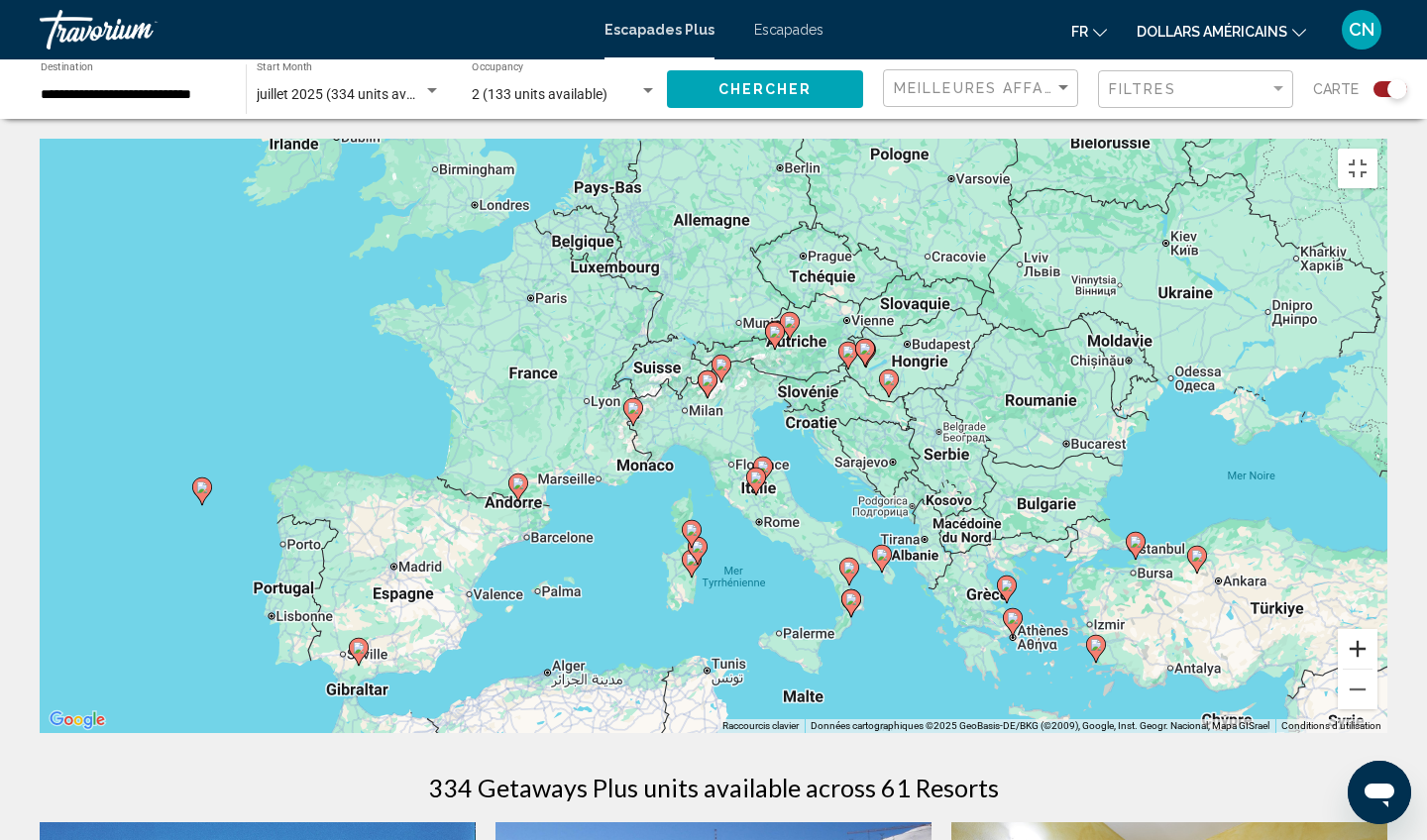 click at bounding box center (1358, 649) 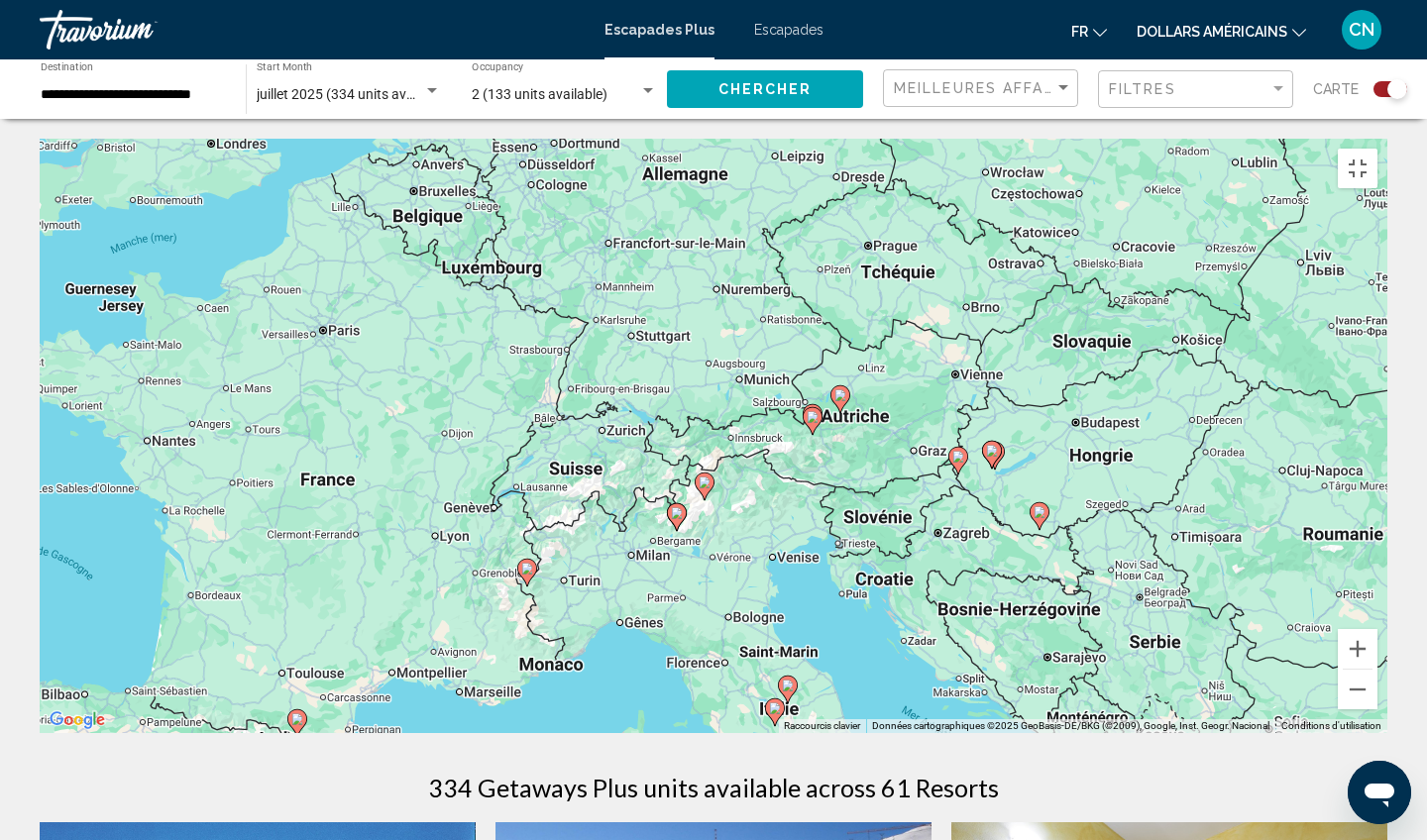 drag, startPoint x: 668, startPoint y: 378, endPoint x: 643, endPoint y: 552, distance: 175.7868 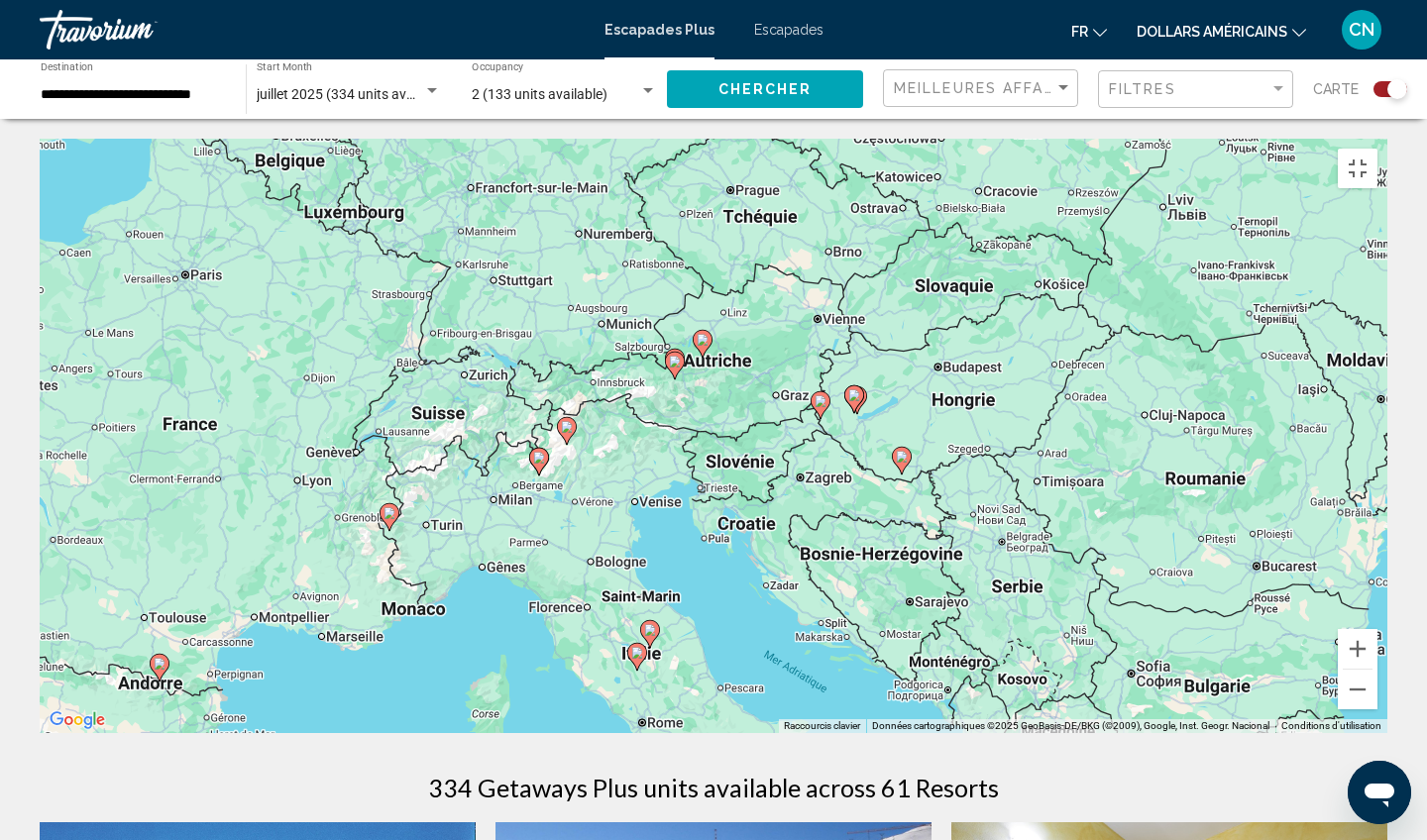 drag, startPoint x: 871, startPoint y: 615, endPoint x: 731, endPoint y: 562, distance: 149.69636 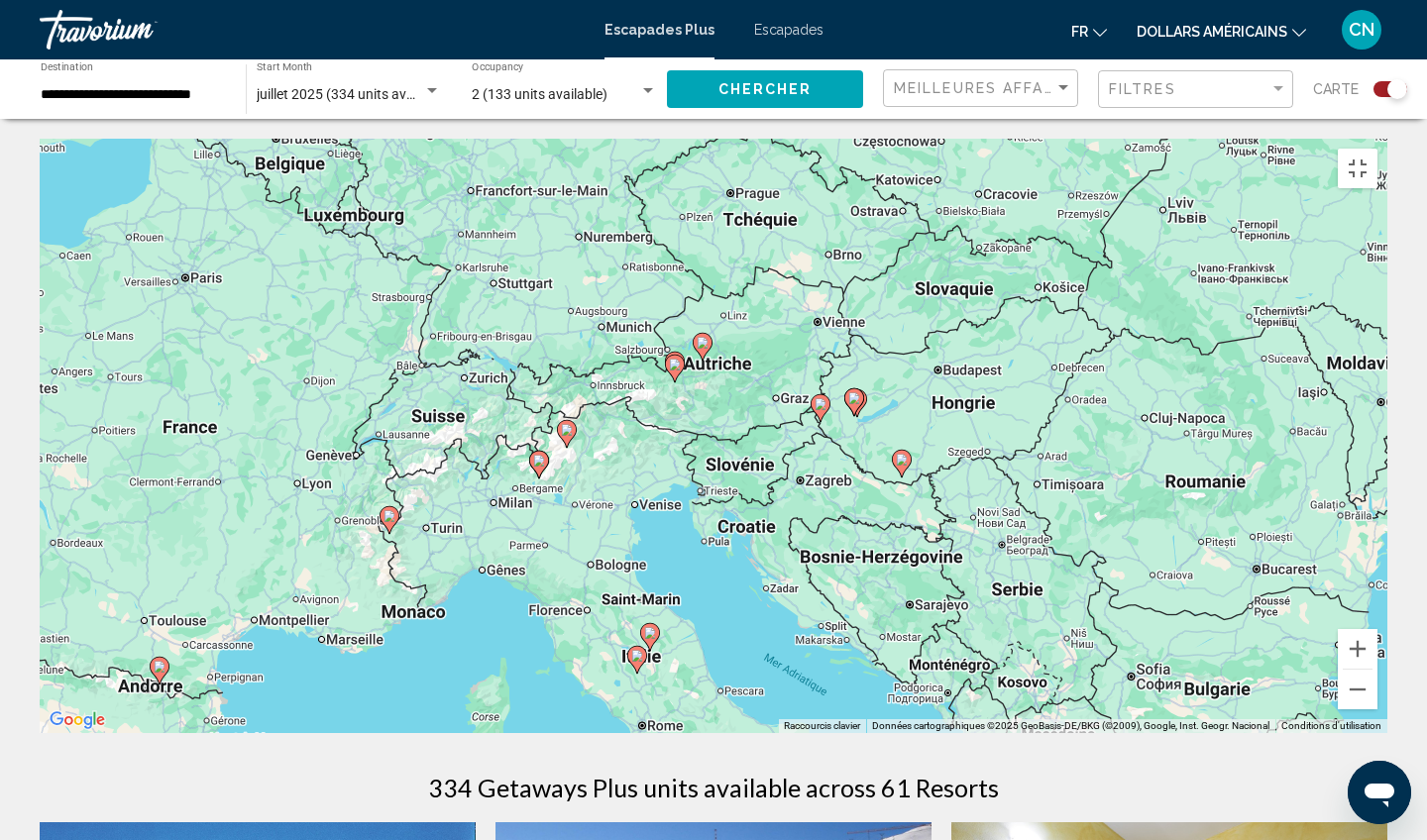 click at bounding box center [675, 368] 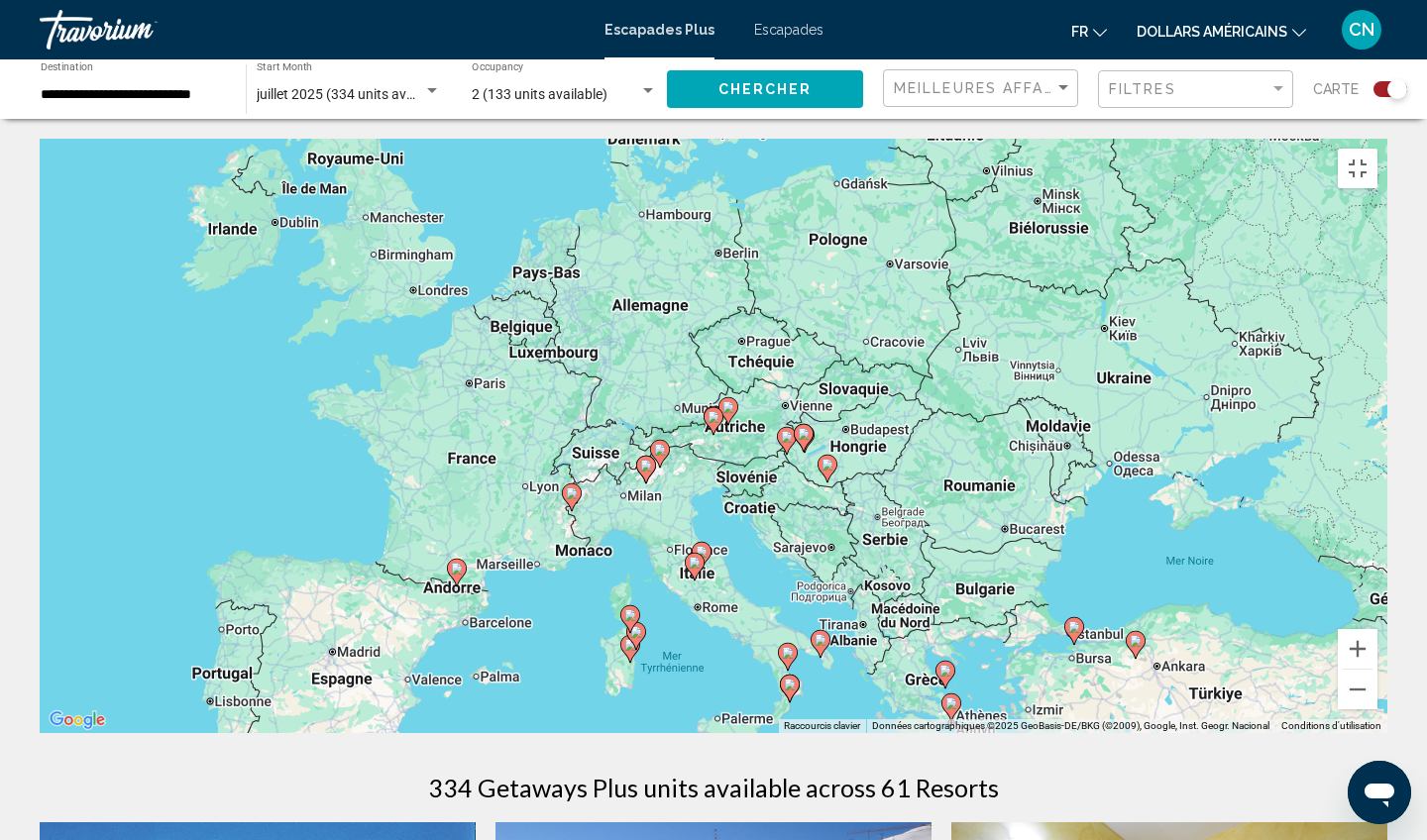 click 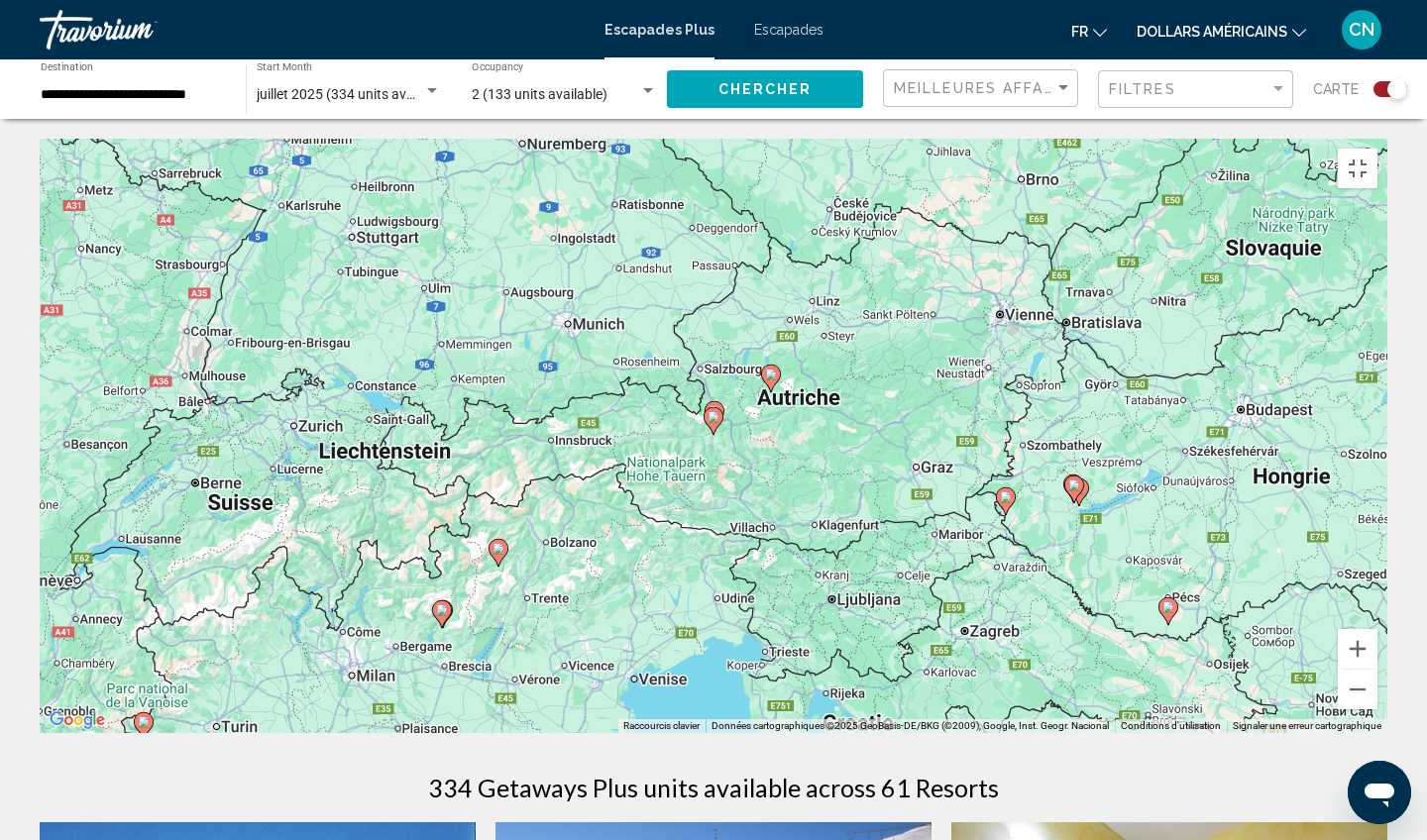 click 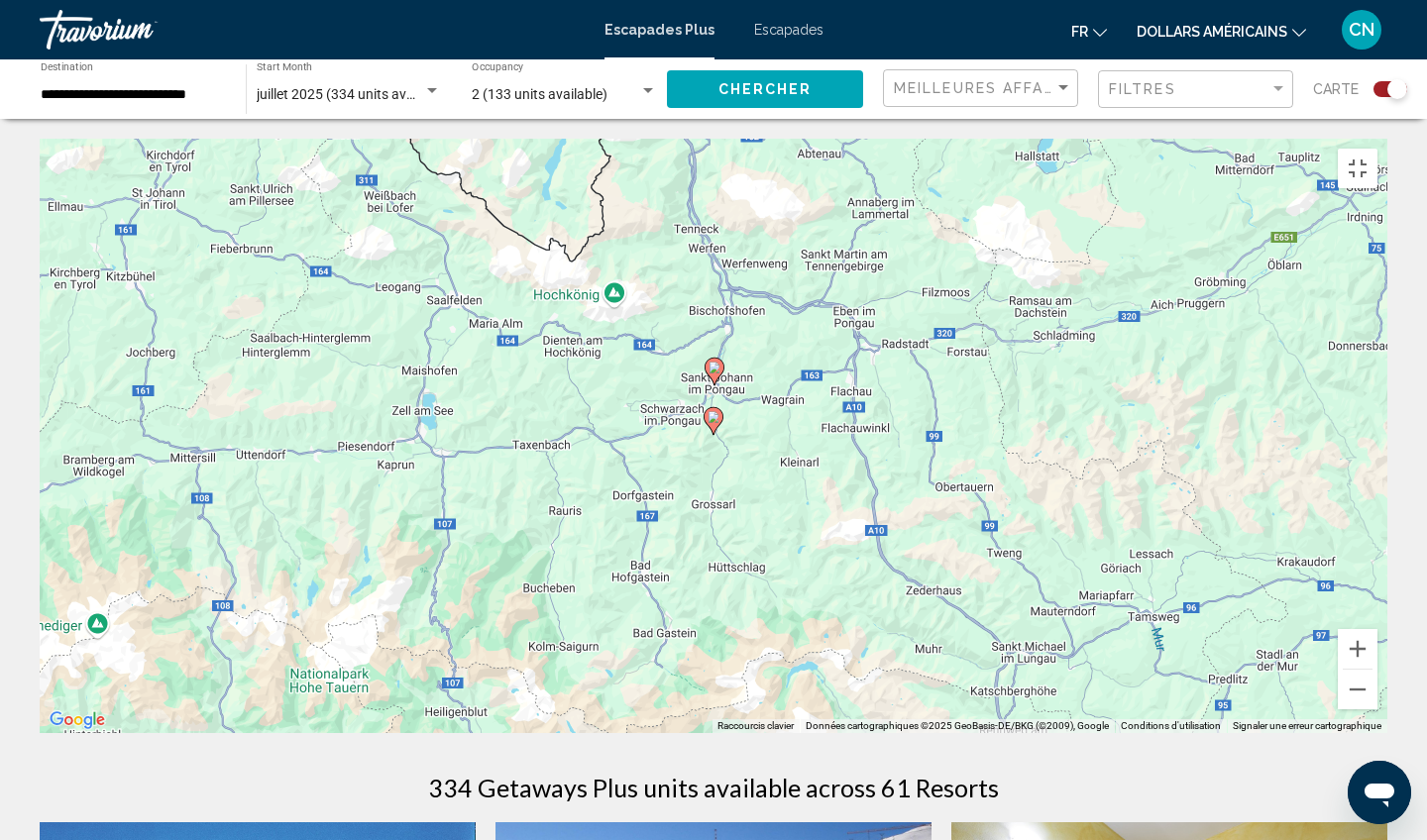 click 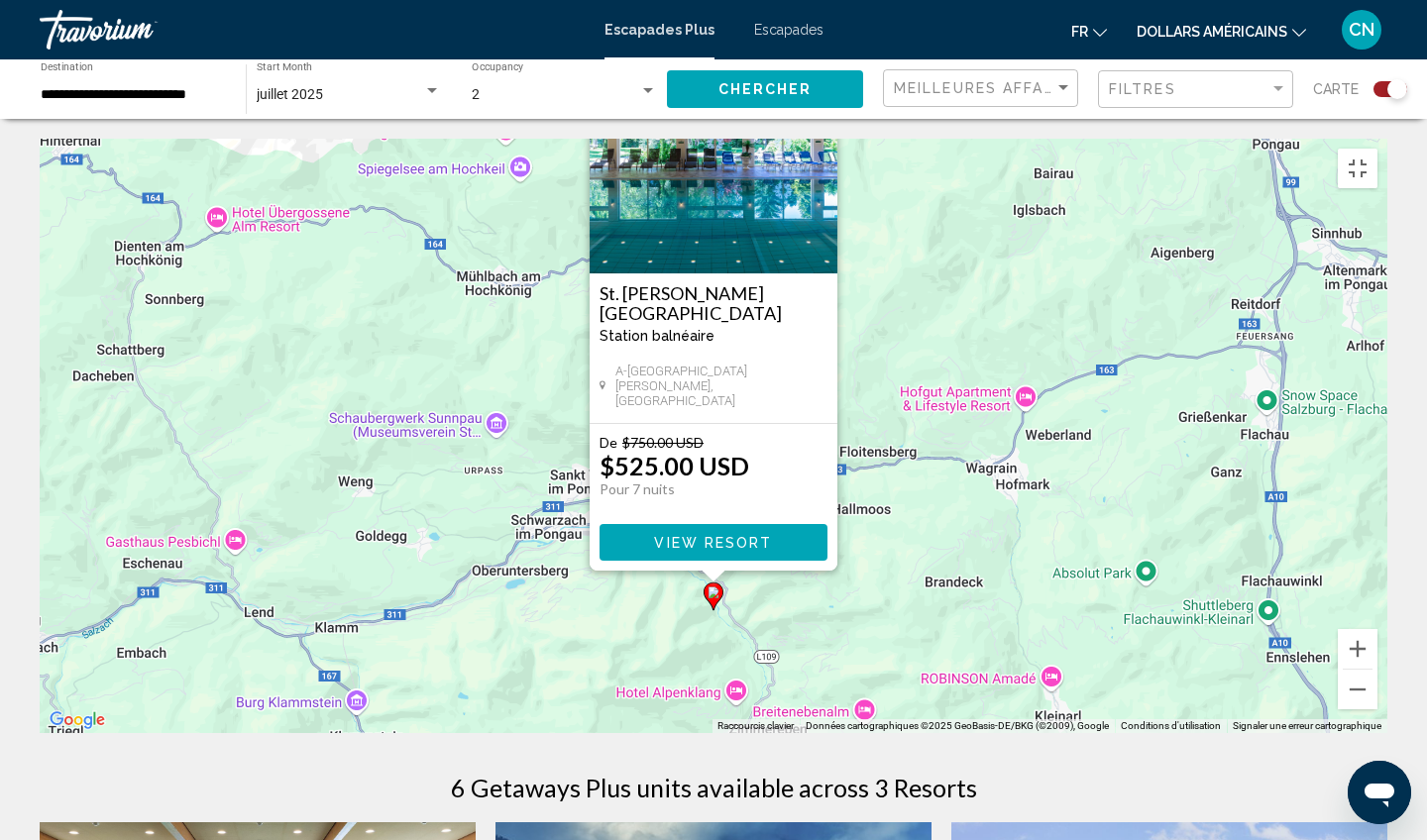 click on "St. [PERSON_NAME][GEOGRAPHIC_DATA]" at bounding box center [714, 303] 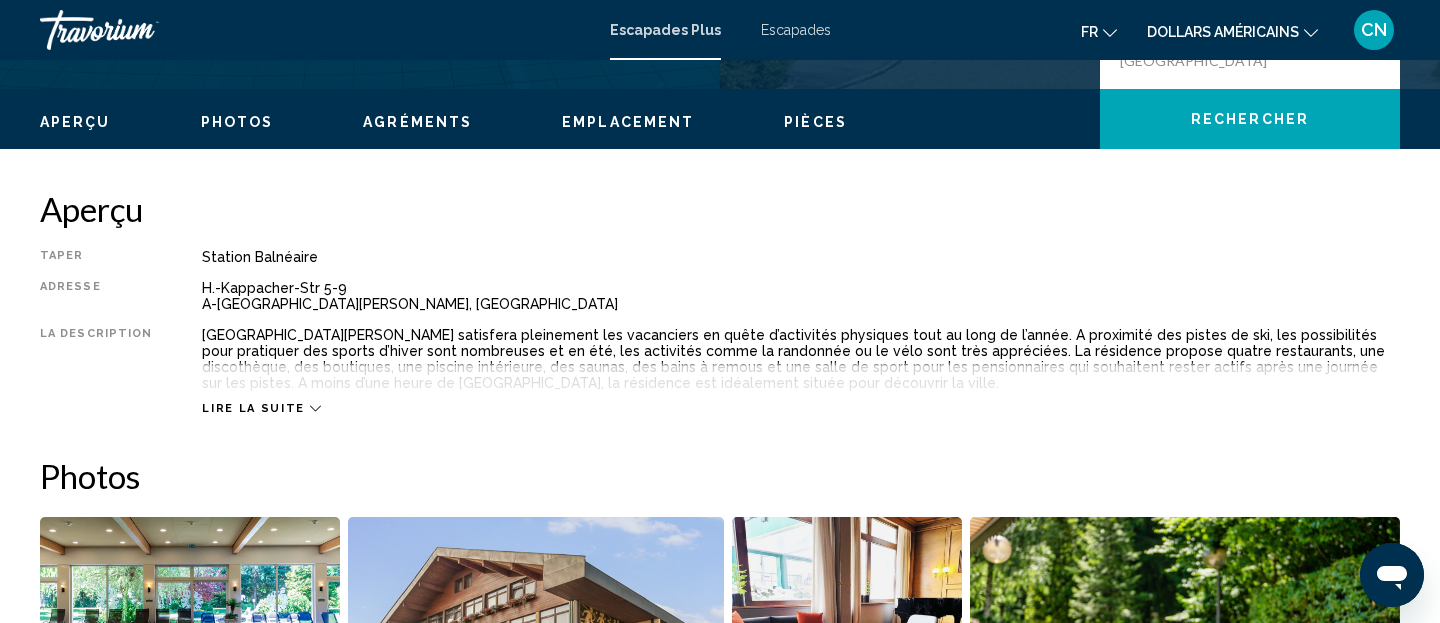 scroll, scrollTop: 600, scrollLeft: 0, axis: vertical 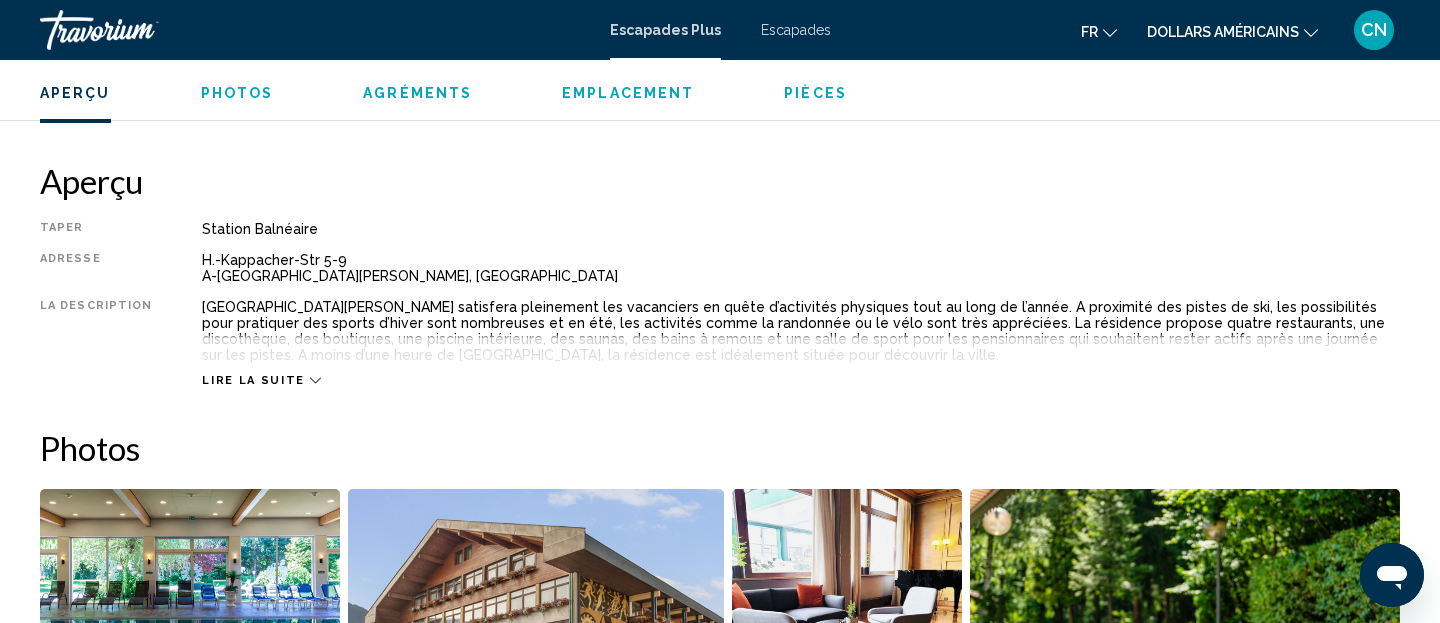 click on "Lire la suite" at bounding box center (253, 380) 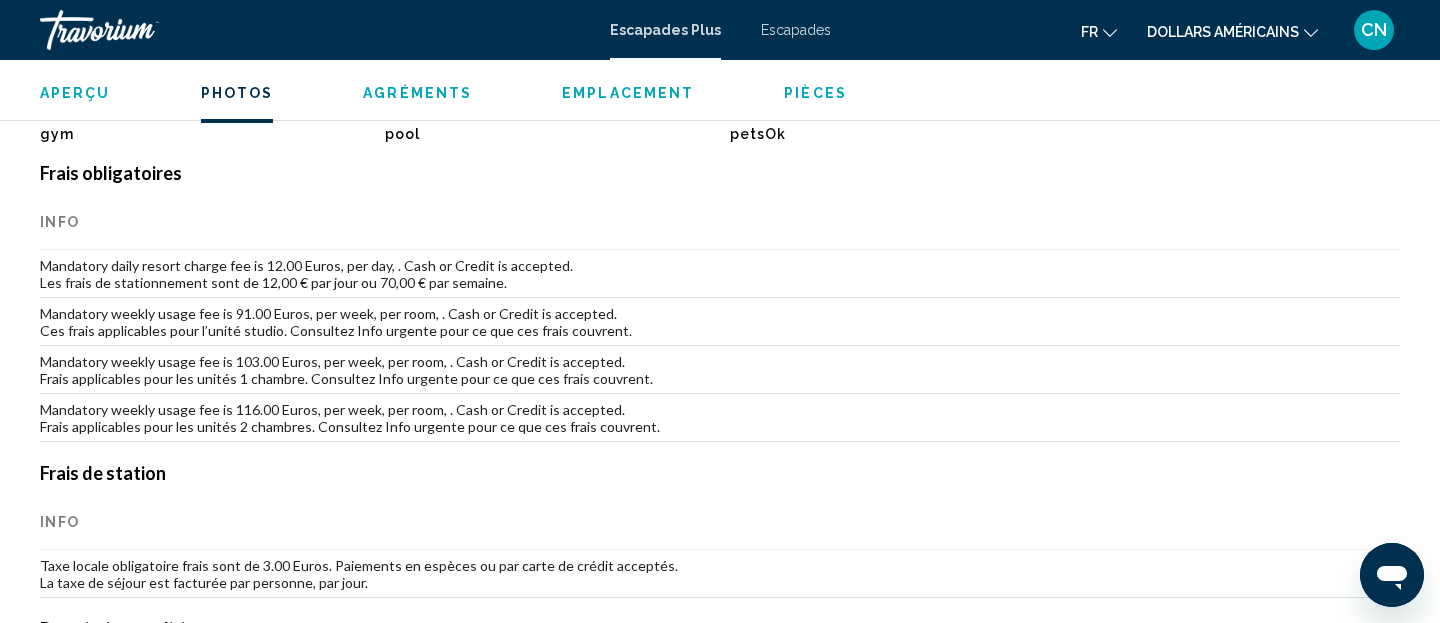 scroll, scrollTop: 768, scrollLeft: 0, axis: vertical 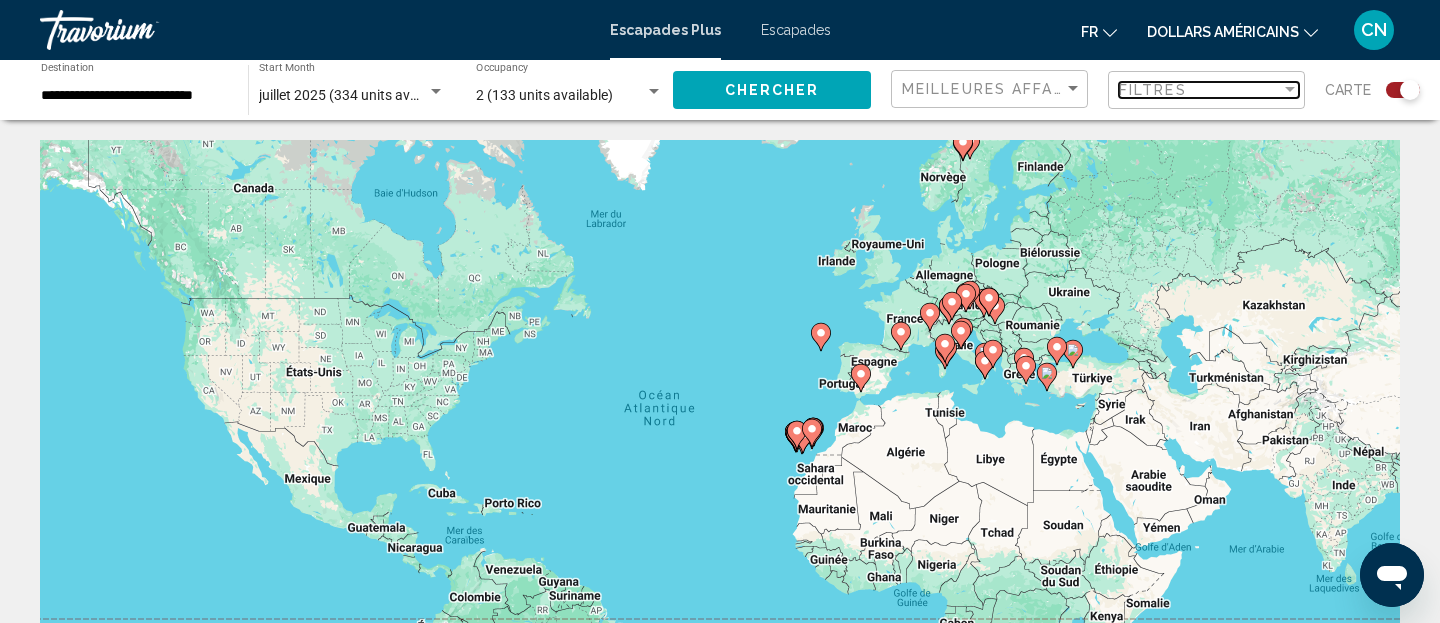 click on "Filtres" at bounding box center [1200, 90] 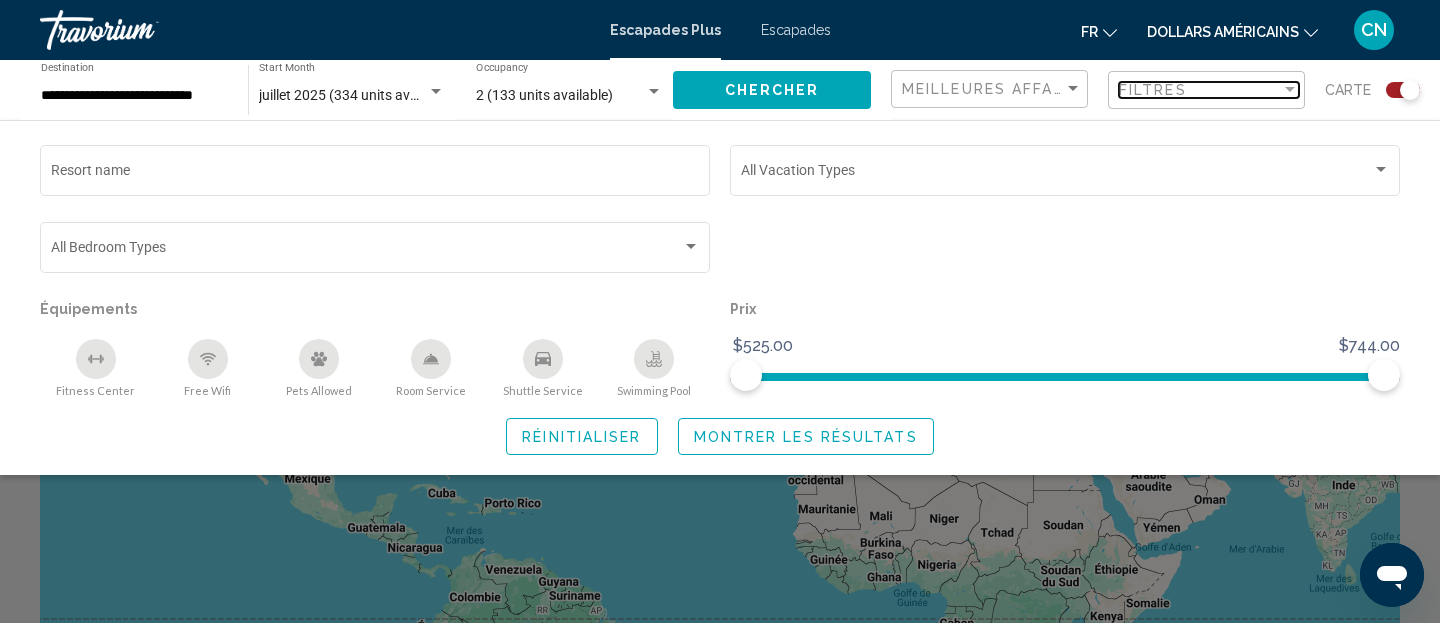click at bounding box center [1290, 90] 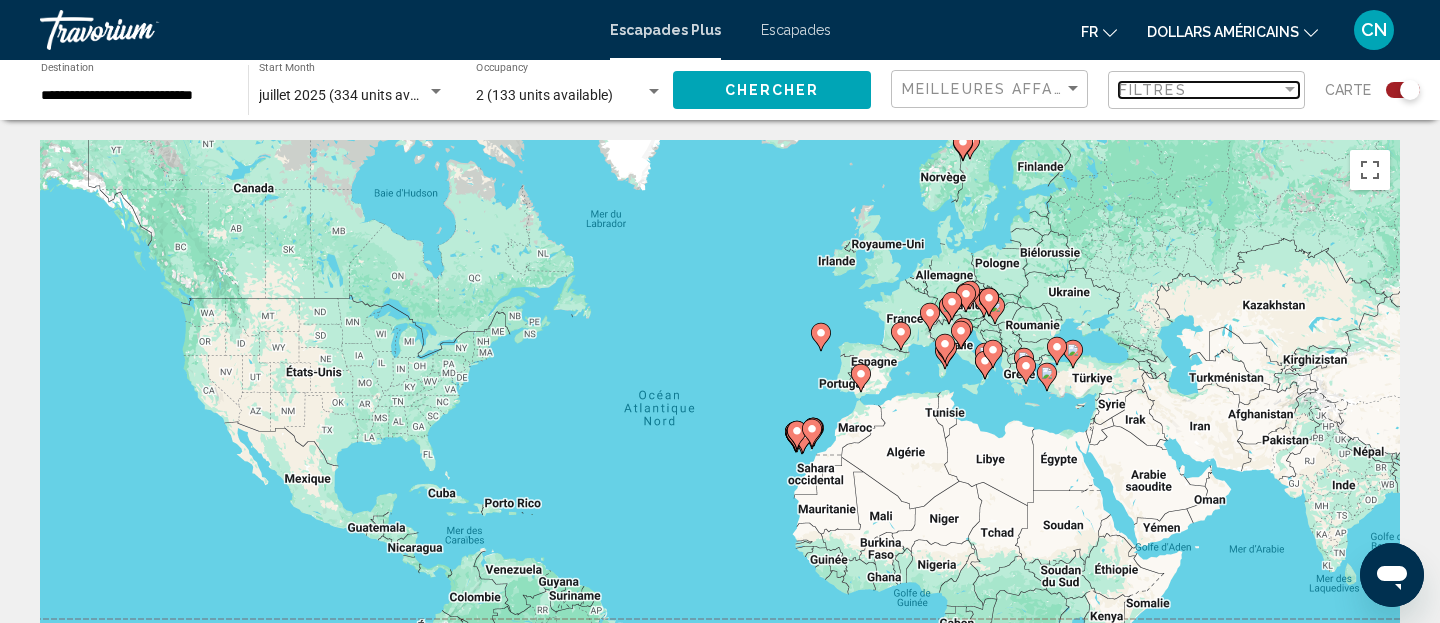 click at bounding box center (1290, 89) 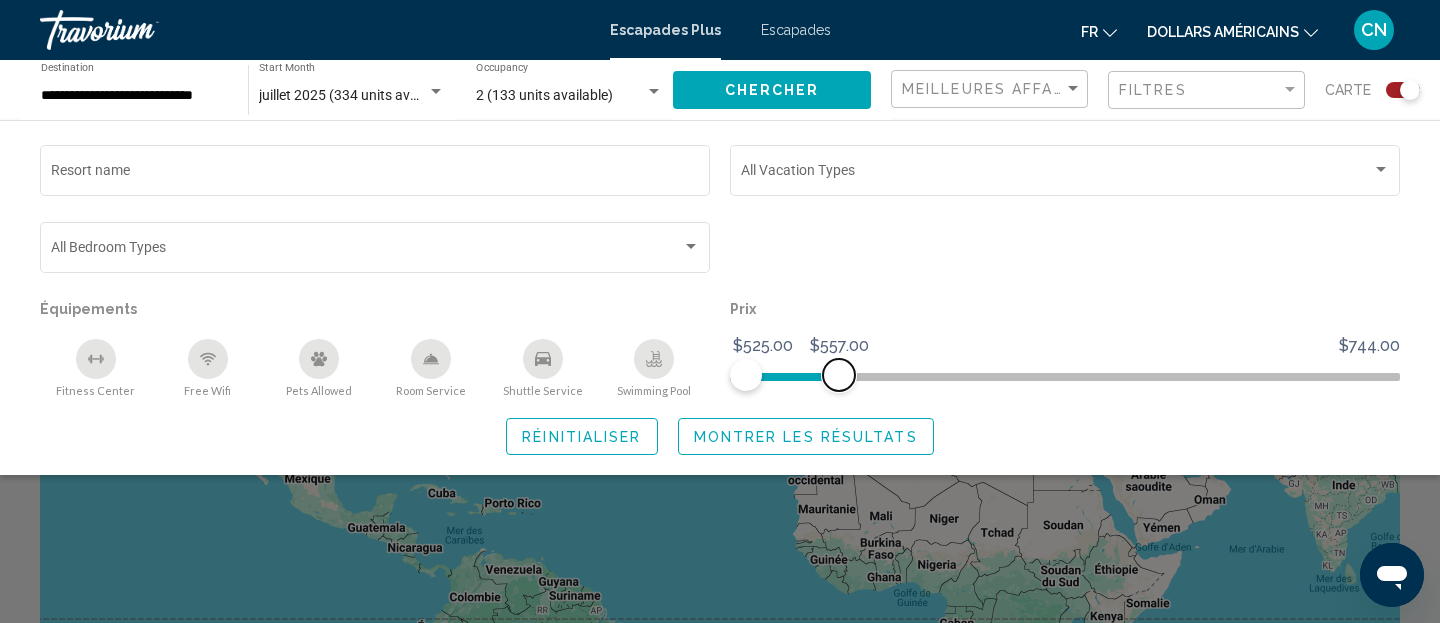 drag, startPoint x: 1379, startPoint y: 383, endPoint x: 839, endPoint y: 387, distance: 540.01483 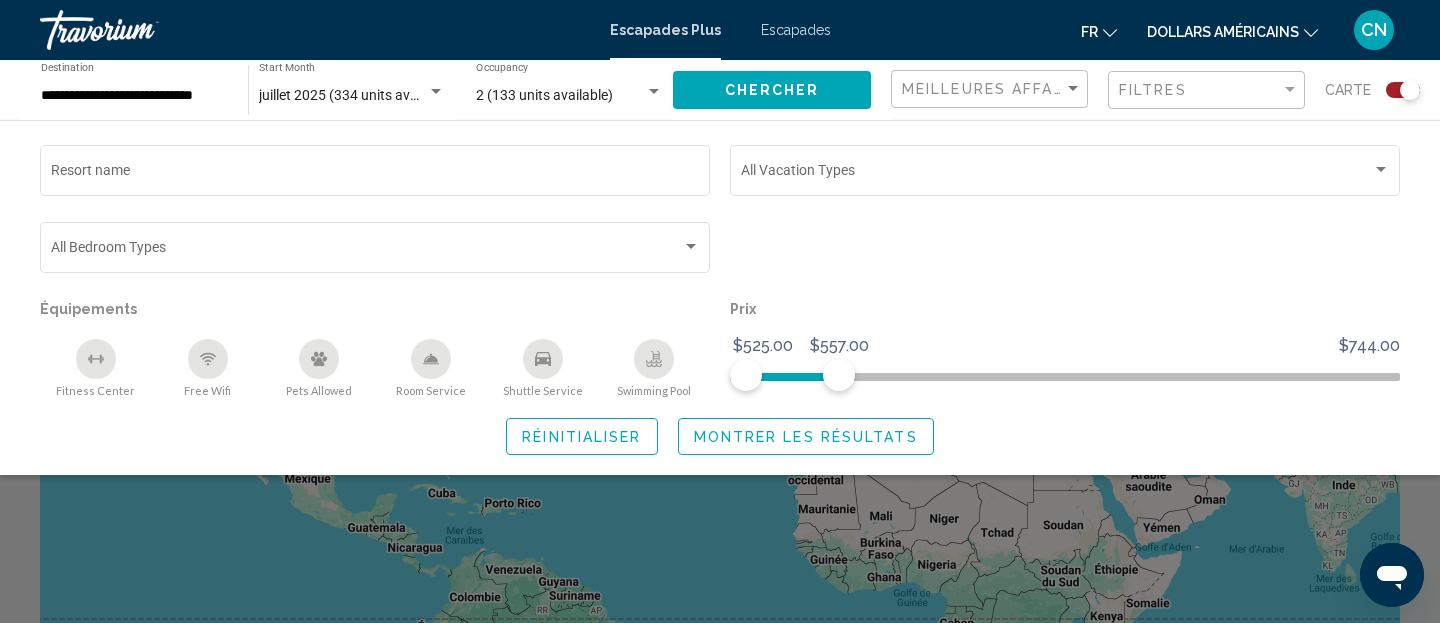 click 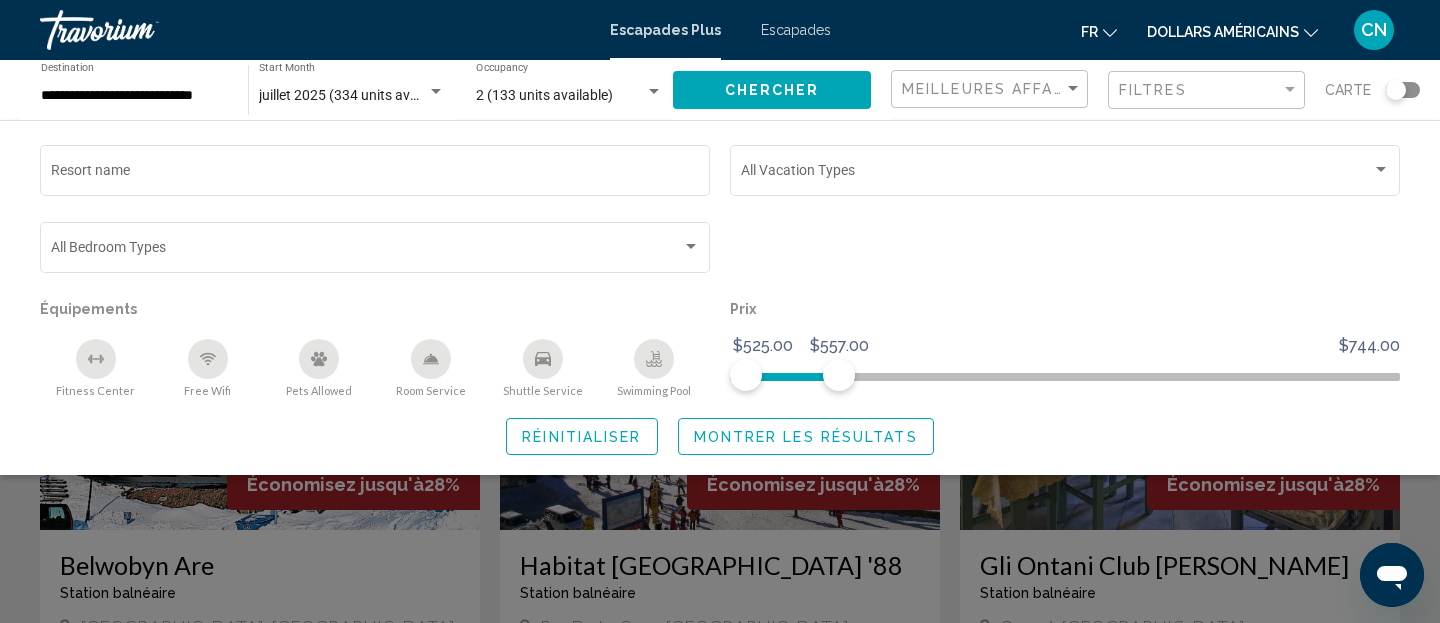 click on "Montrer les résultats" 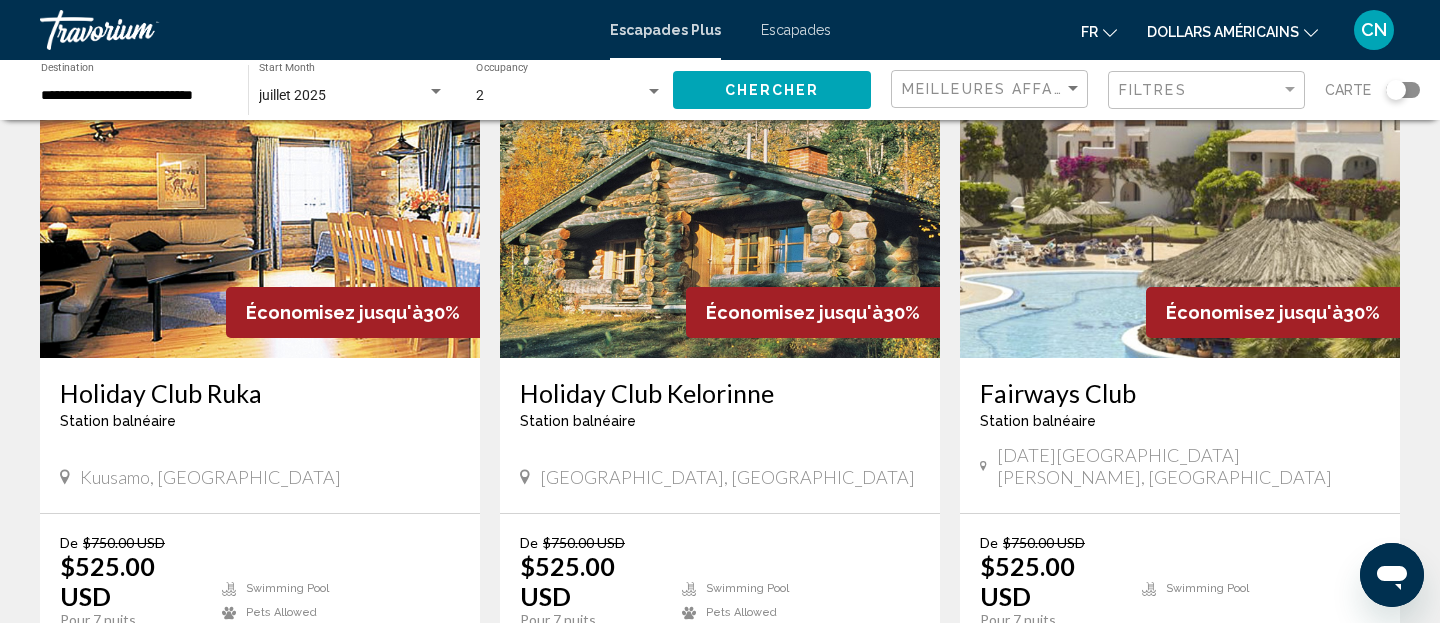 scroll, scrollTop: 167, scrollLeft: 0, axis: vertical 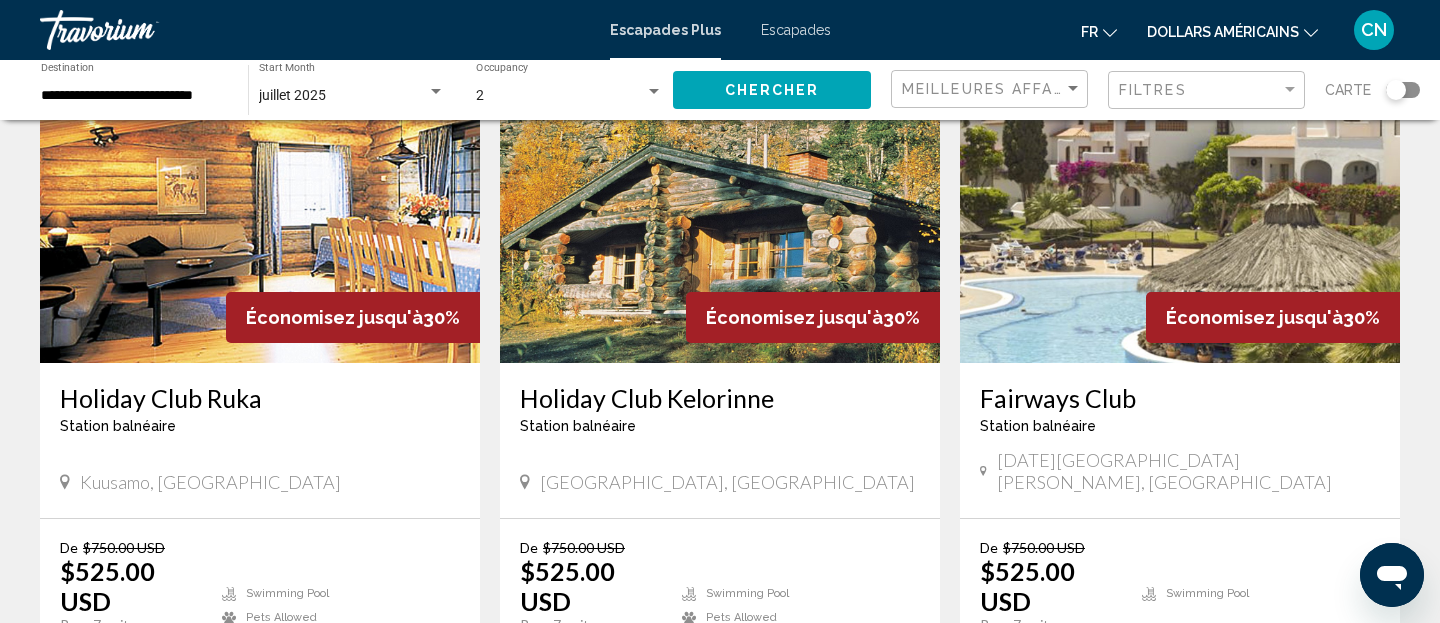 click on "Holiday Club Kelorinne" at bounding box center (720, 398) 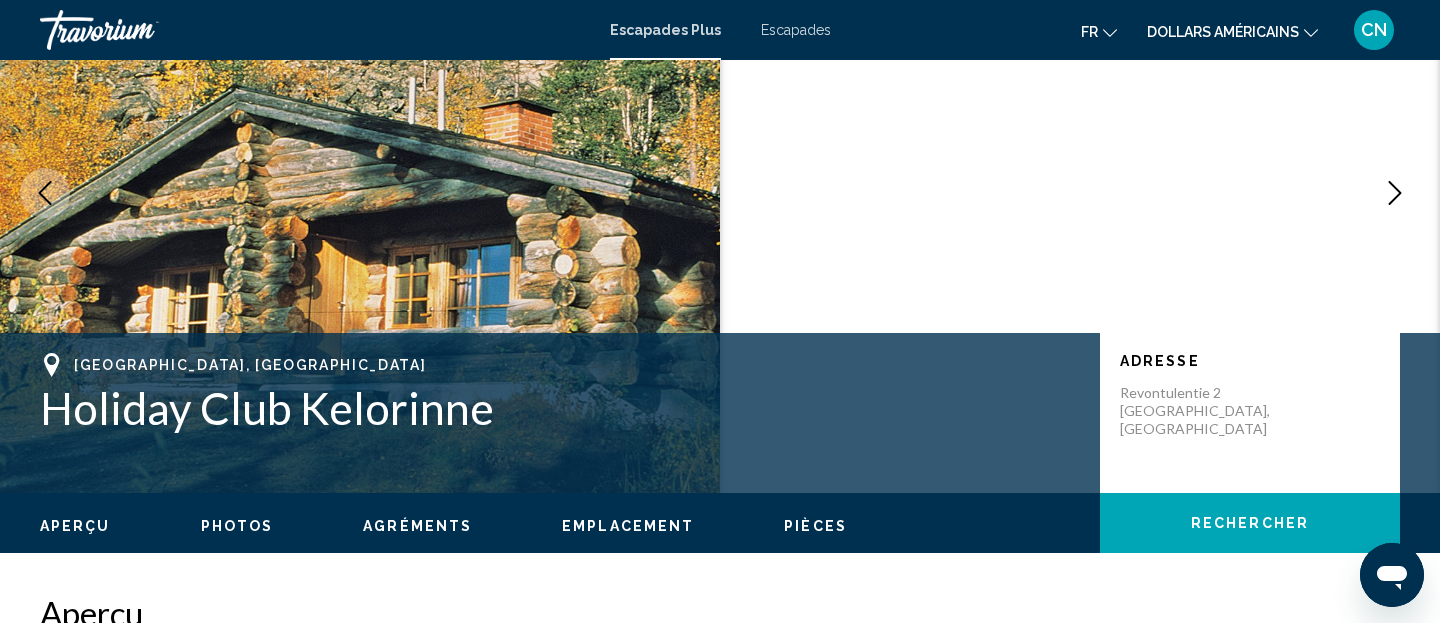 scroll, scrollTop: 48, scrollLeft: 0, axis: vertical 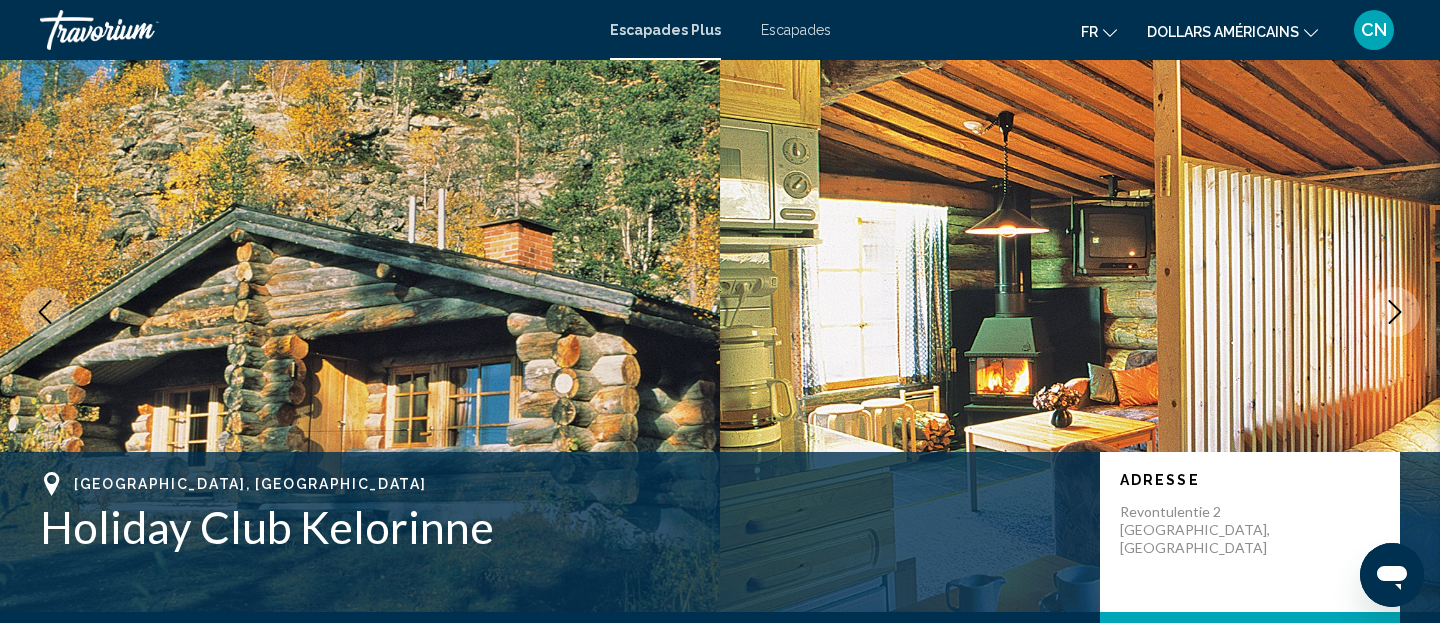 click 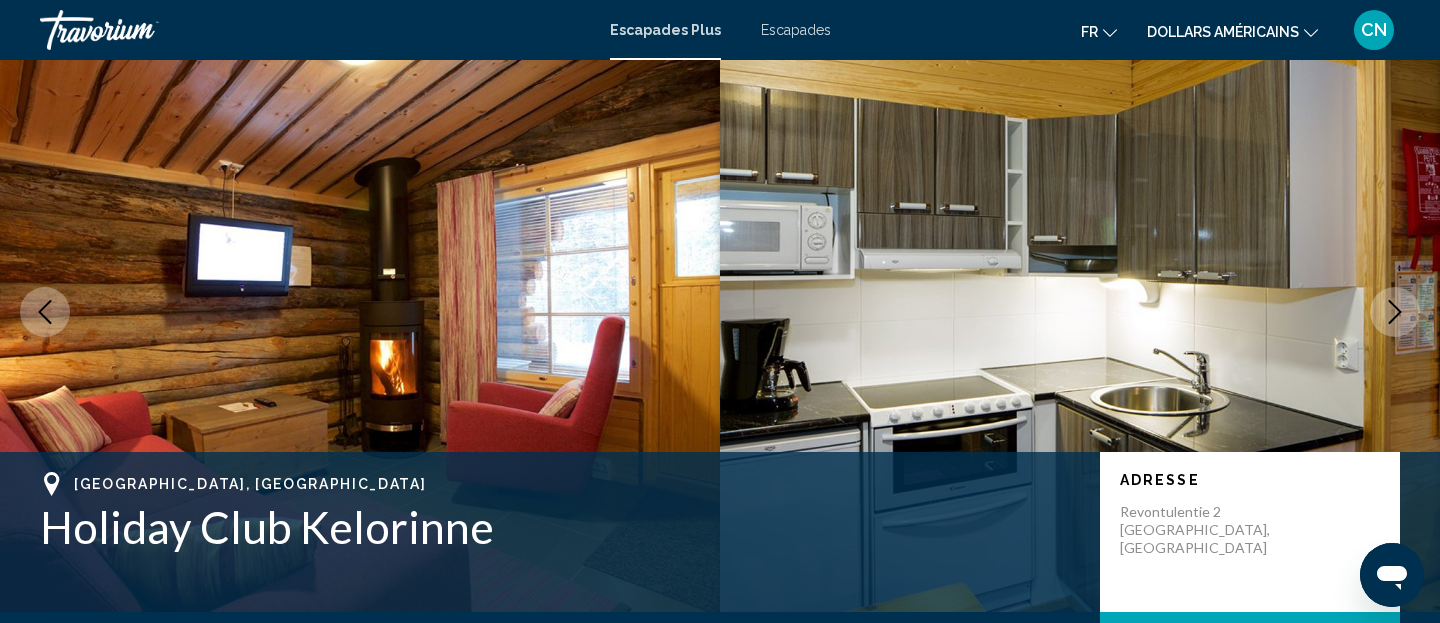click 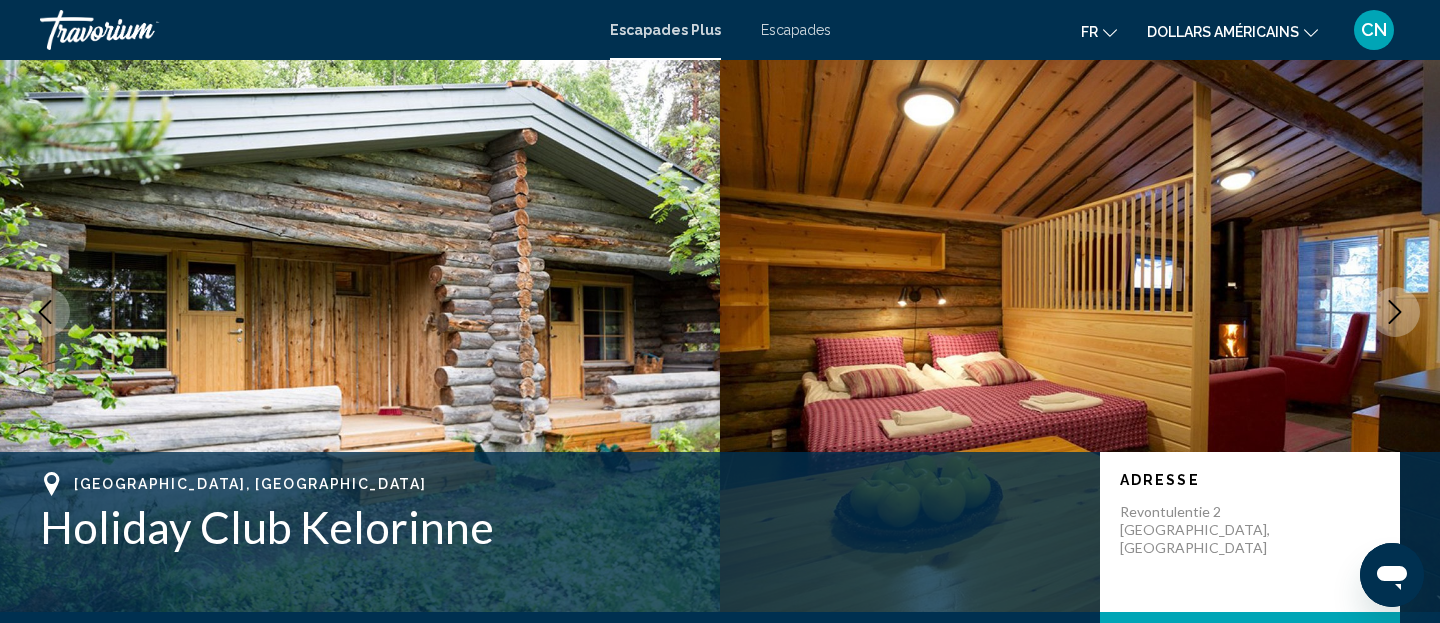 click 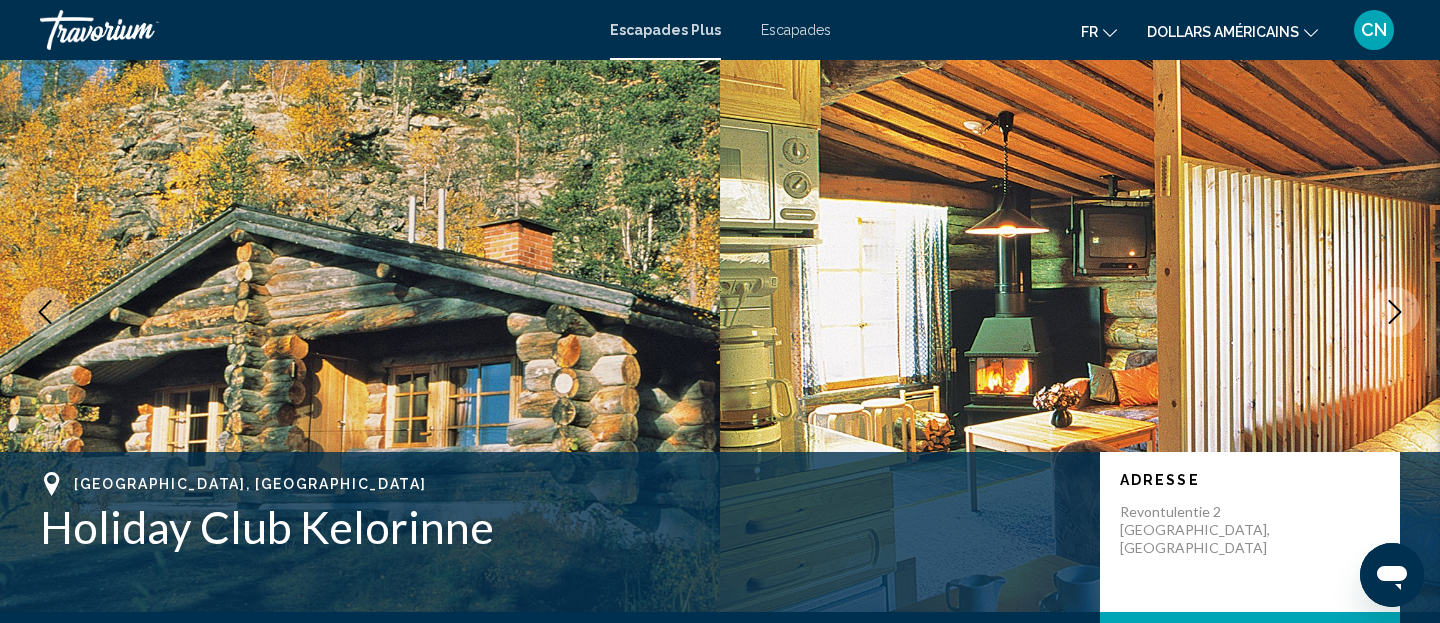 click 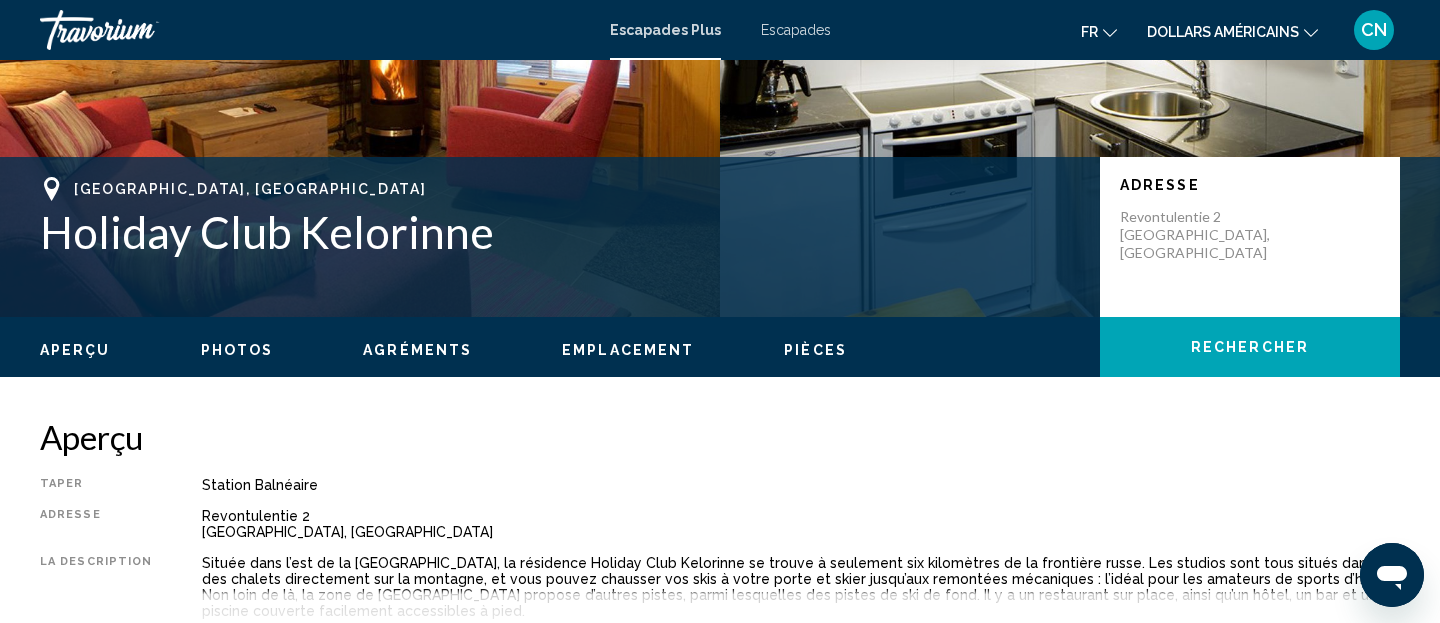 scroll, scrollTop: 561, scrollLeft: 0, axis: vertical 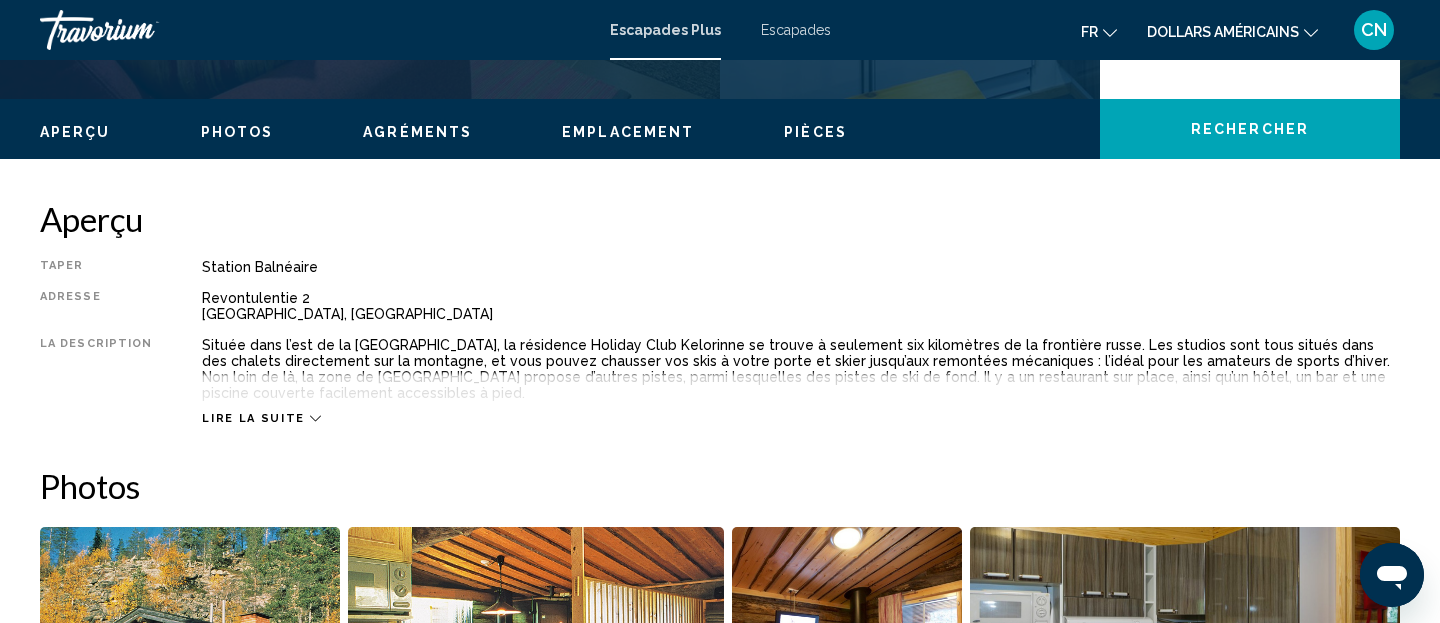 click on "Lire la suite" at bounding box center (253, 418) 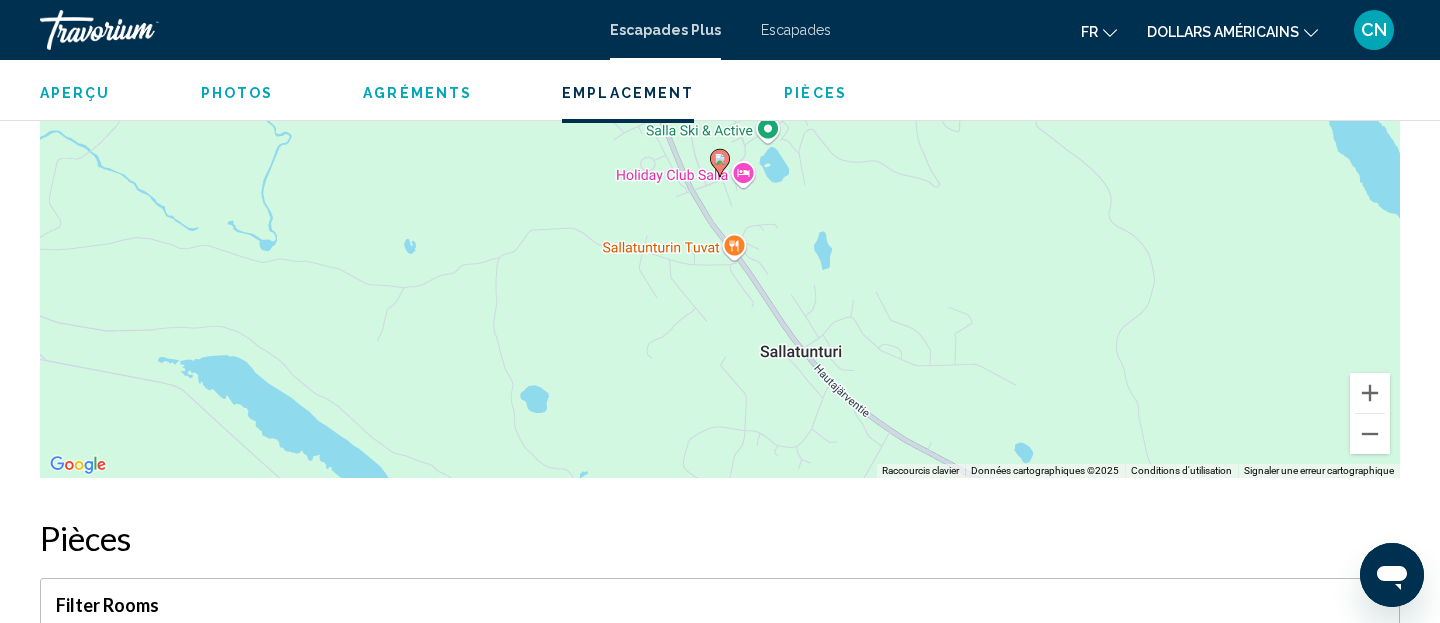 scroll, scrollTop: 2371, scrollLeft: 0, axis: vertical 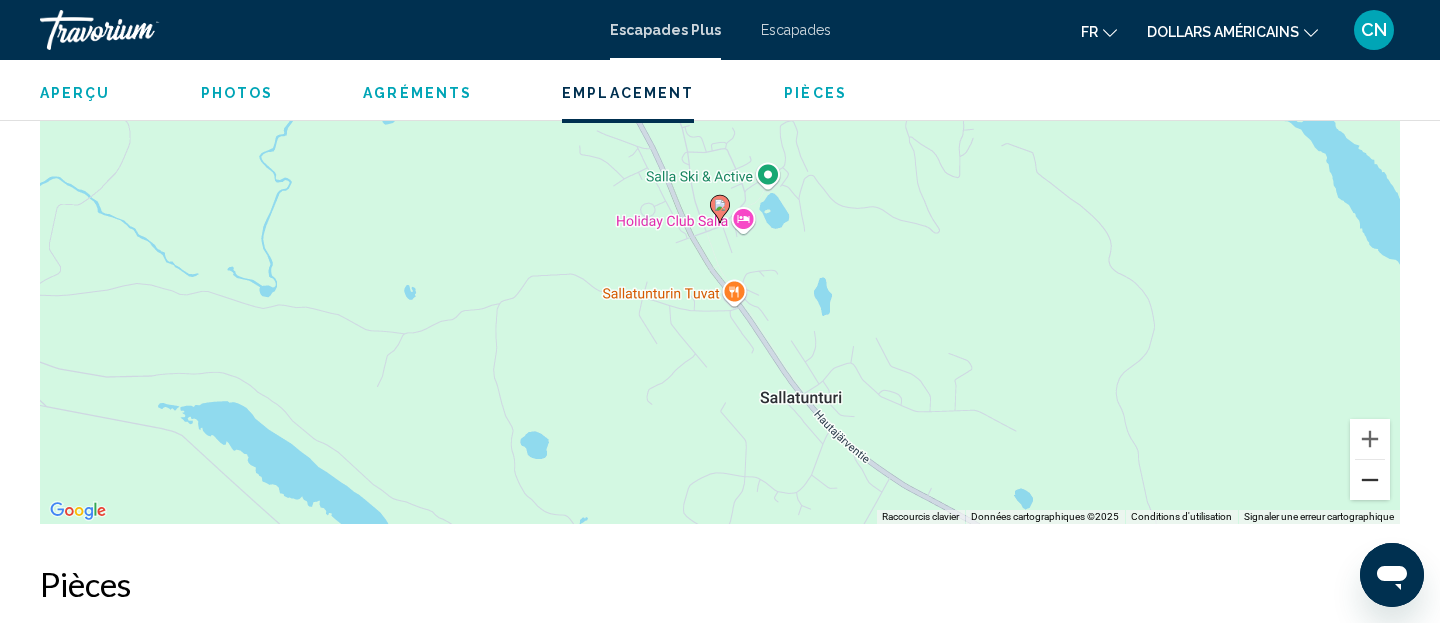 click at bounding box center (1370, 480) 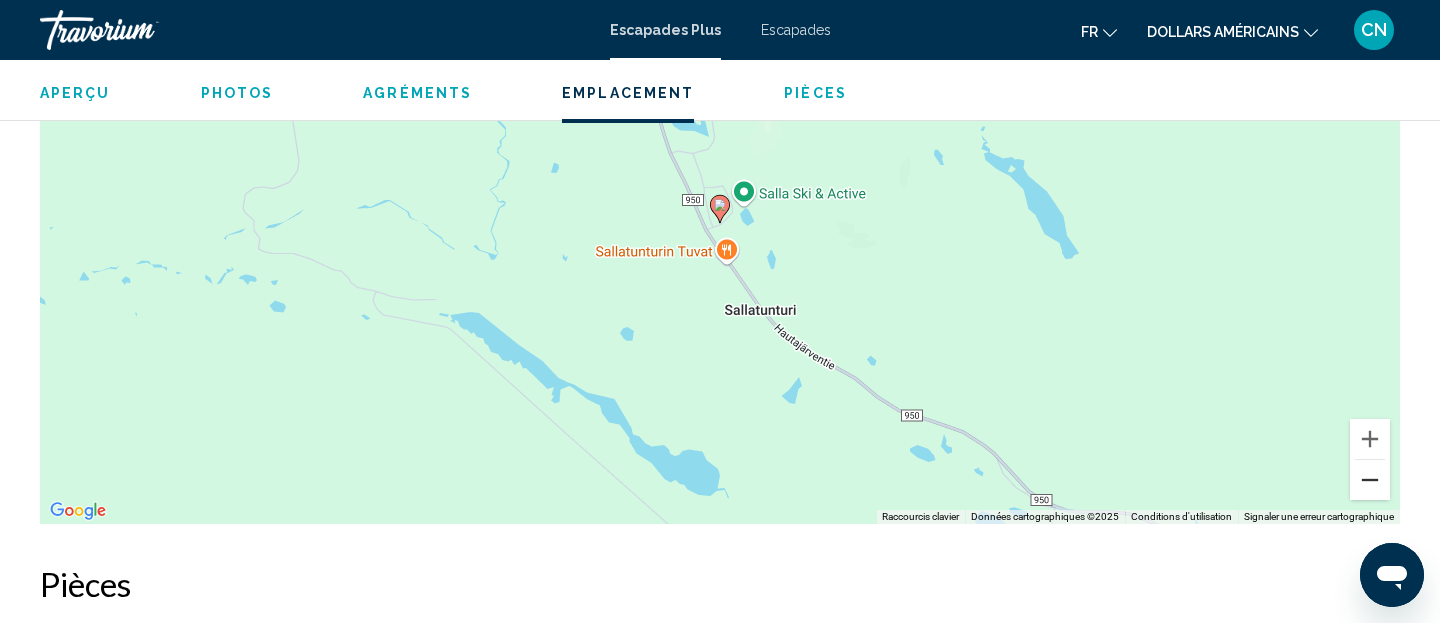 click at bounding box center [1370, 480] 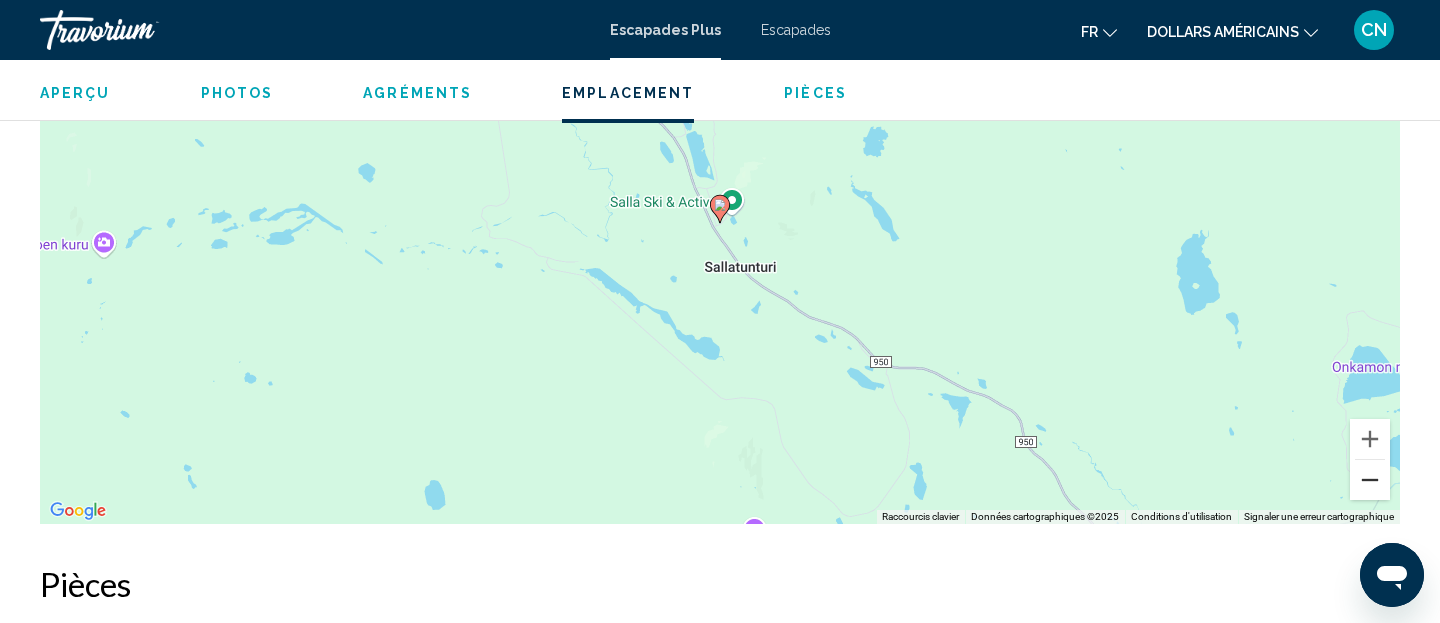 click at bounding box center (1370, 480) 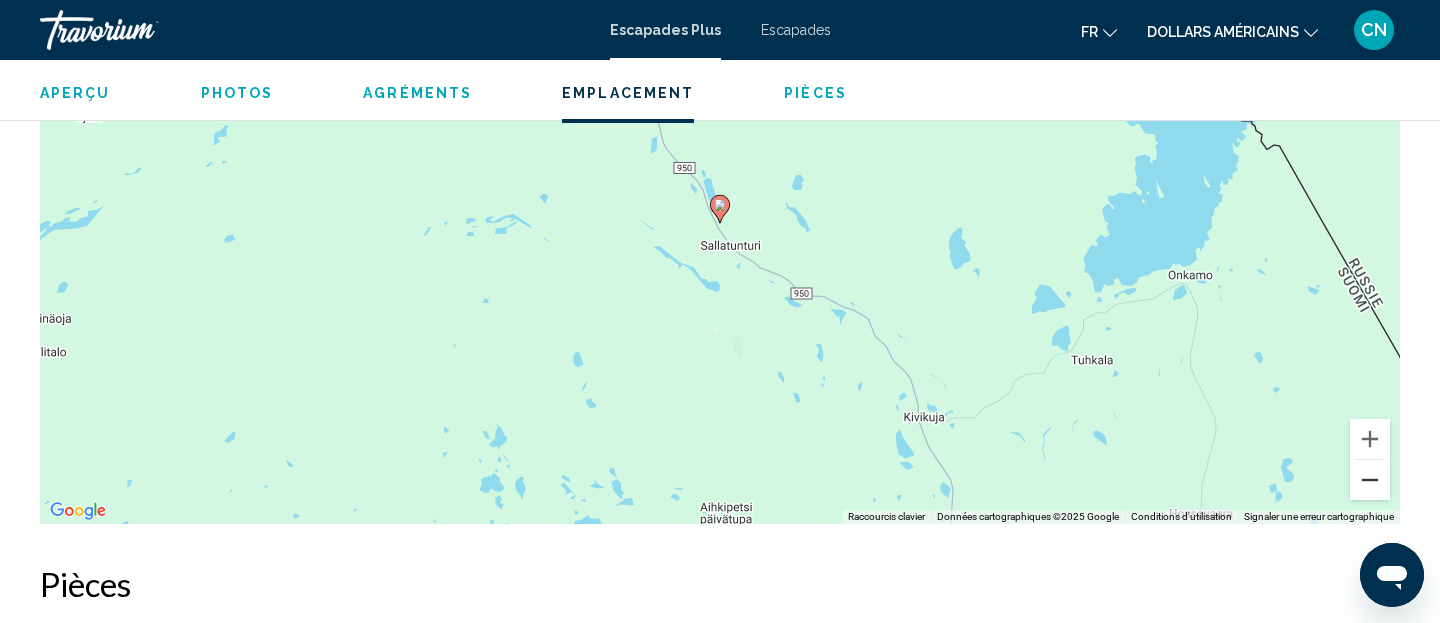 click at bounding box center [1370, 480] 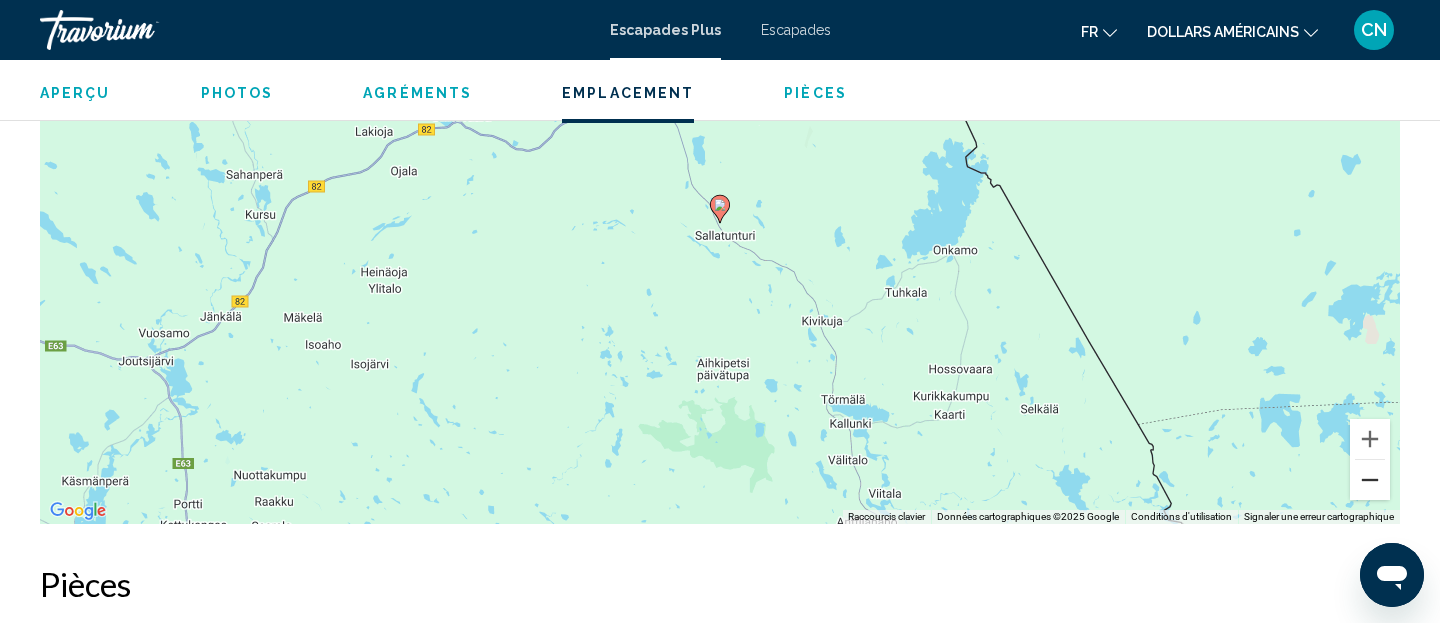 click at bounding box center (1370, 480) 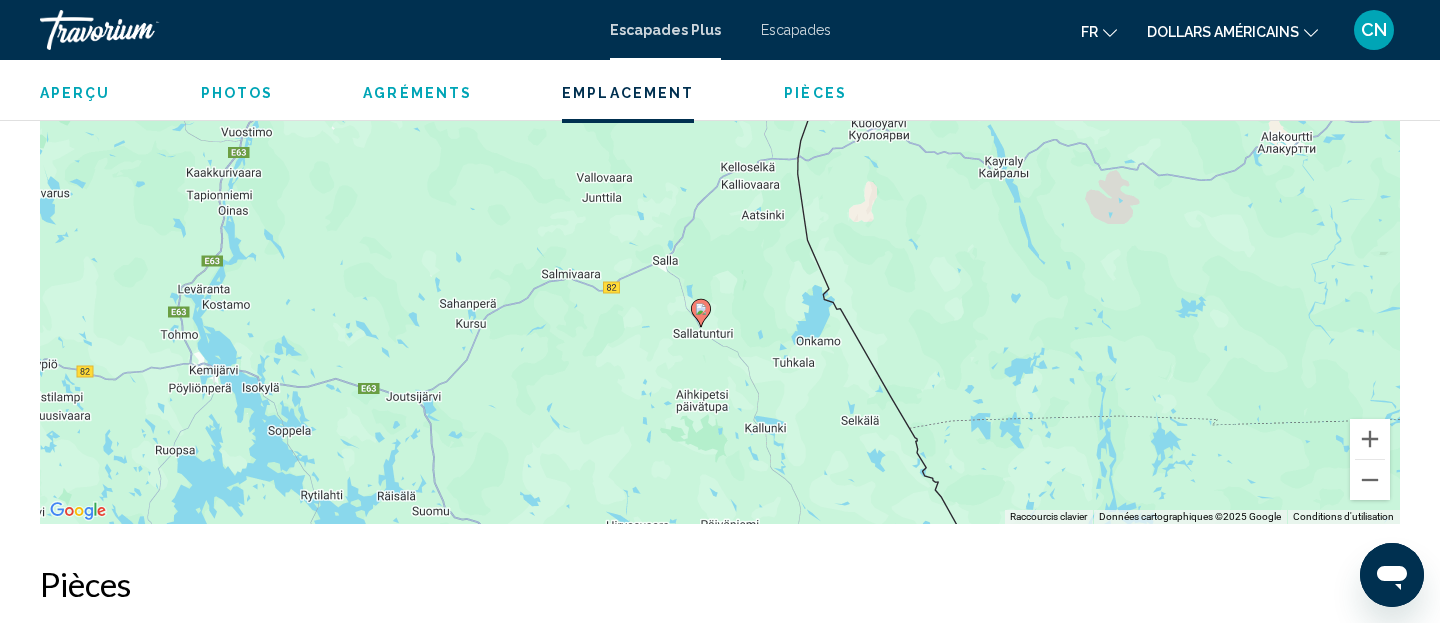 drag, startPoint x: 1147, startPoint y: 332, endPoint x: 1128, endPoint y: 442, distance: 111.62885 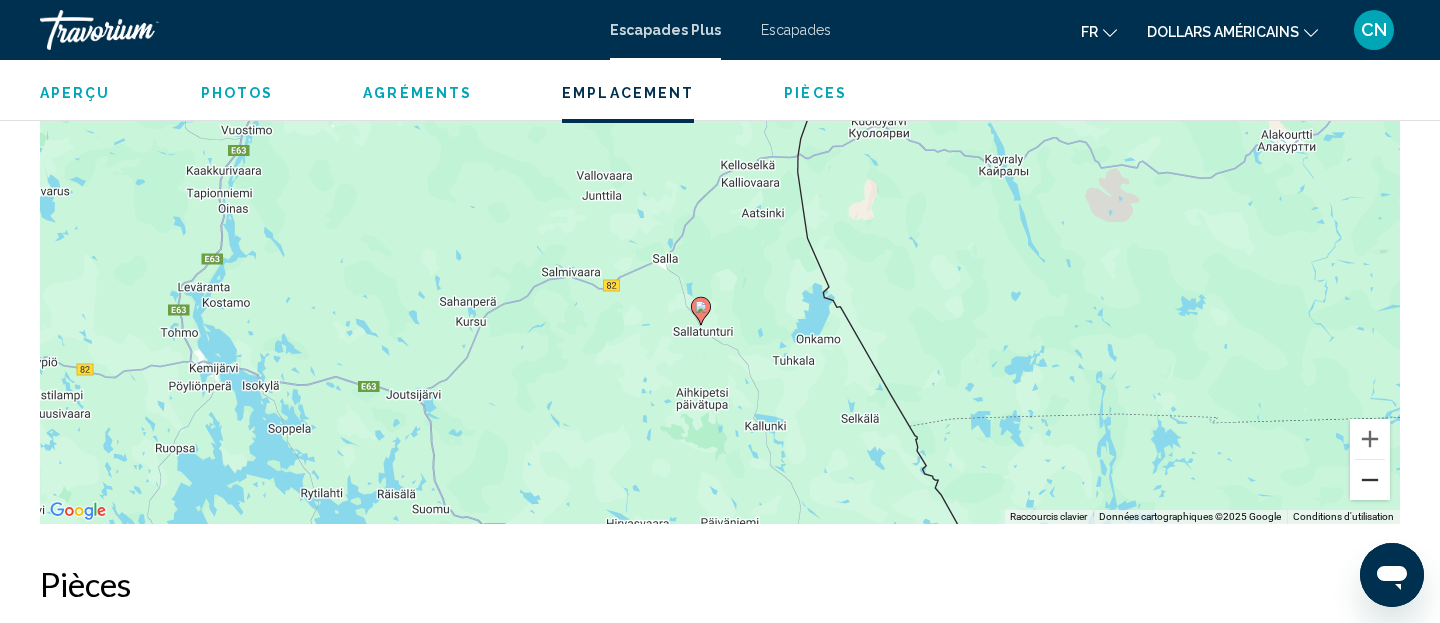 click at bounding box center (1370, 480) 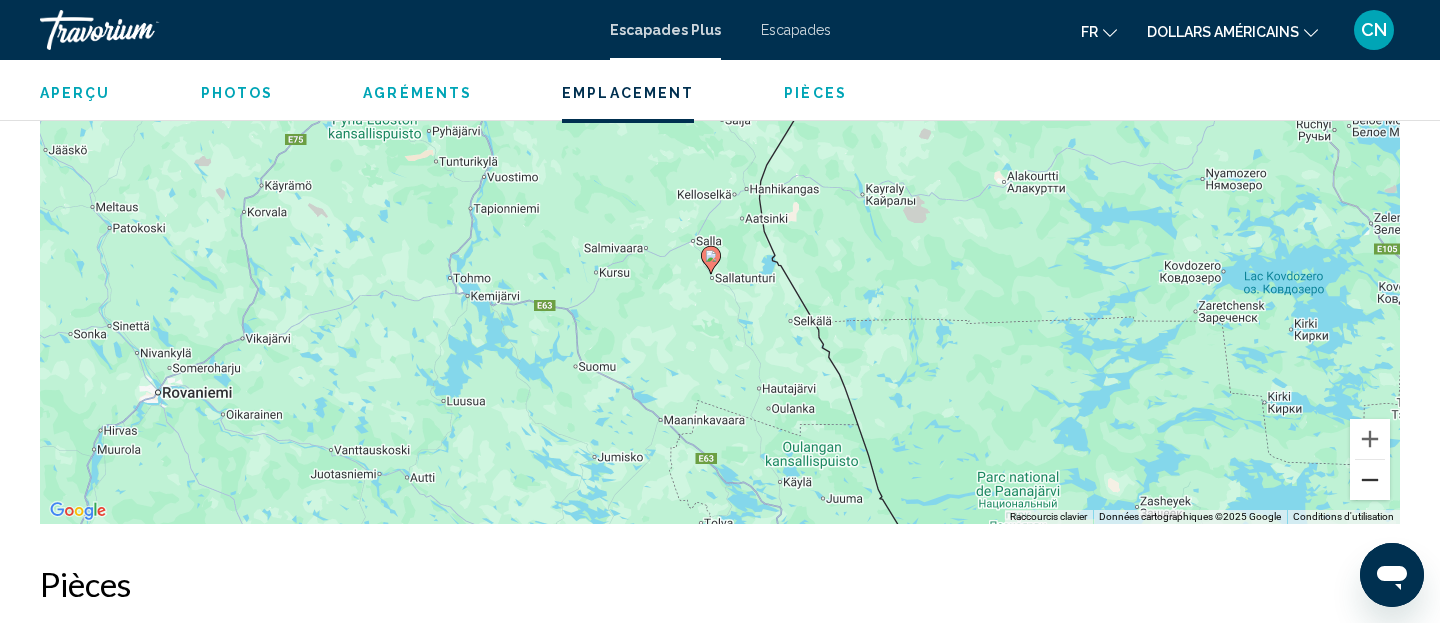 click at bounding box center [1370, 480] 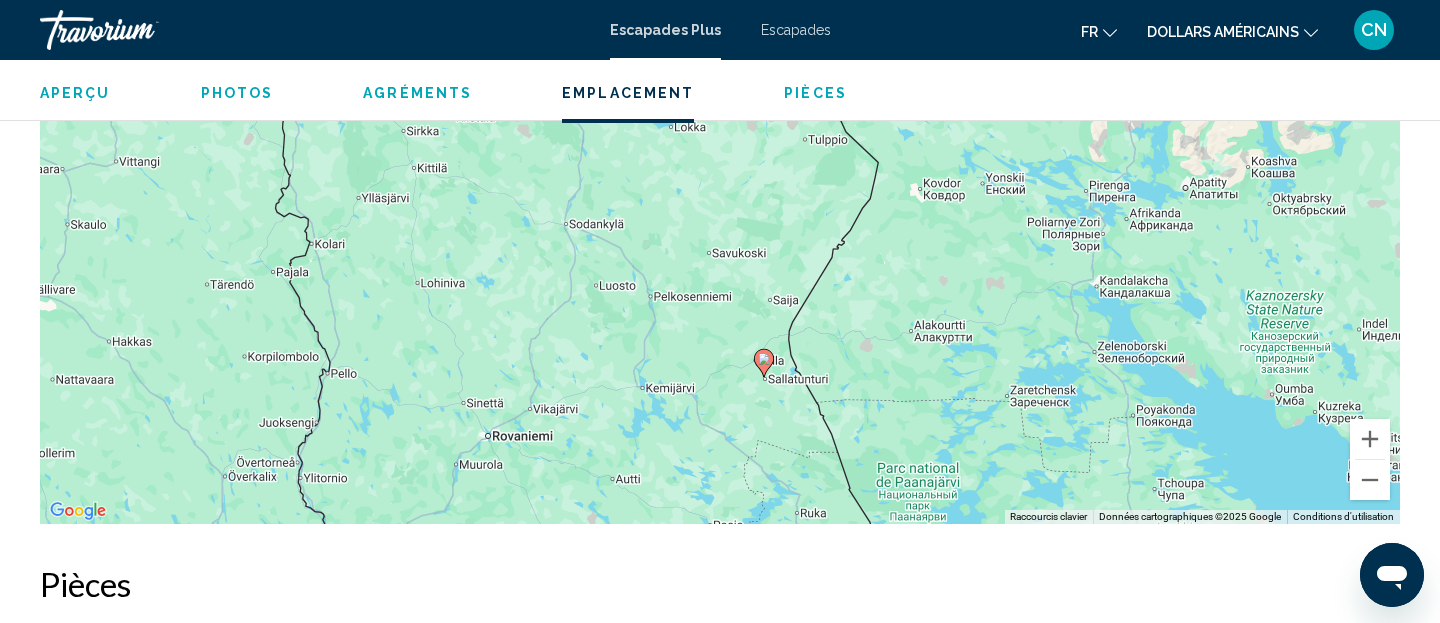 drag, startPoint x: 1009, startPoint y: 332, endPoint x: 1057, endPoint y: 460, distance: 136.70406 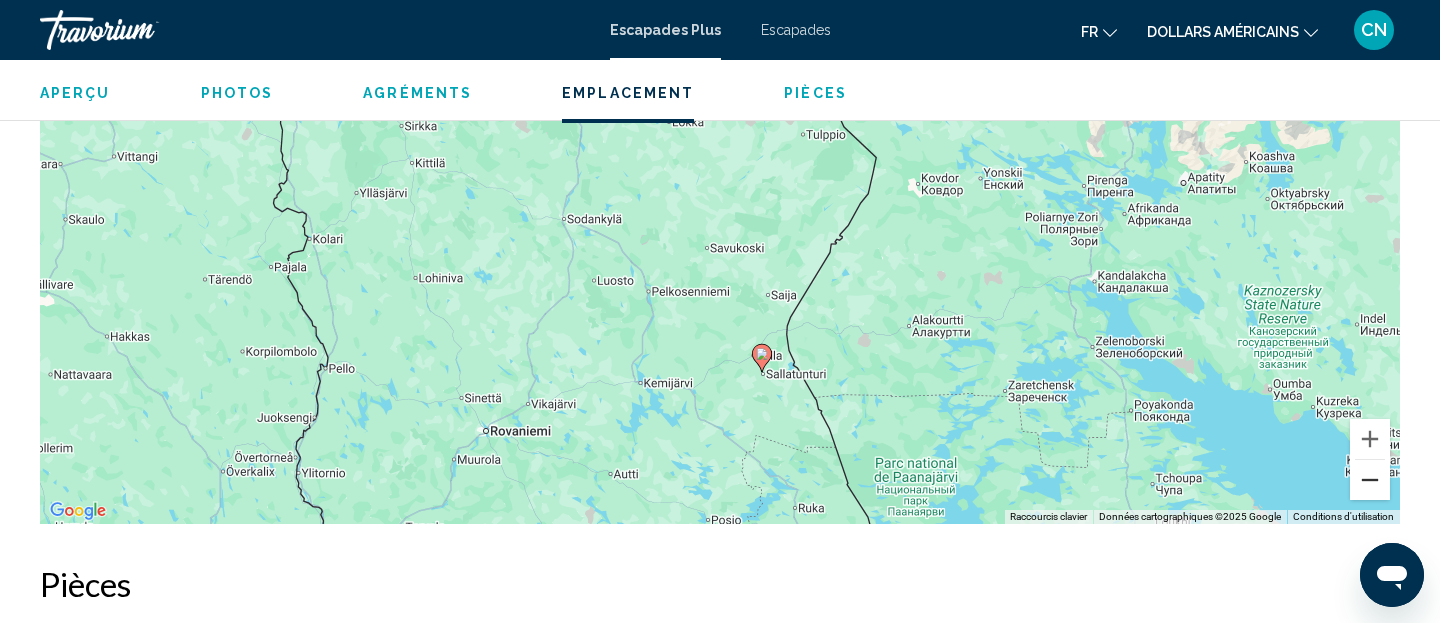 click at bounding box center [1370, 480] 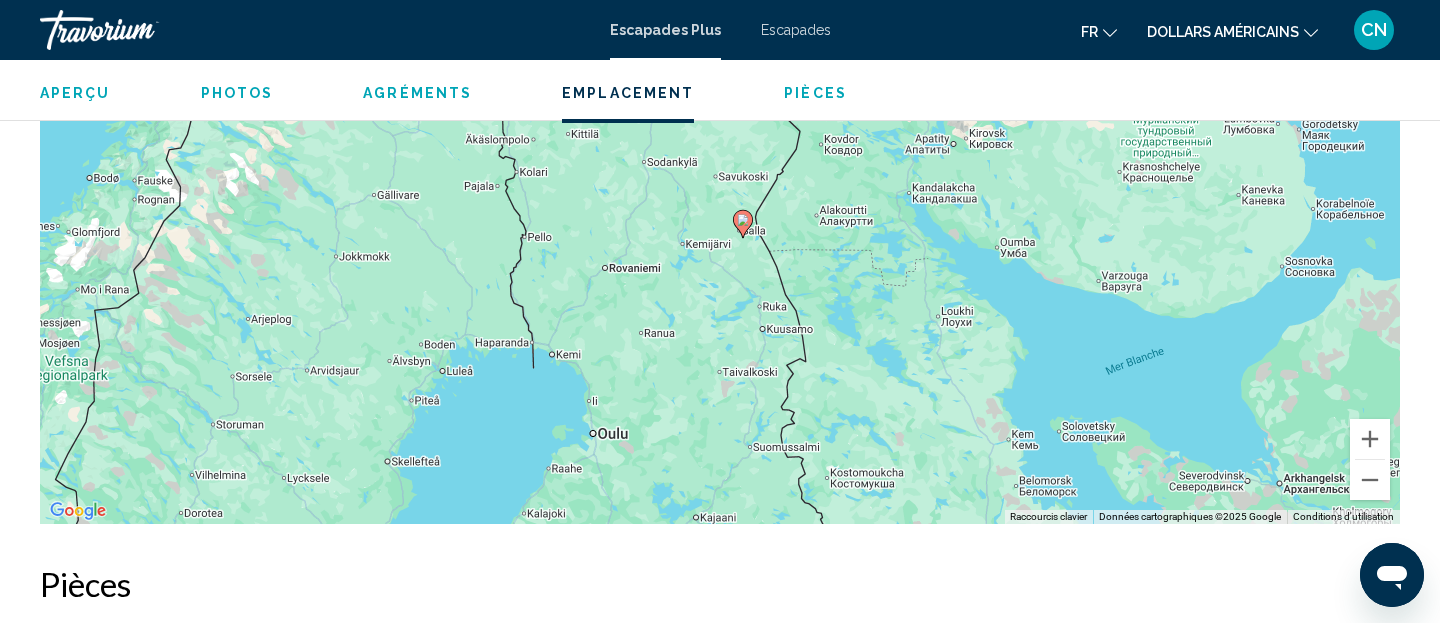 drag, startPoint x: 1102, startPoint y: 265, endPoint x: 1104, endPoint y: 210, distance: 55.03635 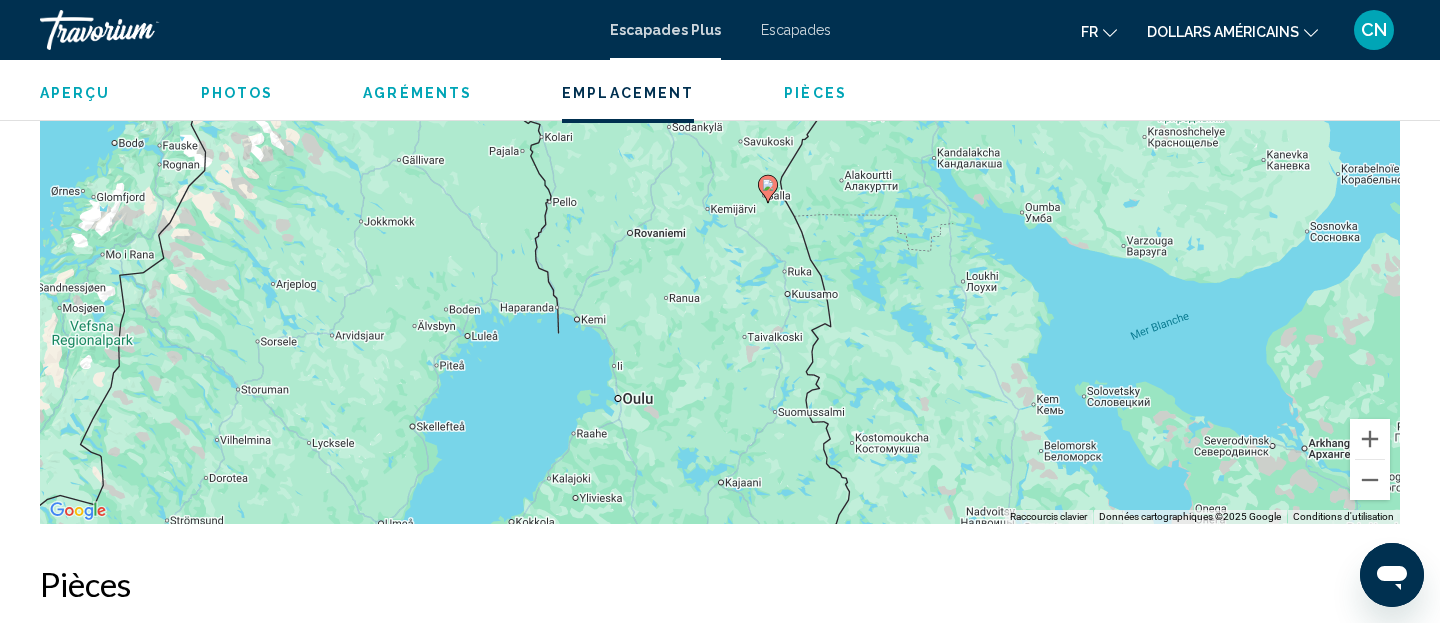 drag, startPoint x: 1030, startPoint y: 342, endPoint x: 1048, endPoint y: 336, distance: 18.973665 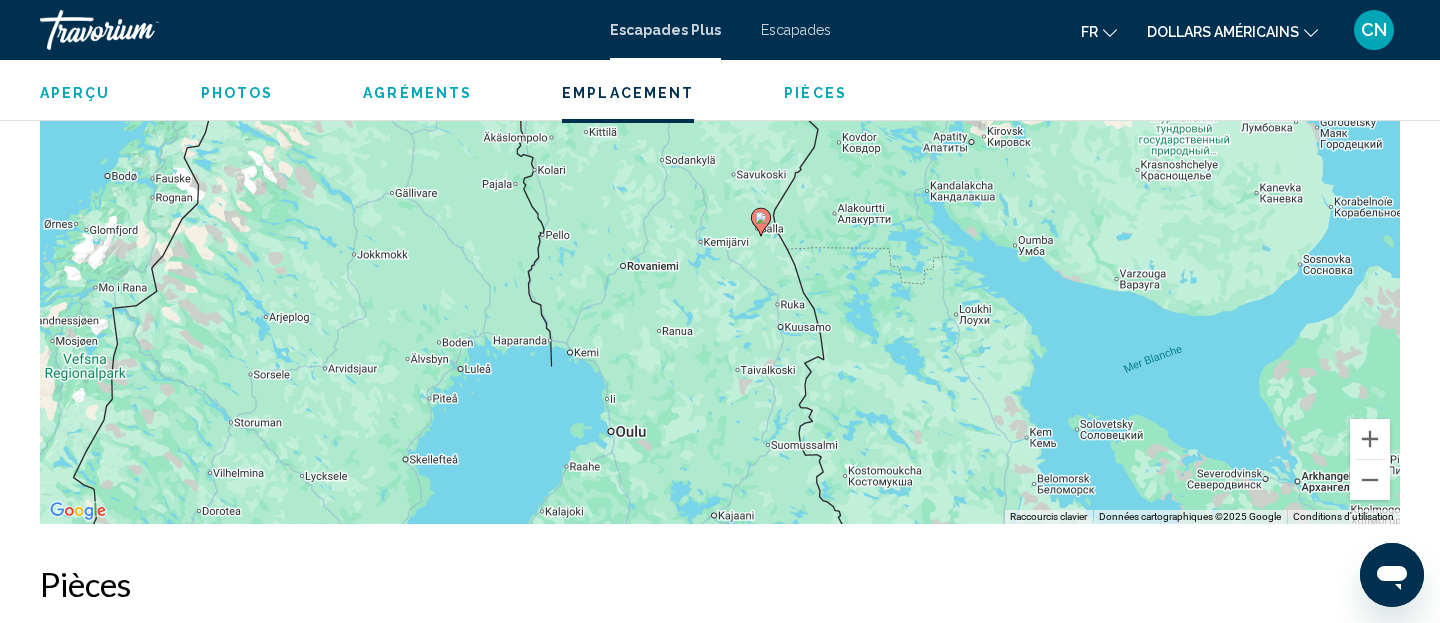 scroll, scrollTop: 0, scrollLeft: 0, axis: both 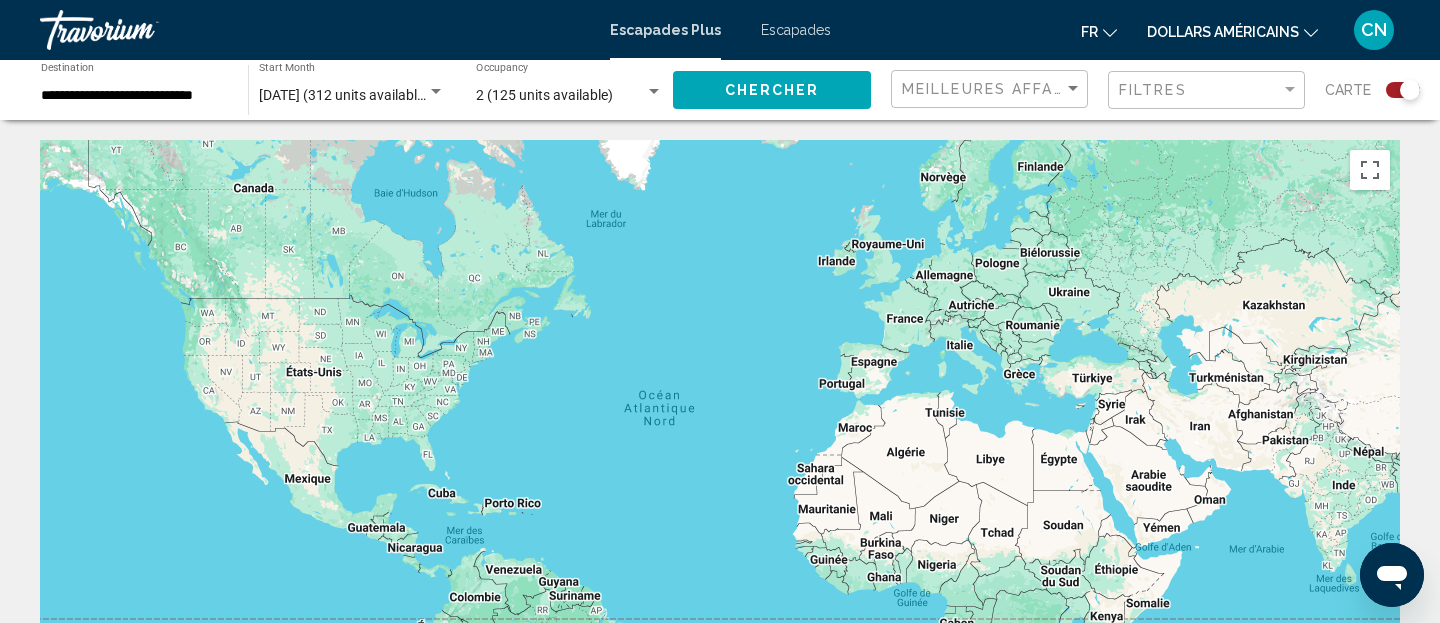click on "**********" 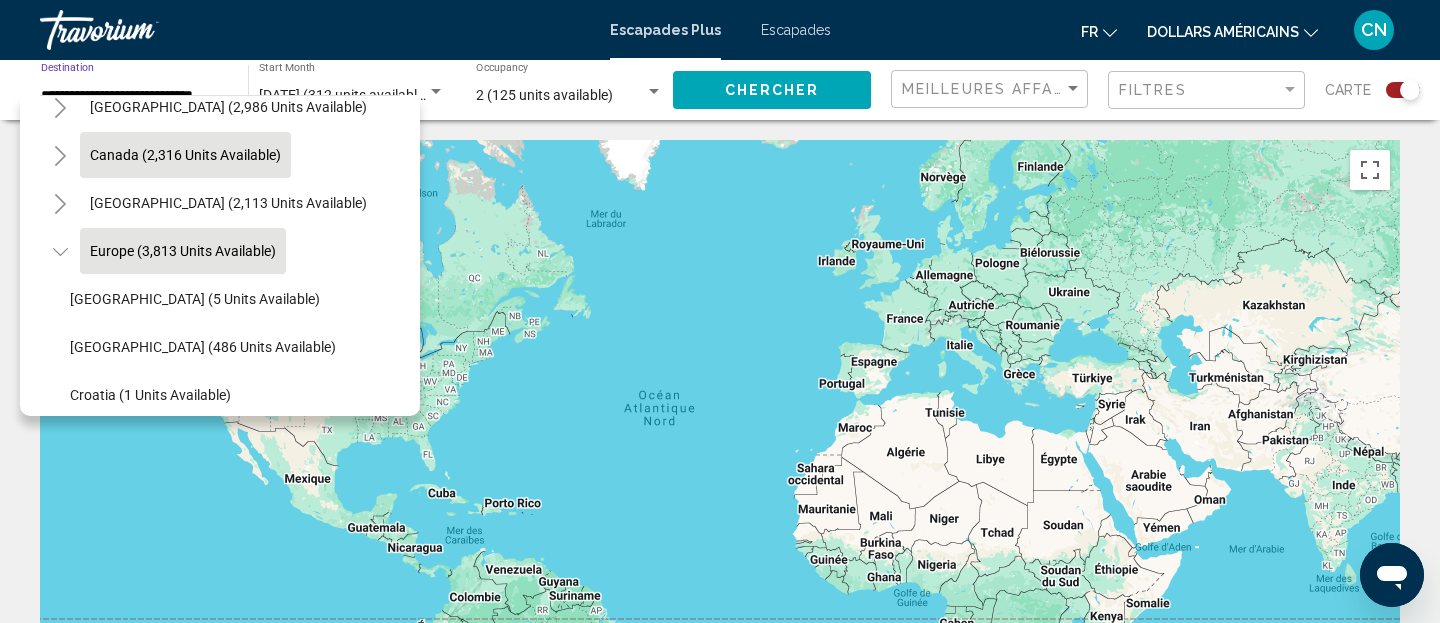 scroll, scrollTop: 0, scrollLeft: 0, axis: both 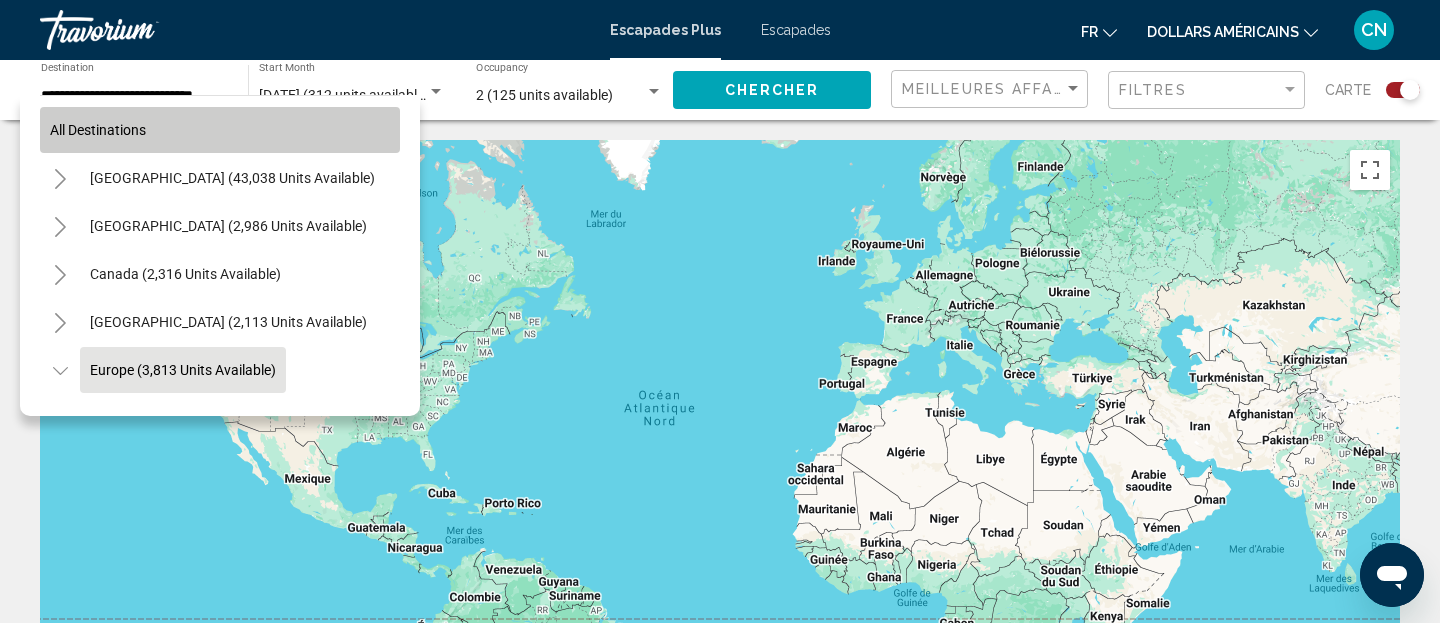 click on "All destinations" at bounding box center [98, 130] 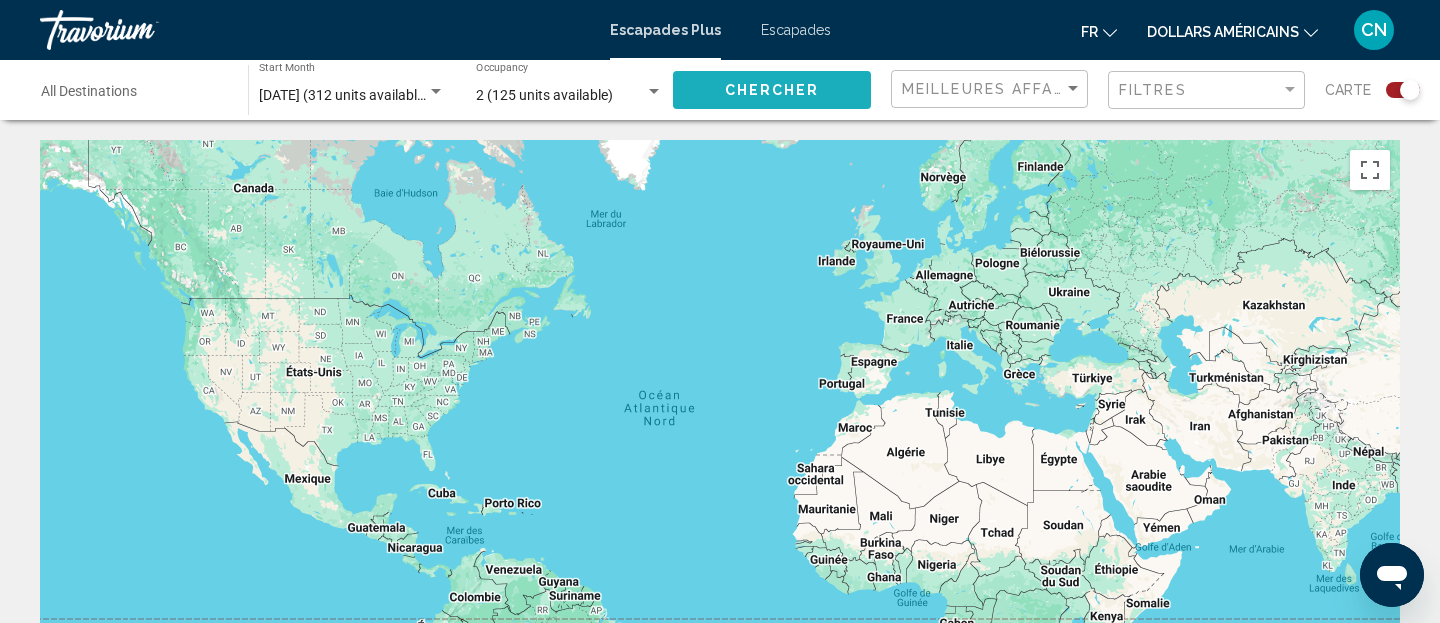 click on "Chercher" 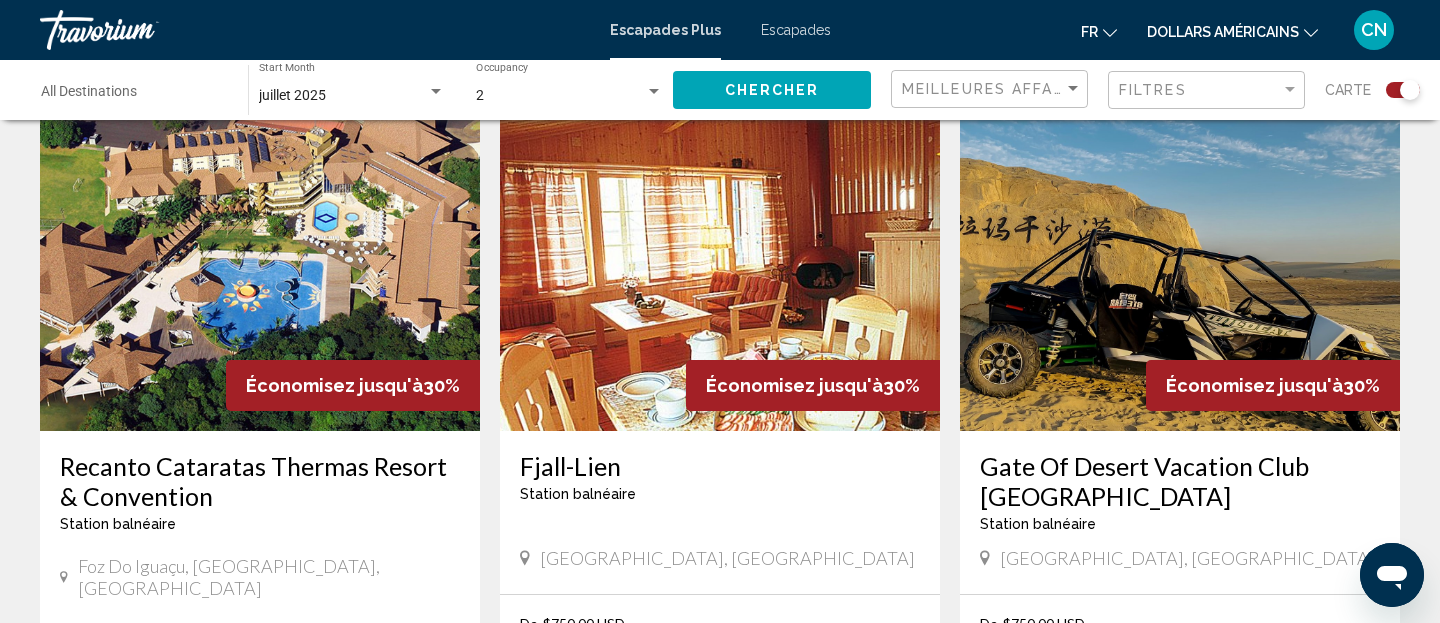 scroll, scrollTop: 2979, scrollLeft: 0, axis: vertical 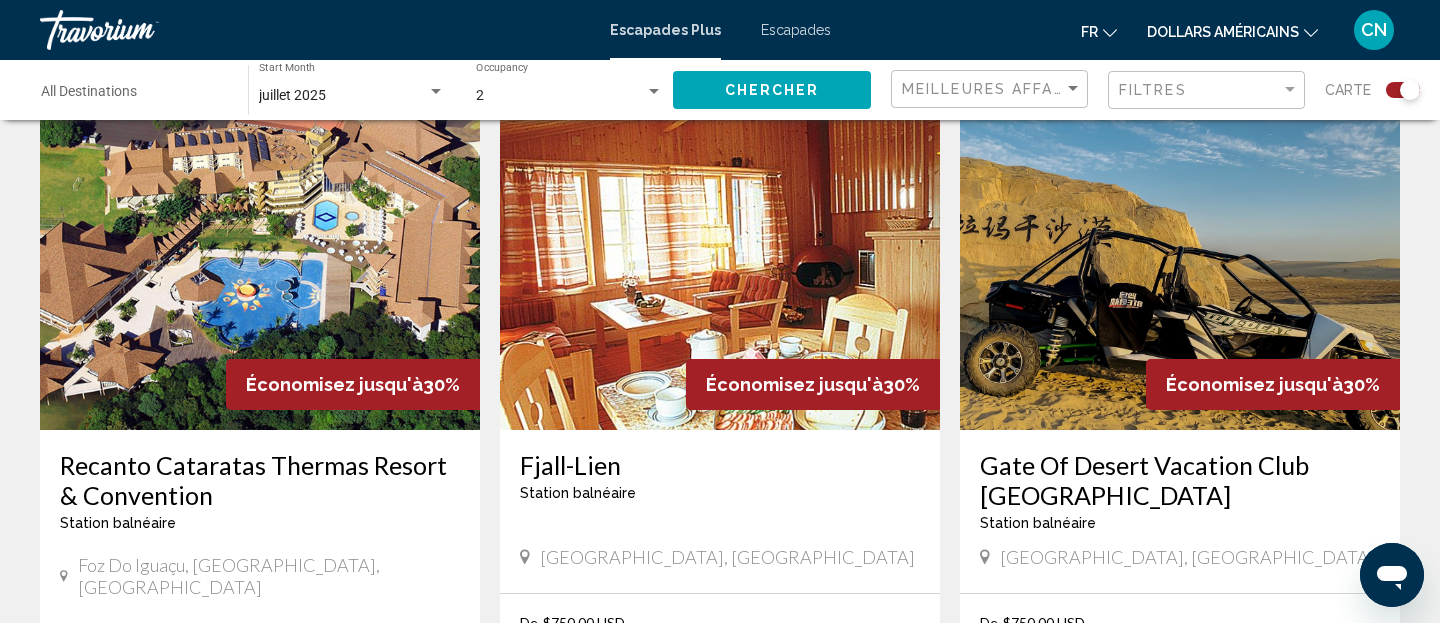 click on "View Resort" at bounding box center (757, 753) 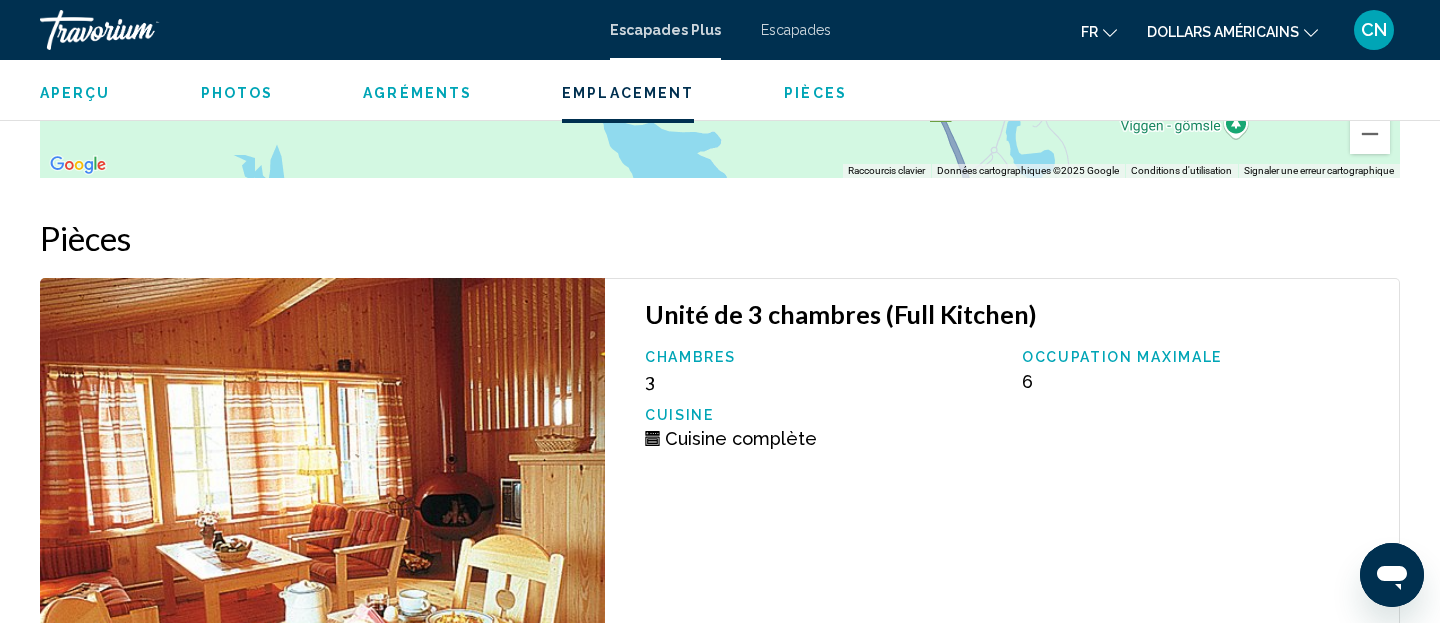 scroll, scrollTop: 2491, scrollLeft: 0, axis: vertical 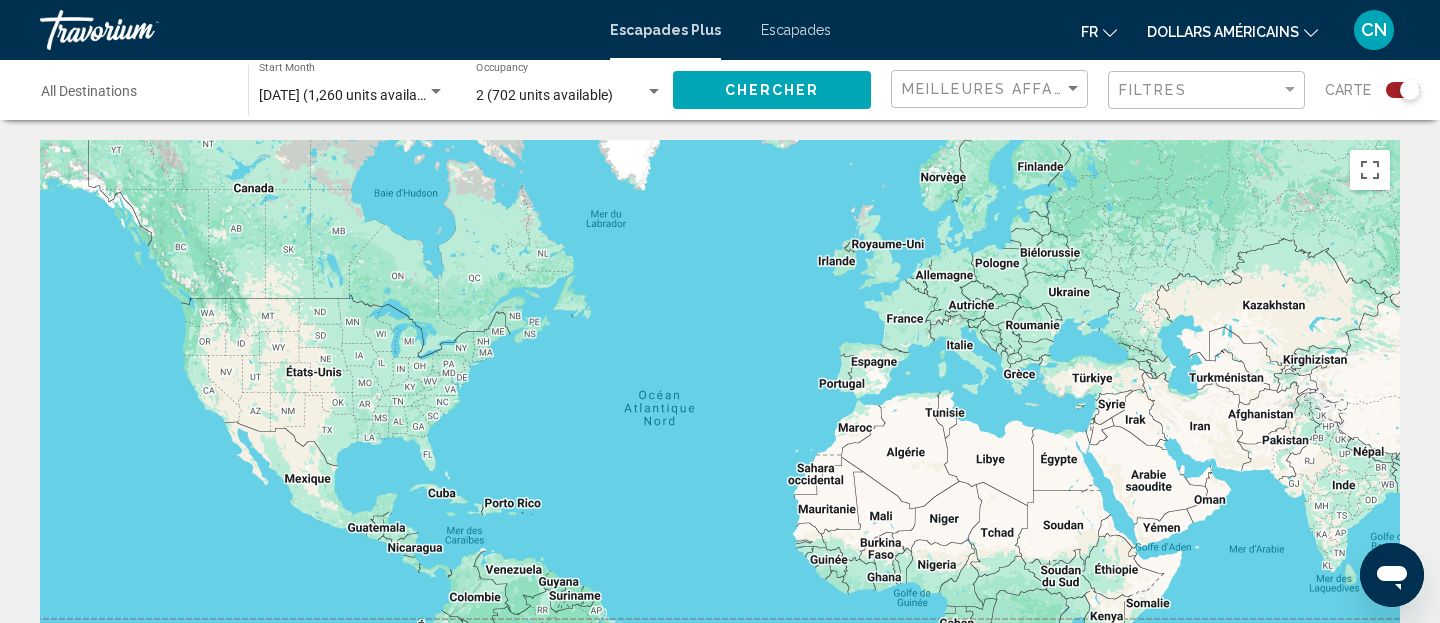 click 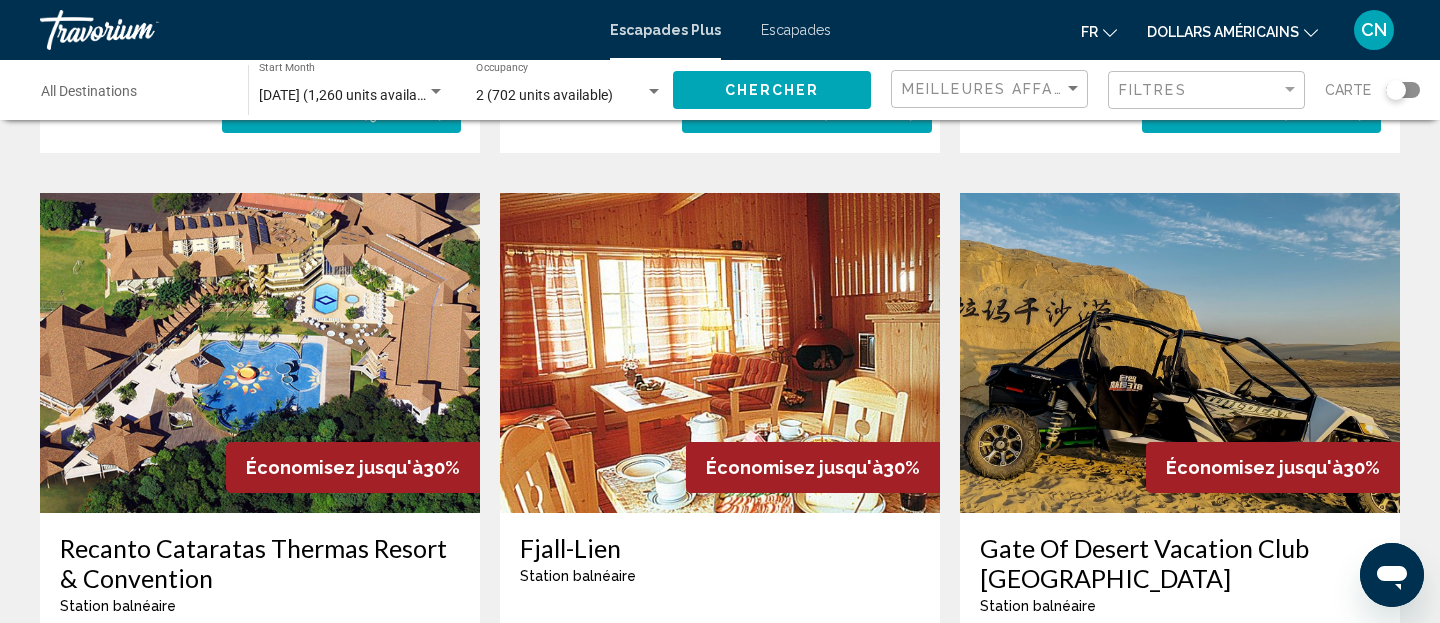 scroll, scrollTop: 2642, scrollLeft: 0, axis: vertical 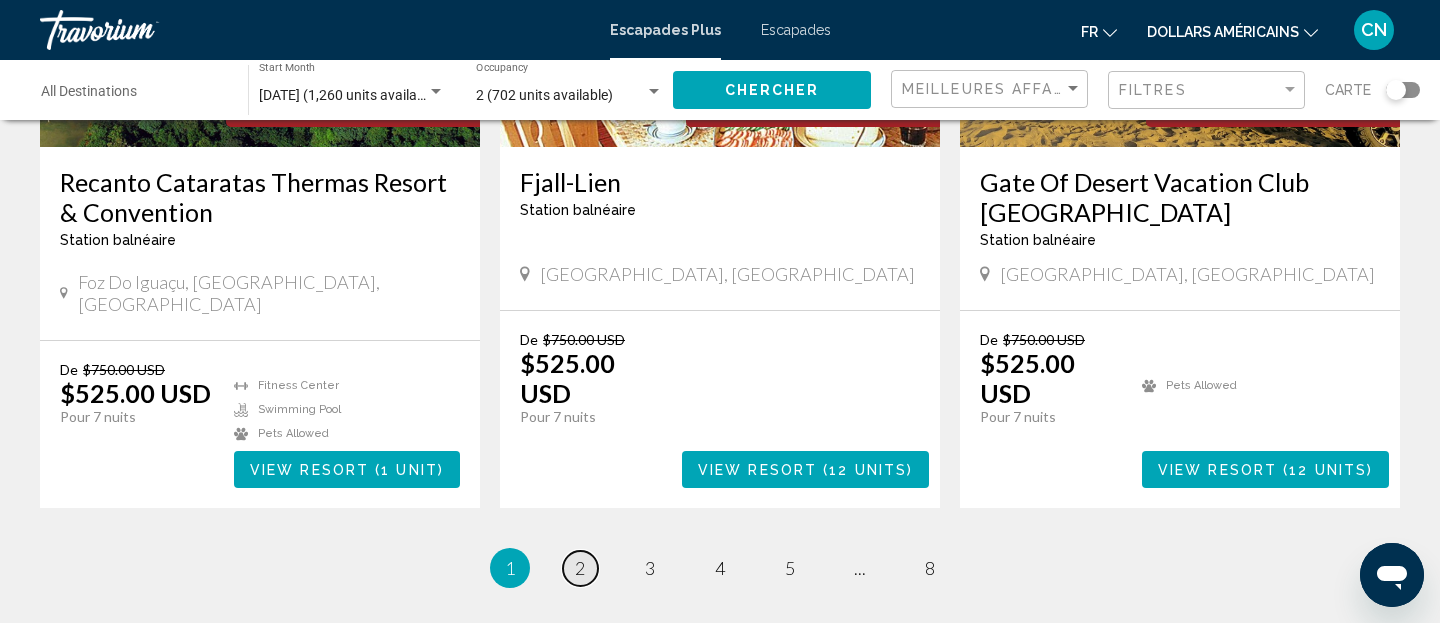 click on "2" at bounding box center (580, 568) 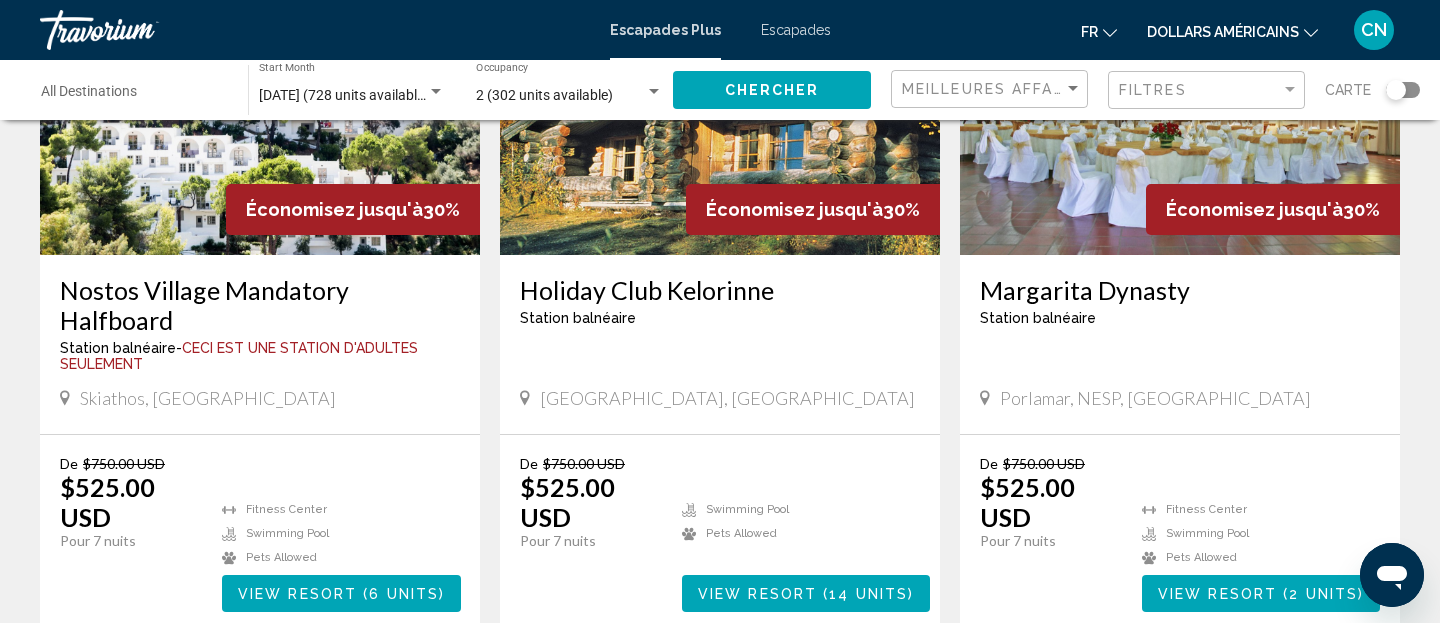 scroll, scrollTop: 987, scrollLeft: 0, axis: vertical 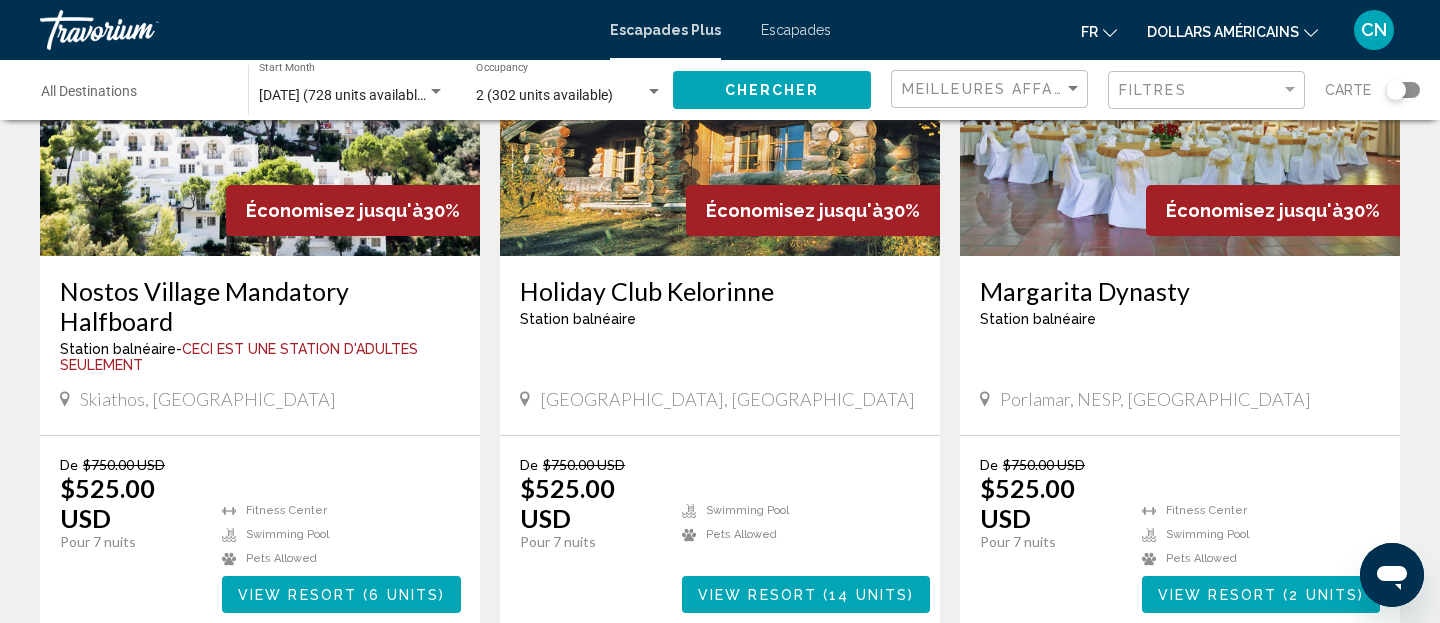 click on "Nostos Village Mandatory Halfboard" at bounding box center [260, 306] 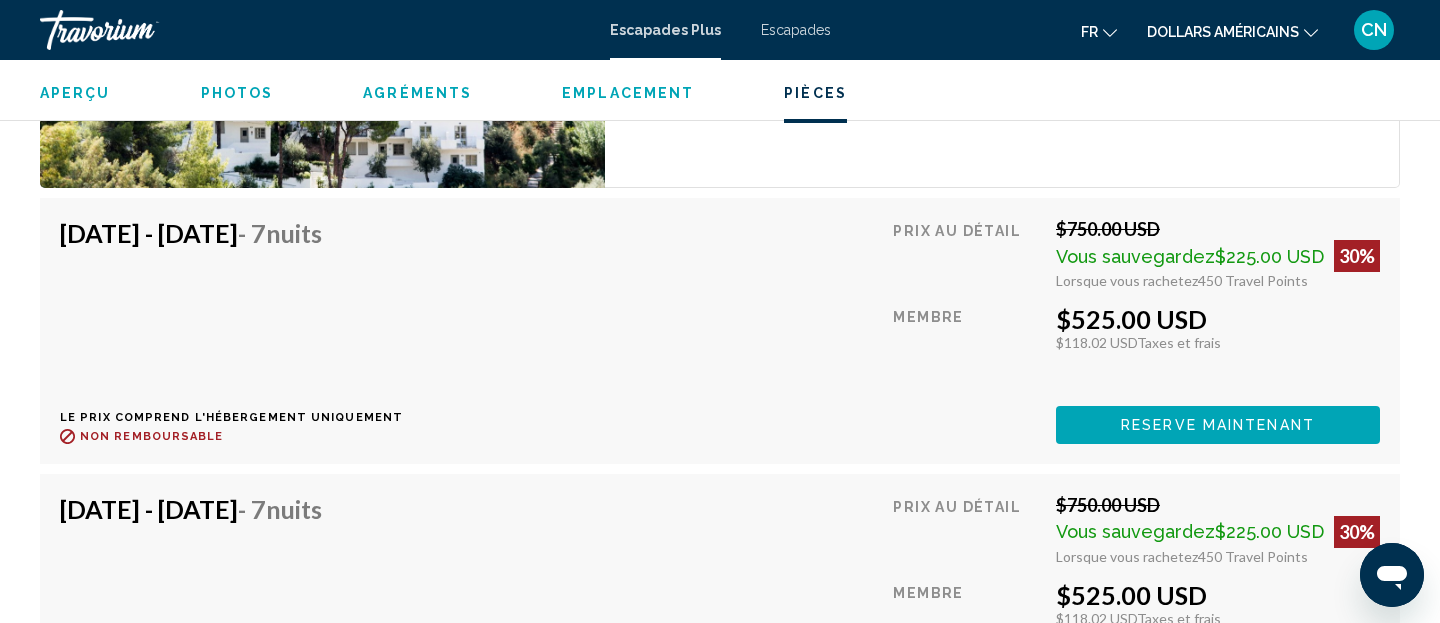 scroll, scrollTop: 3424, scrollLeft: 0, axis: vertical 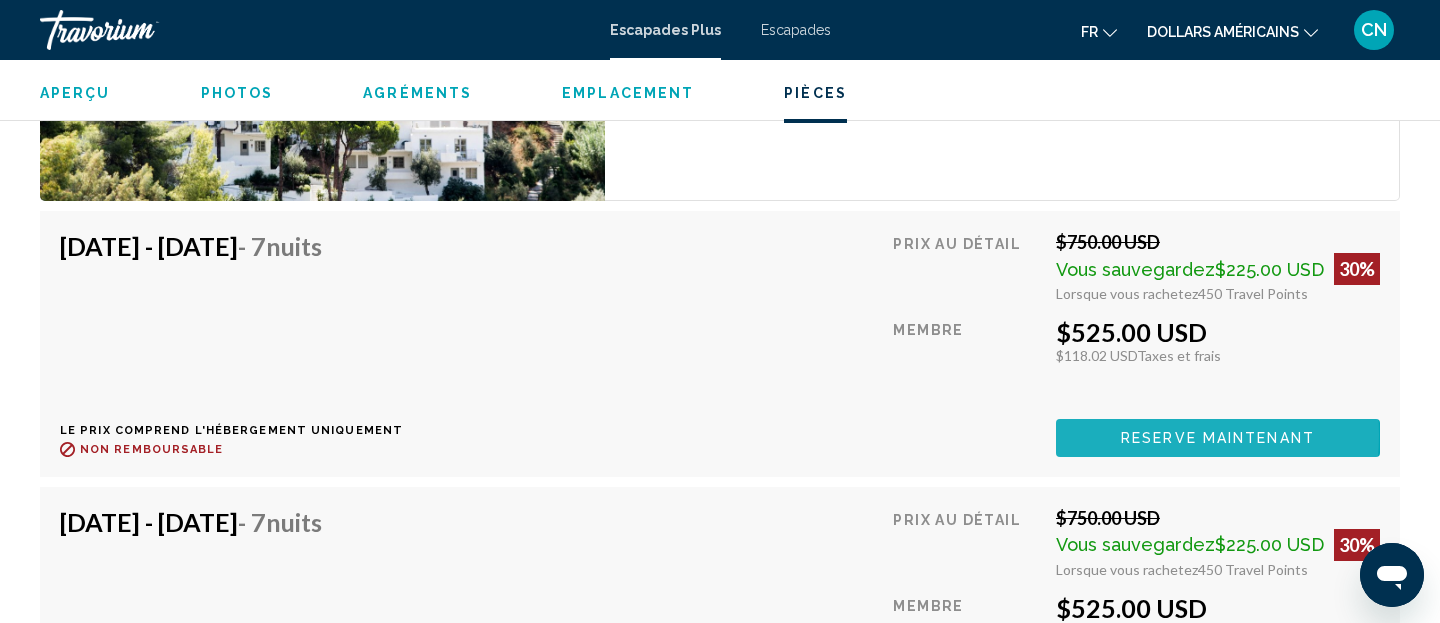 click on "Reserve maintenant" at bounding box center [1218, 439] 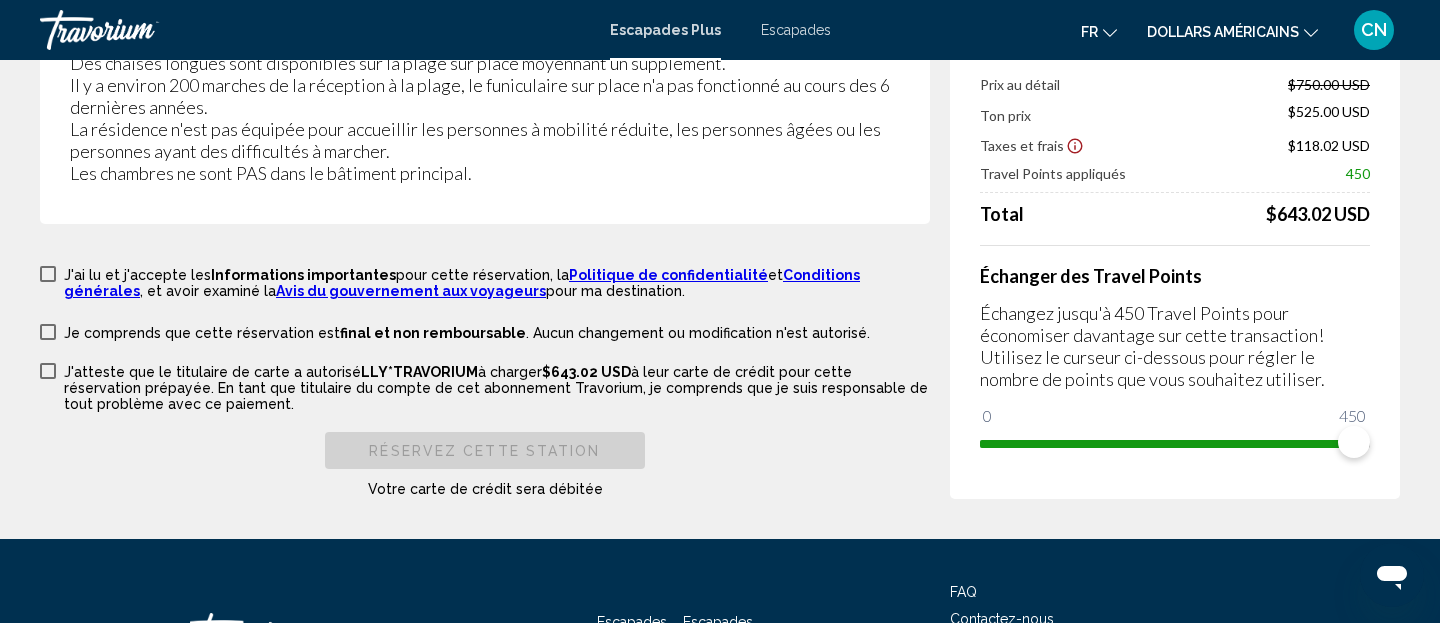 scroll, scrollTop: 3775, scrollLeft: 0, axis: vertical 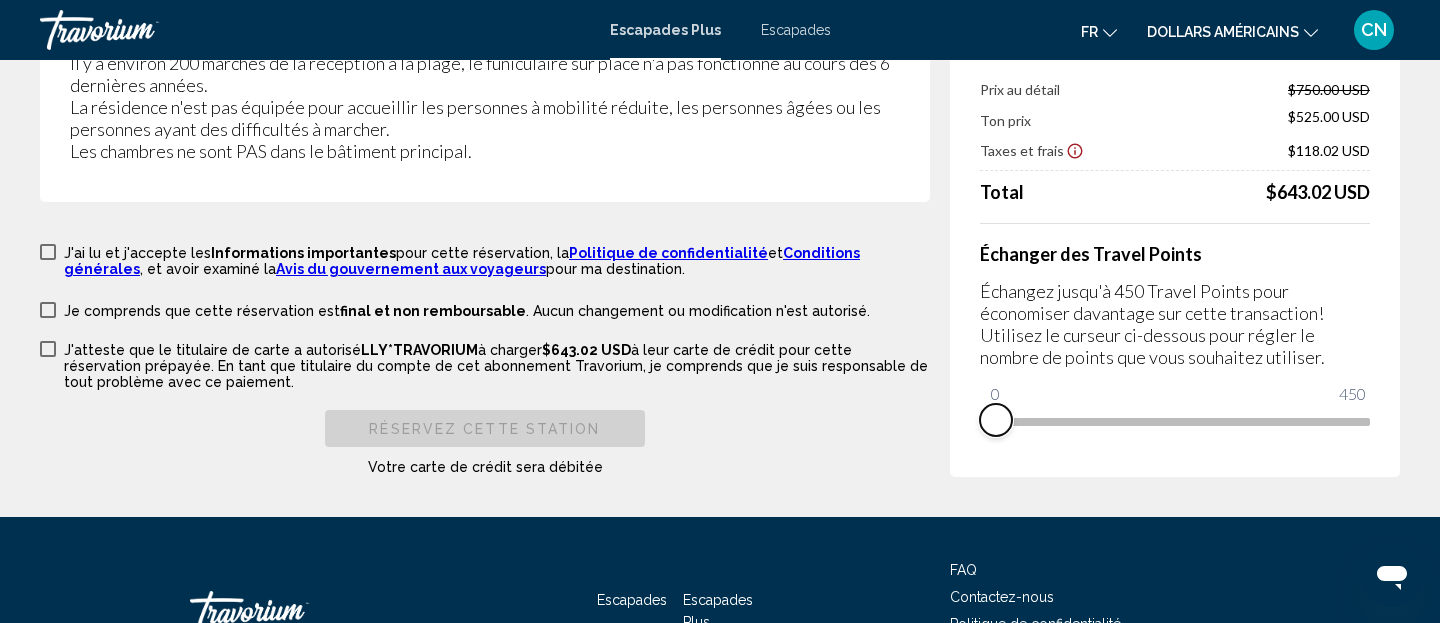 drag, startPoint x: 1344, startPoint y: 409, endPoint x: 952, endPoint y: 395, distance: 392.2499 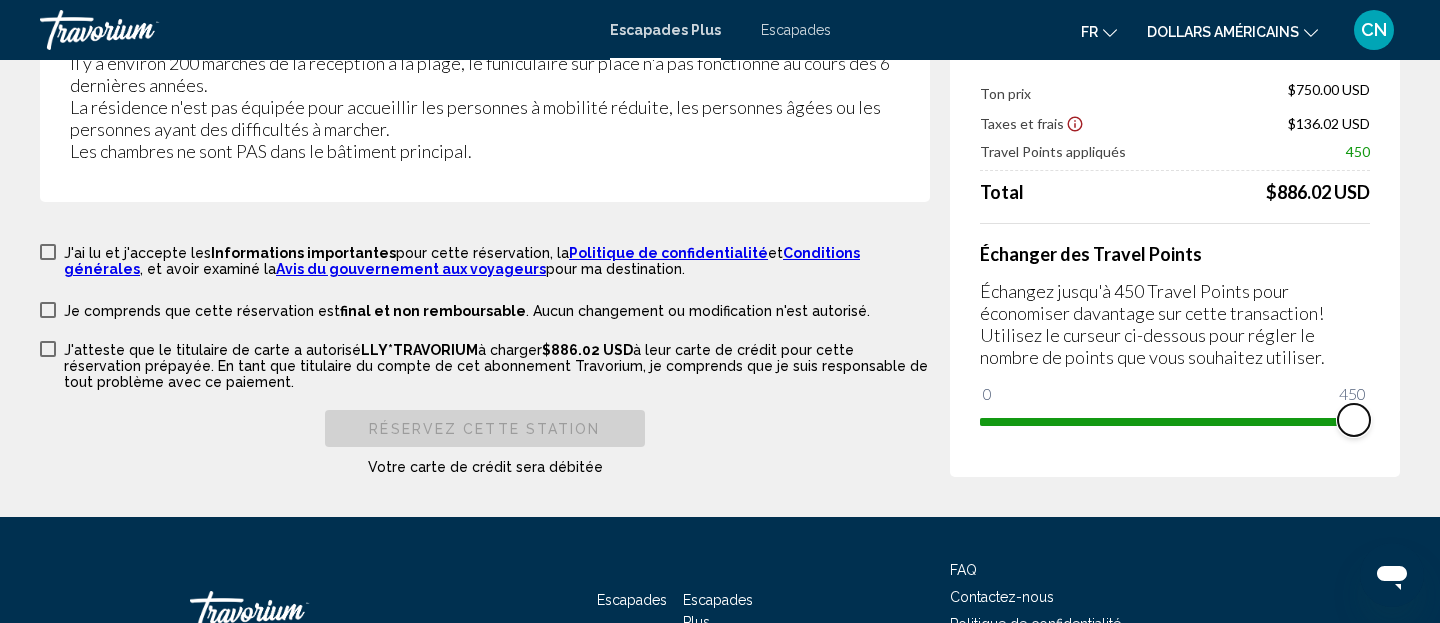 drag, startPoint x: 989, startPoint y: 415, endPoint x: 1412, endPoint y: 415, distance: 423 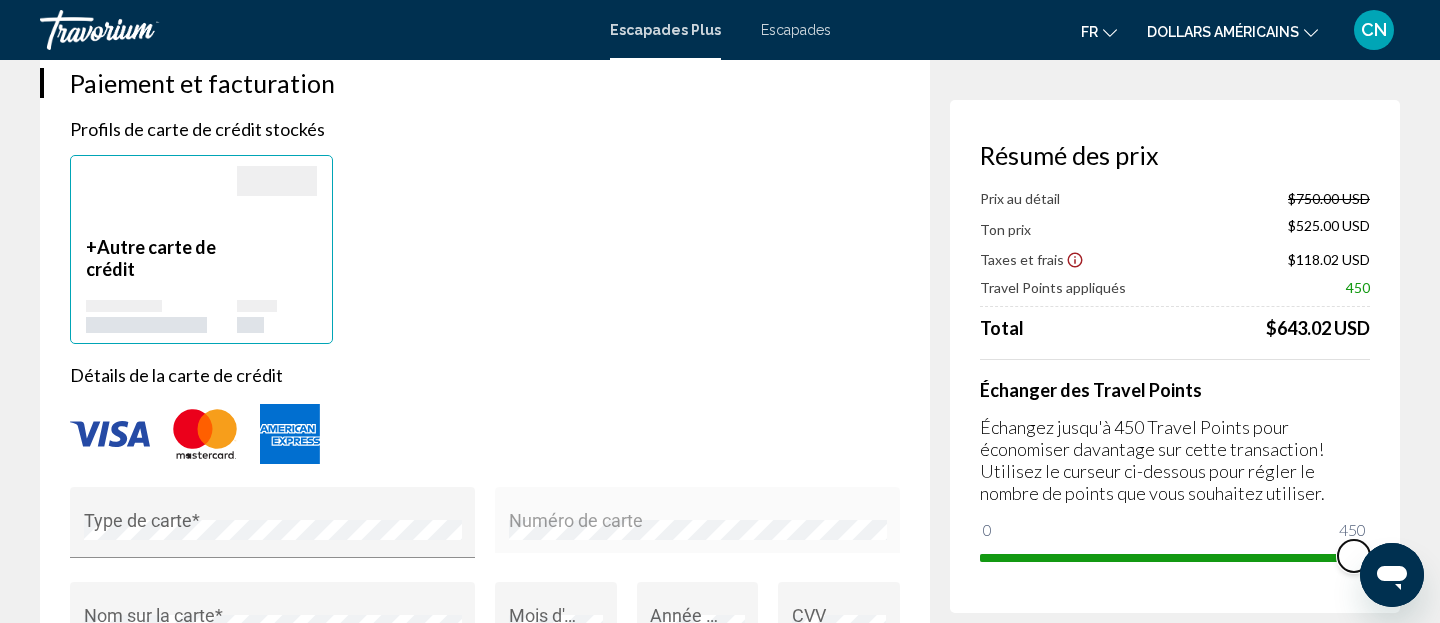 scroll, scrollTop: 247, scrollLeft: 0, axis: vertical 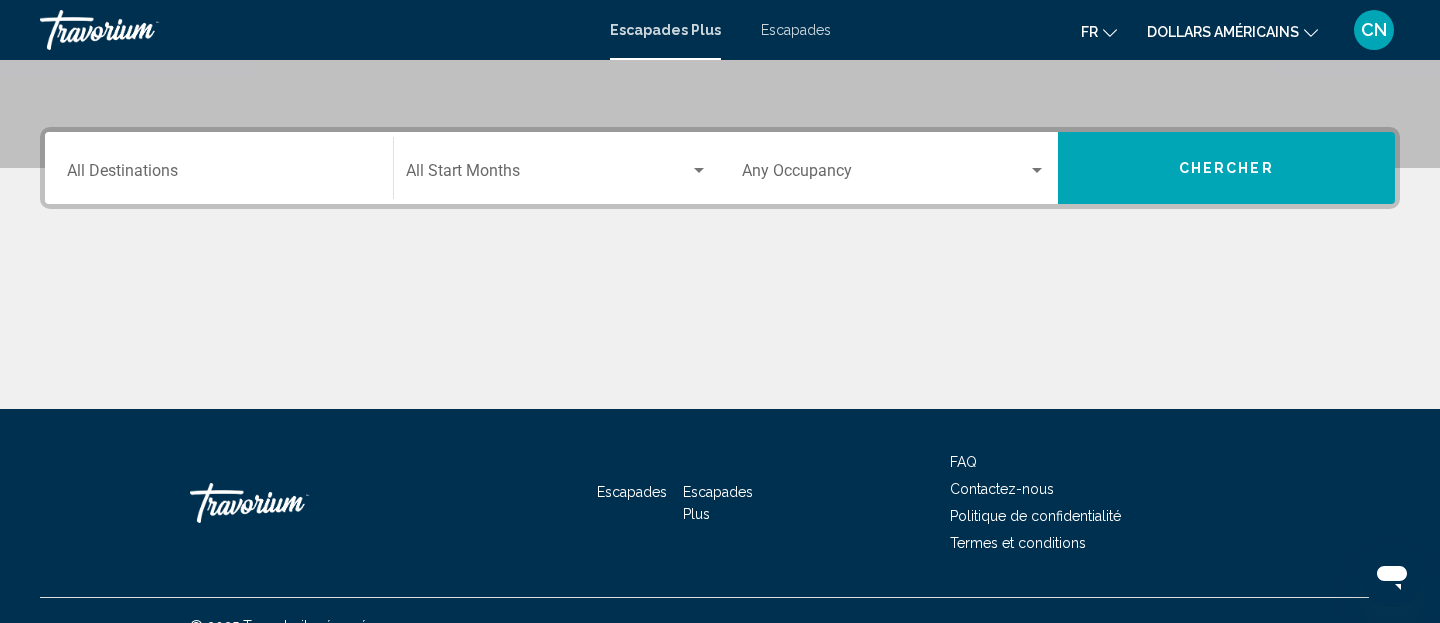 click on "Destination All Destinations" at bounding box center (219, 175) 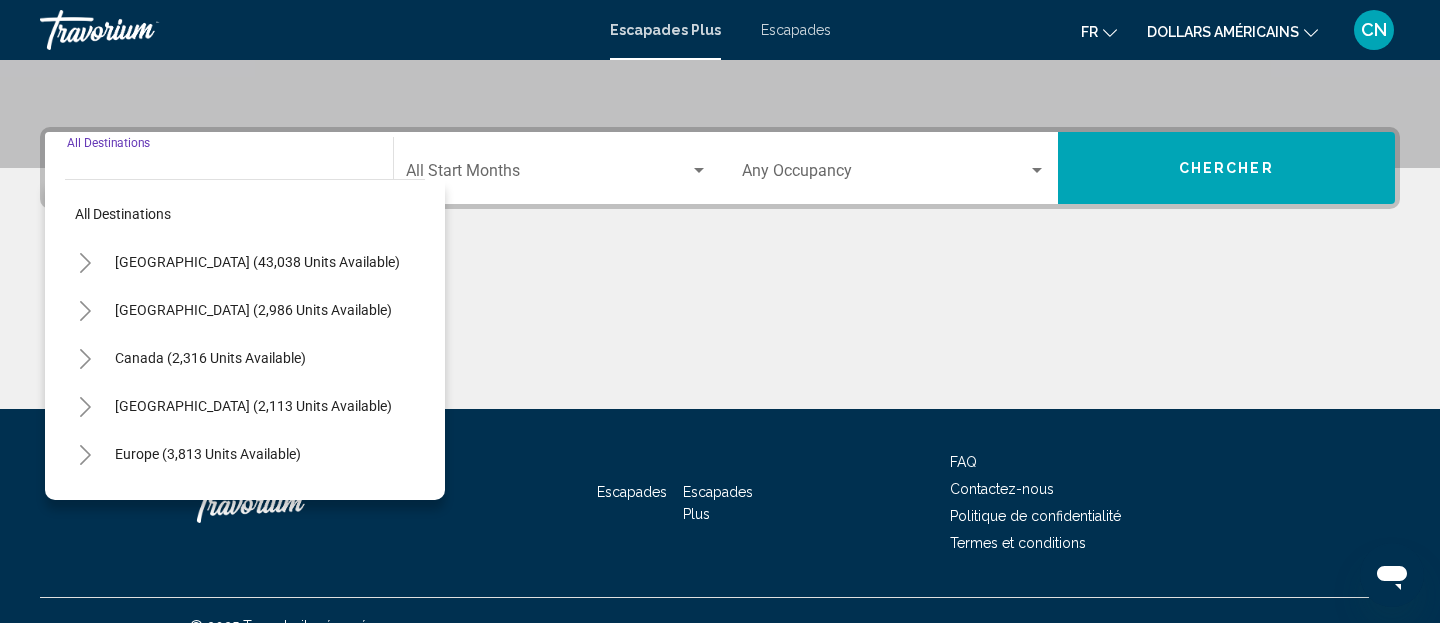 scroll, scrollTop: 463, scrollLeft: 0, axis: vertical 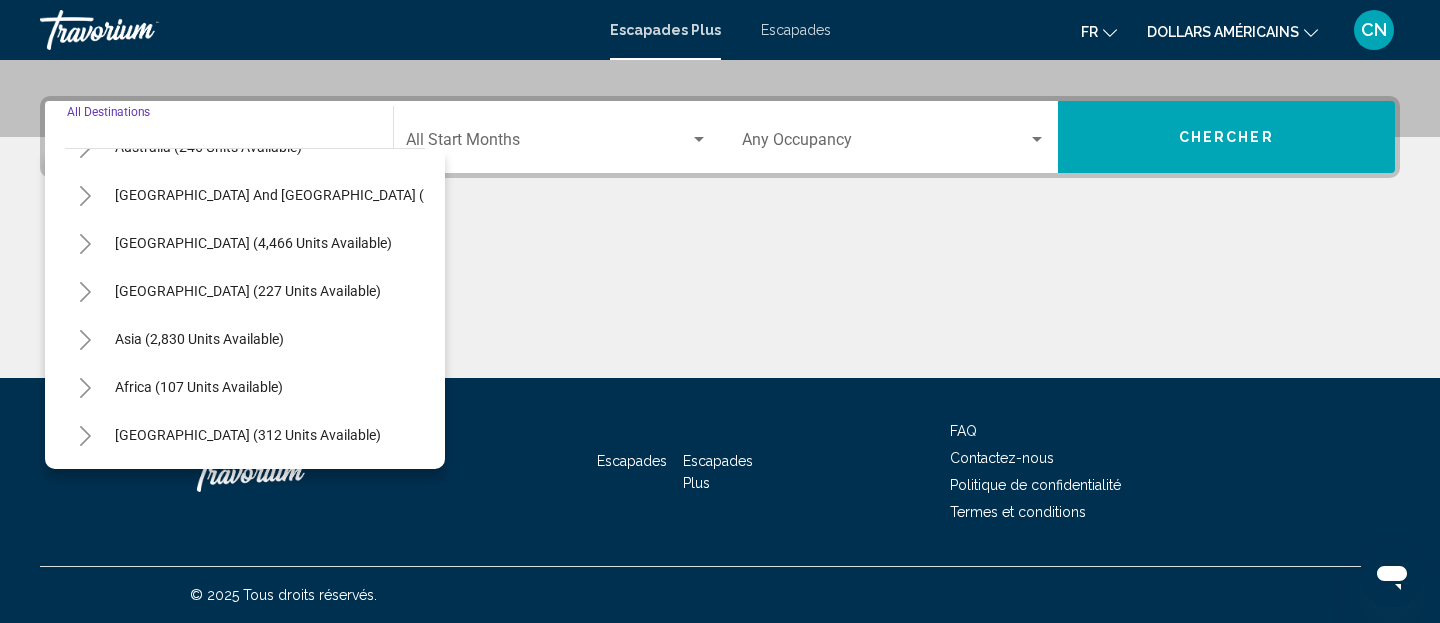 click at bounding box center [720, 303] 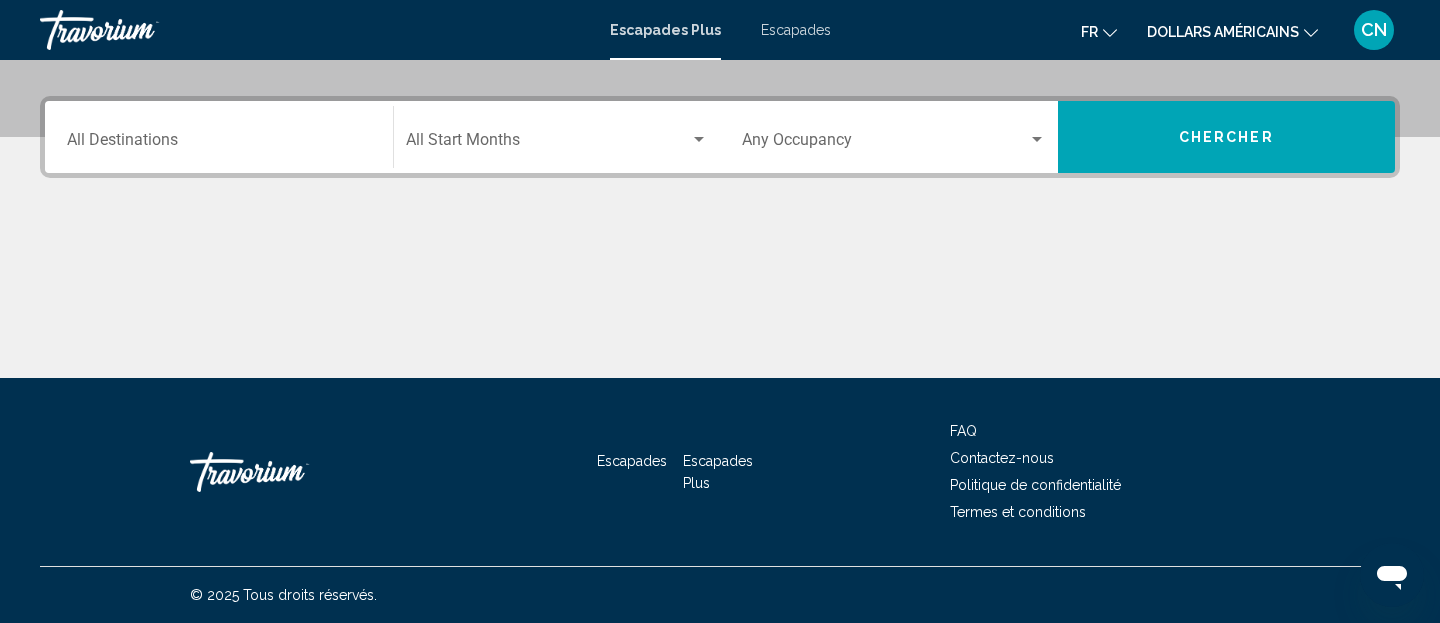scroll, scrollTop: 0, scrollLeft: 0, axis: both 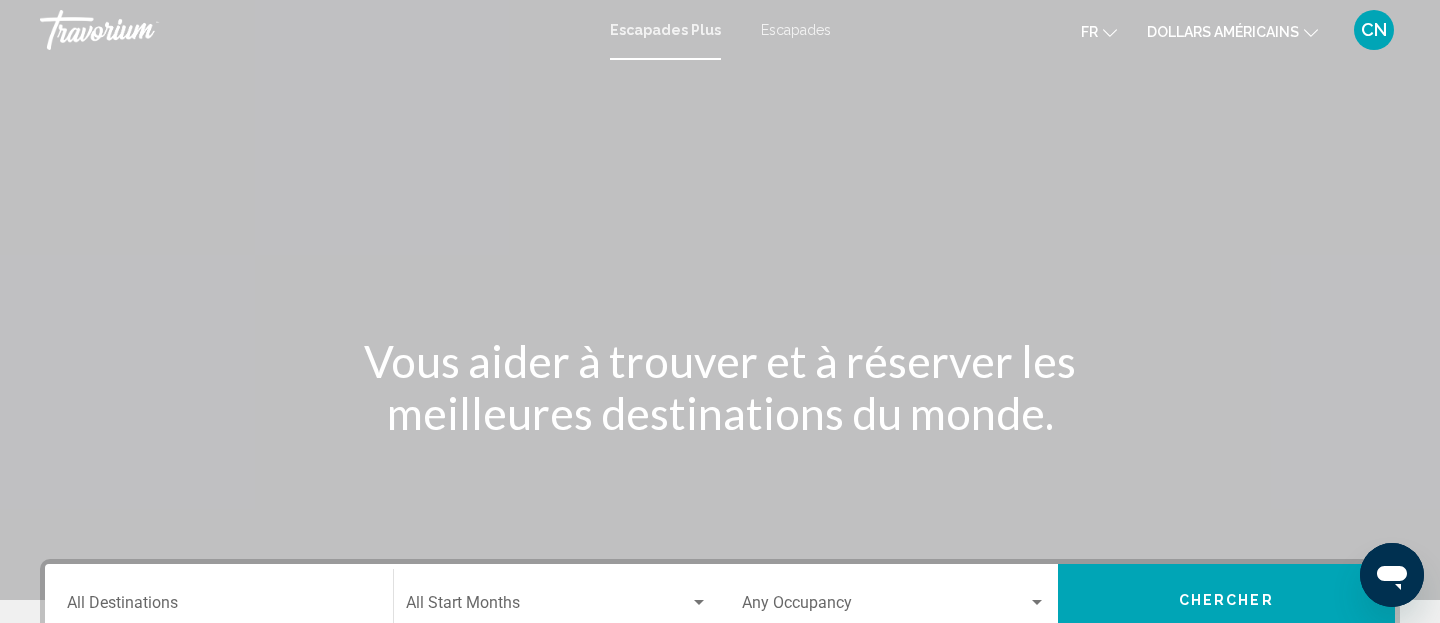 click on "Escapades" at bounding box center (796, 30) 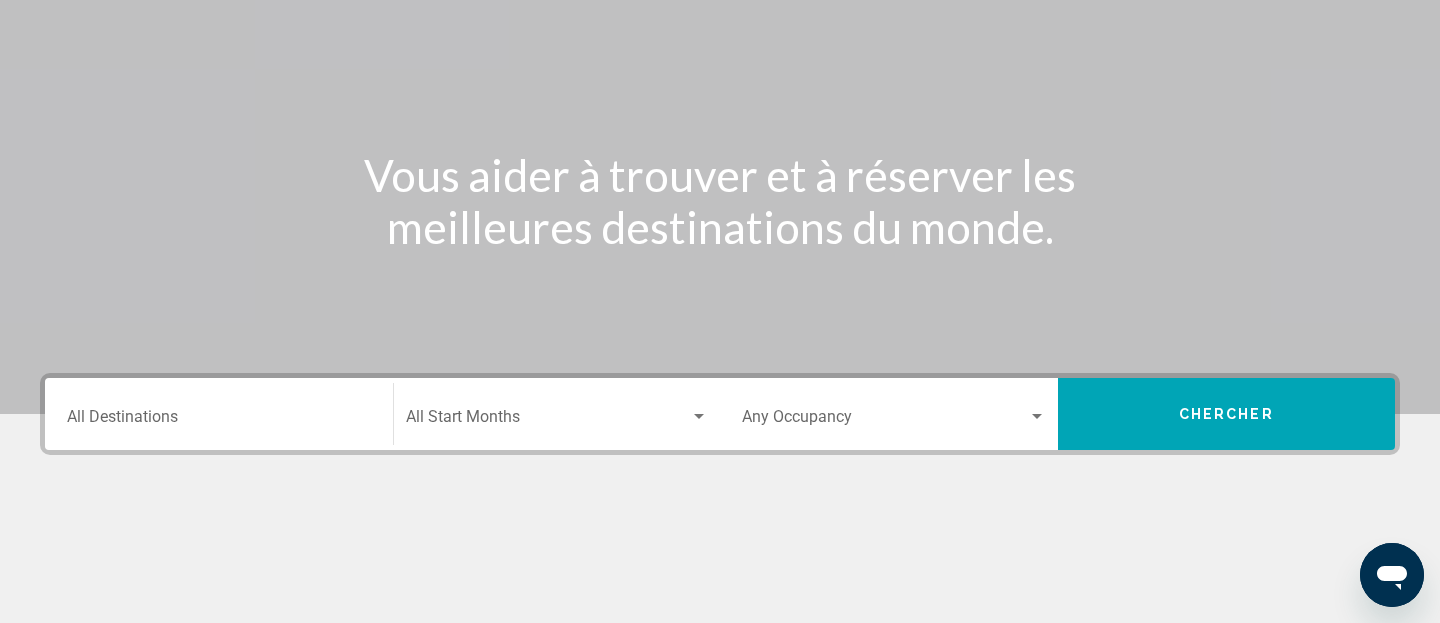 scroll, scrollTop: 0, scrollLeft: 0, axis: both 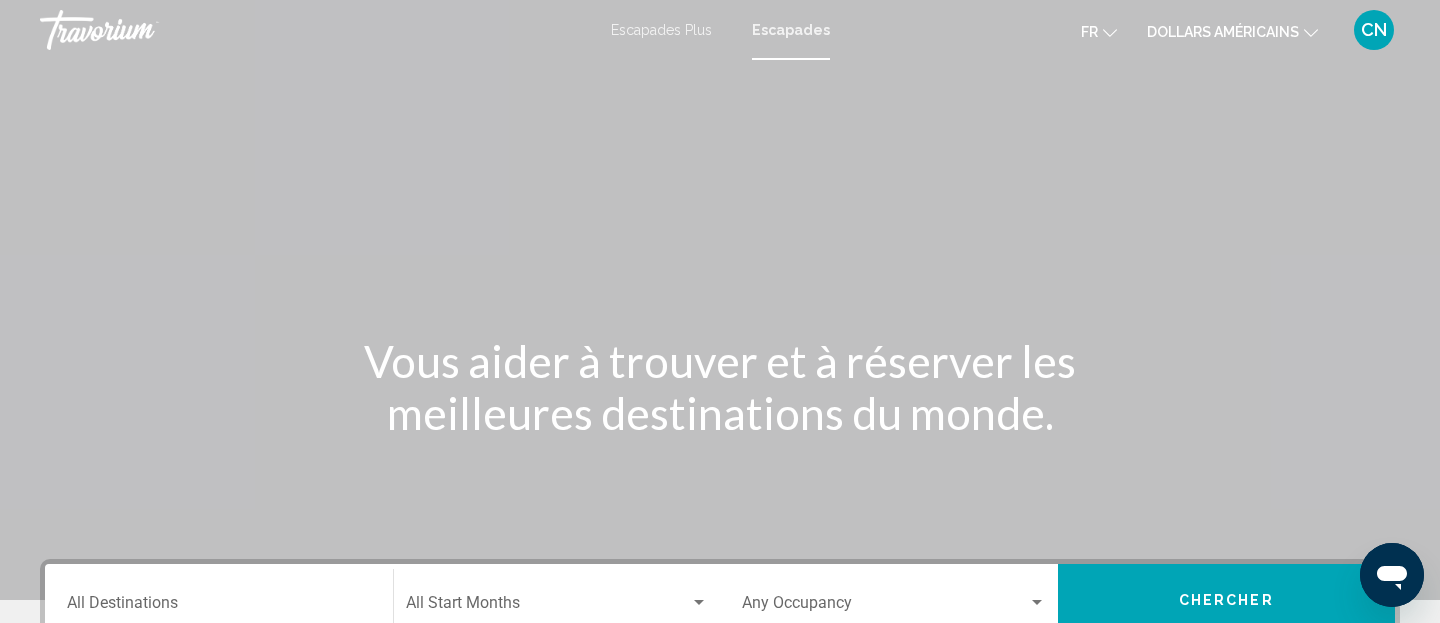 click on "dollars américains
USD ($) MXN (Mex$) CAD (Can$) GBP (£) EUR (€) AUD (A$) NZD (NZ$) CNY (CN¥)" 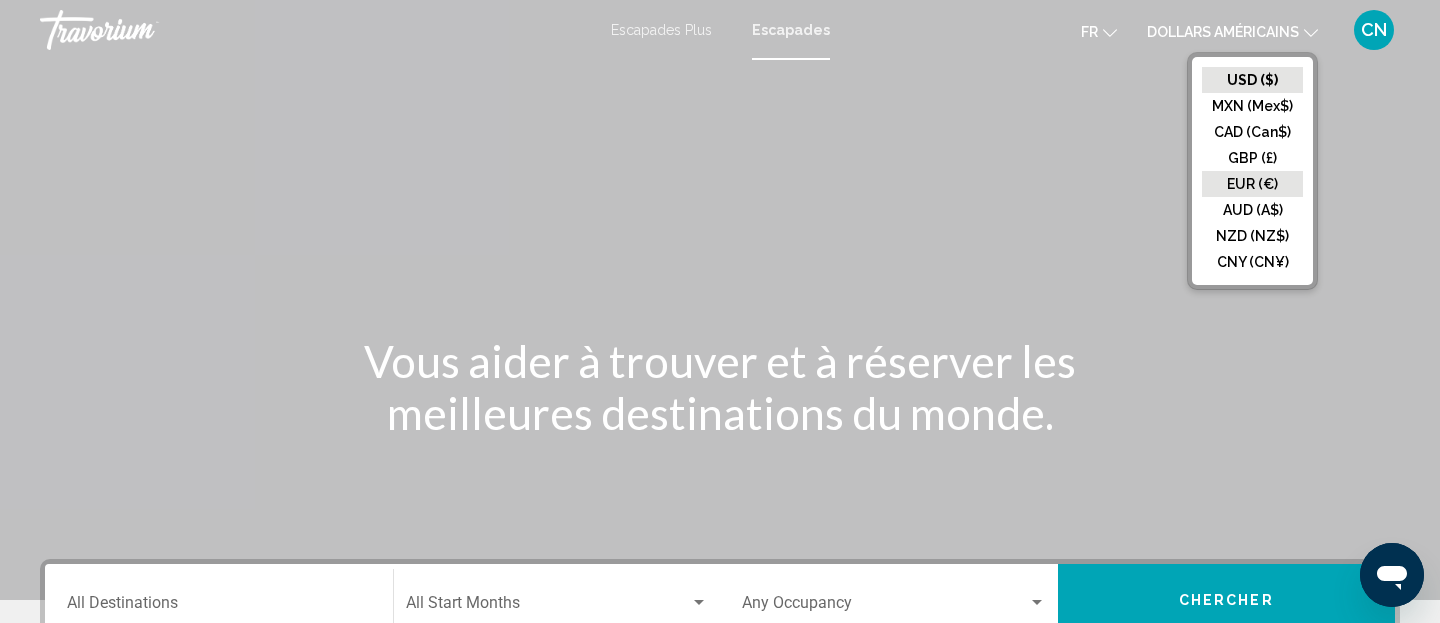 click on "EUR (€)" 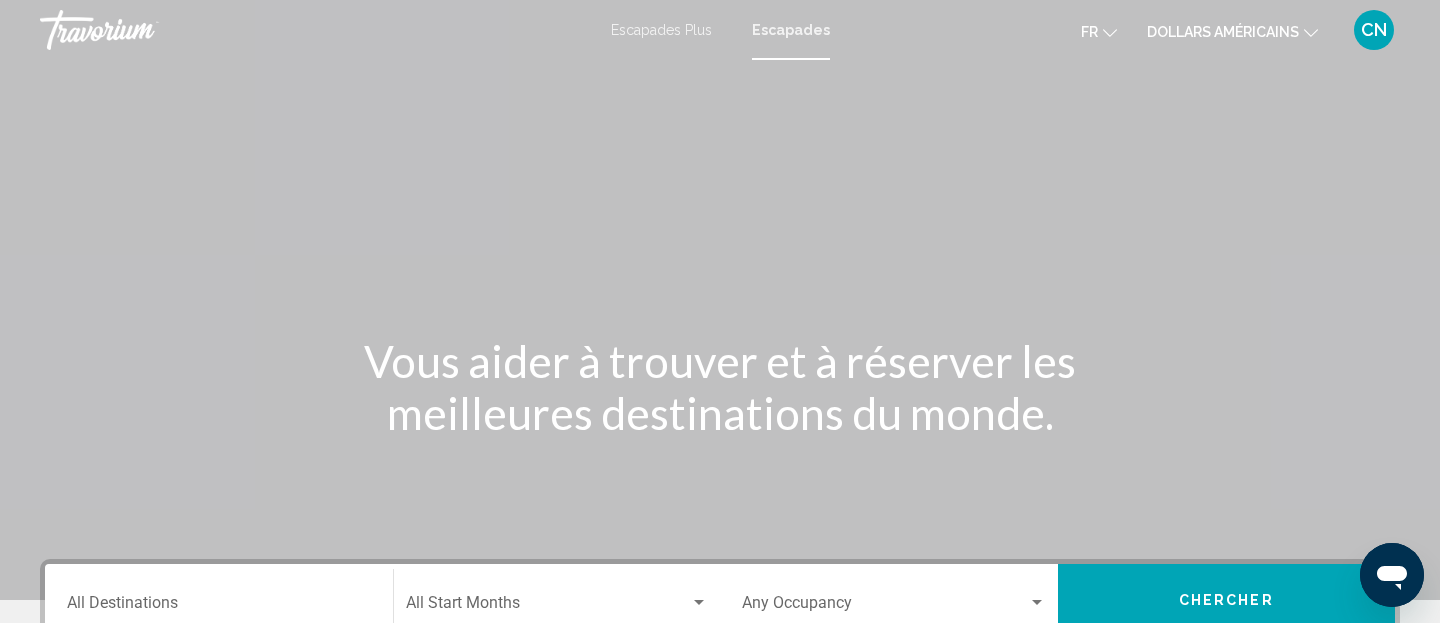 click on "Escapades Plus" at bounding box center [661, 30] 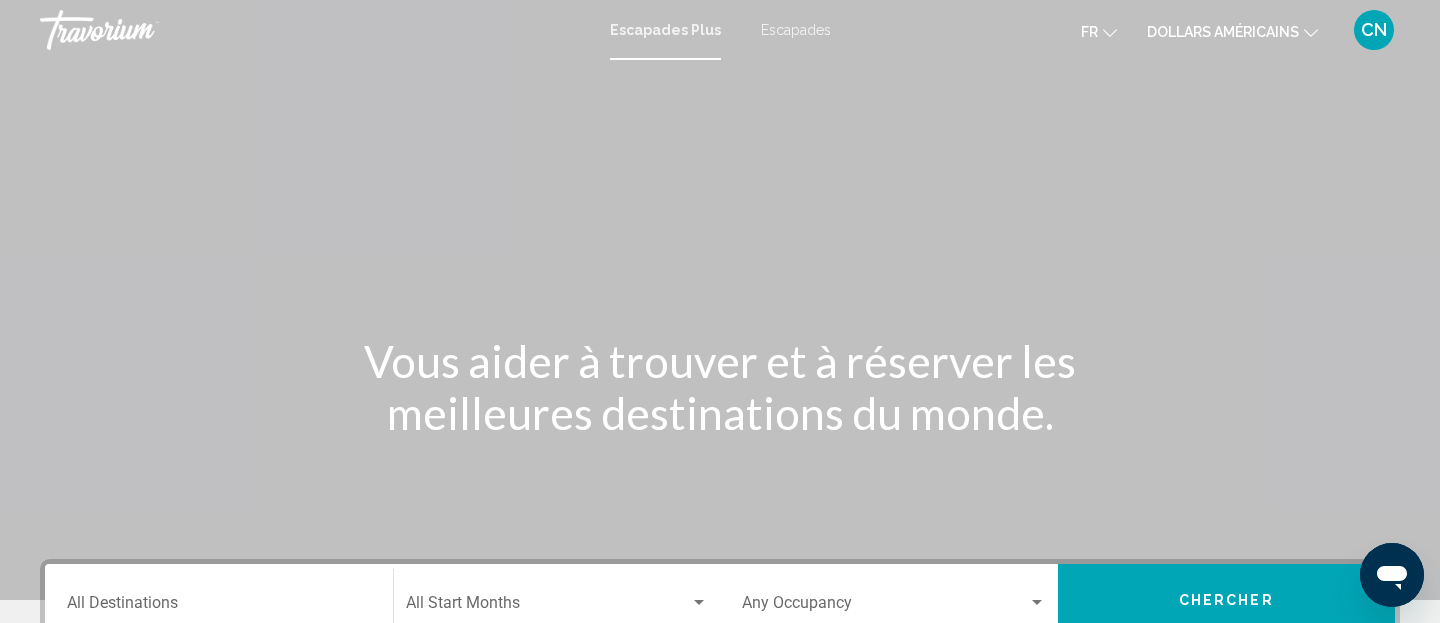 click on "dollars américains" 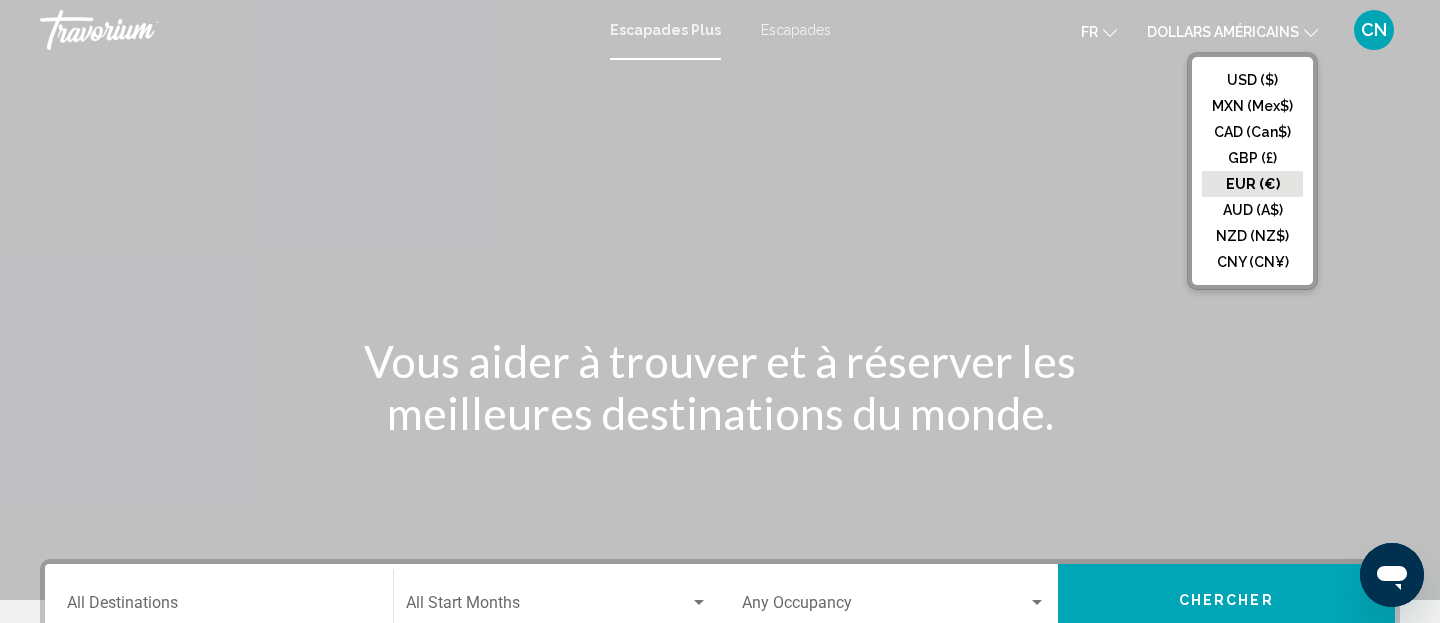 click on "EUR (€)" 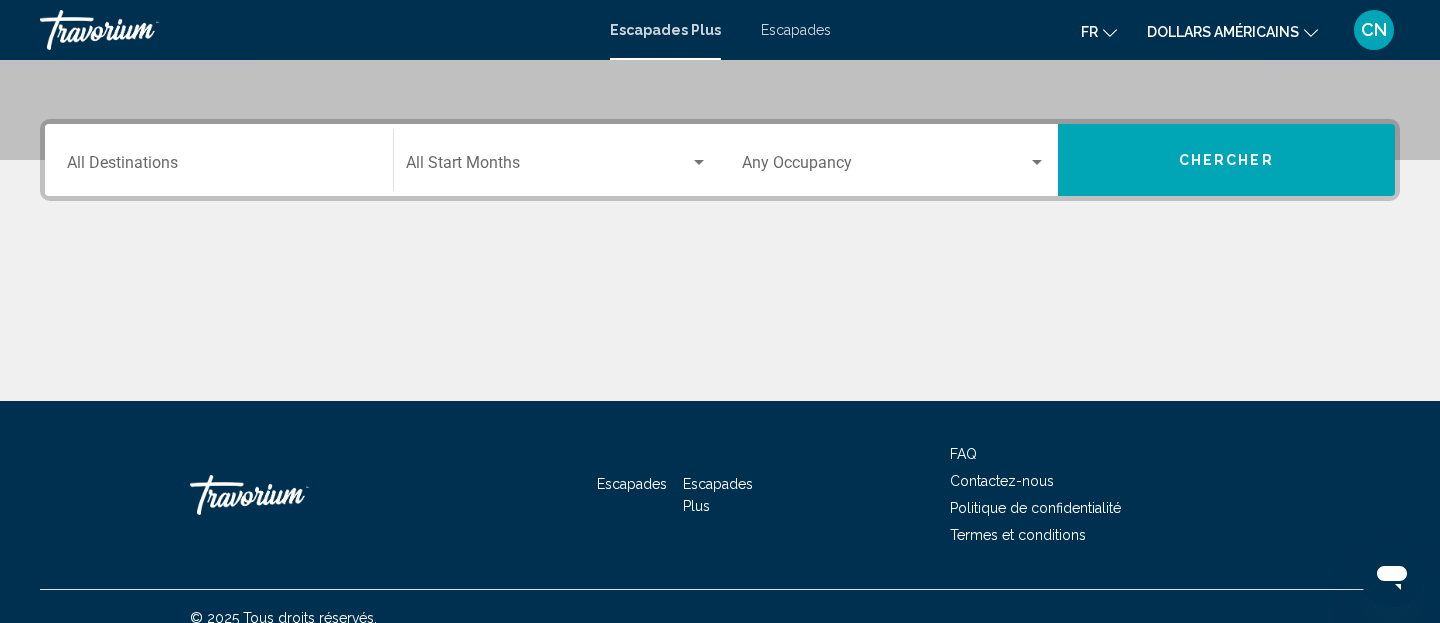 scroll, scrollTop: 463, scrollLeft: 0, axis: vertical 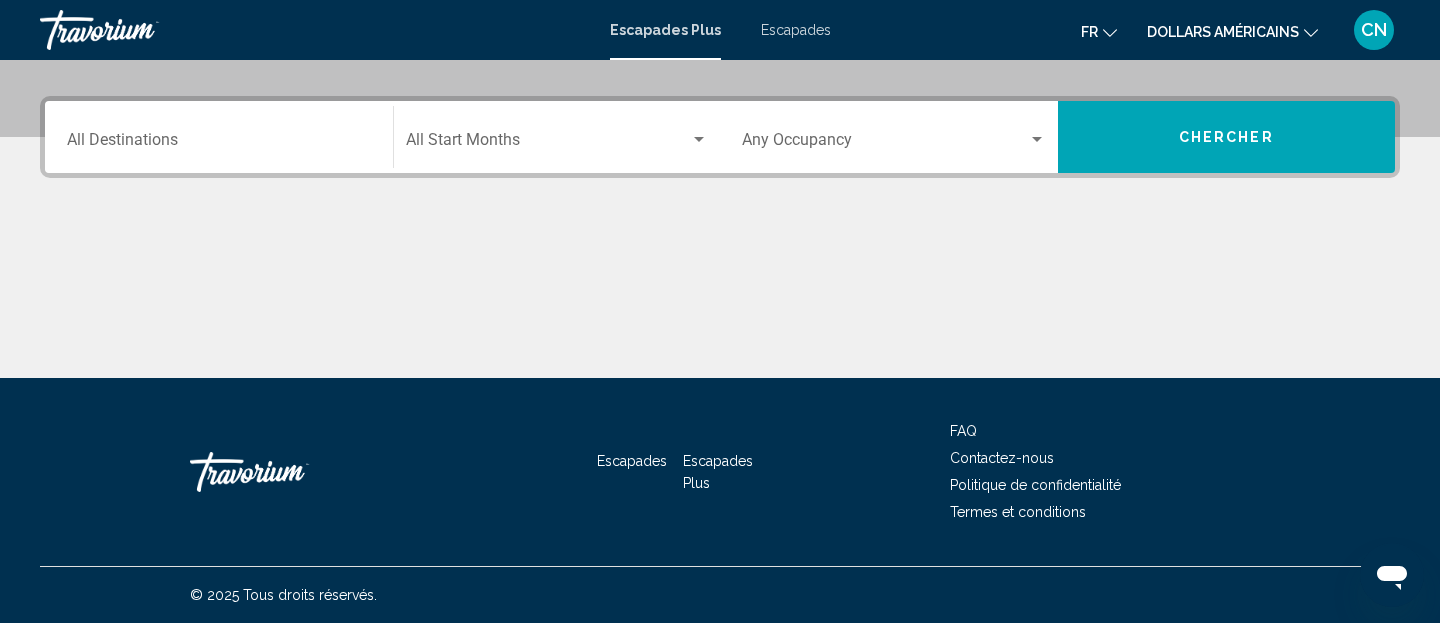 click at bounding box center [548, 144] 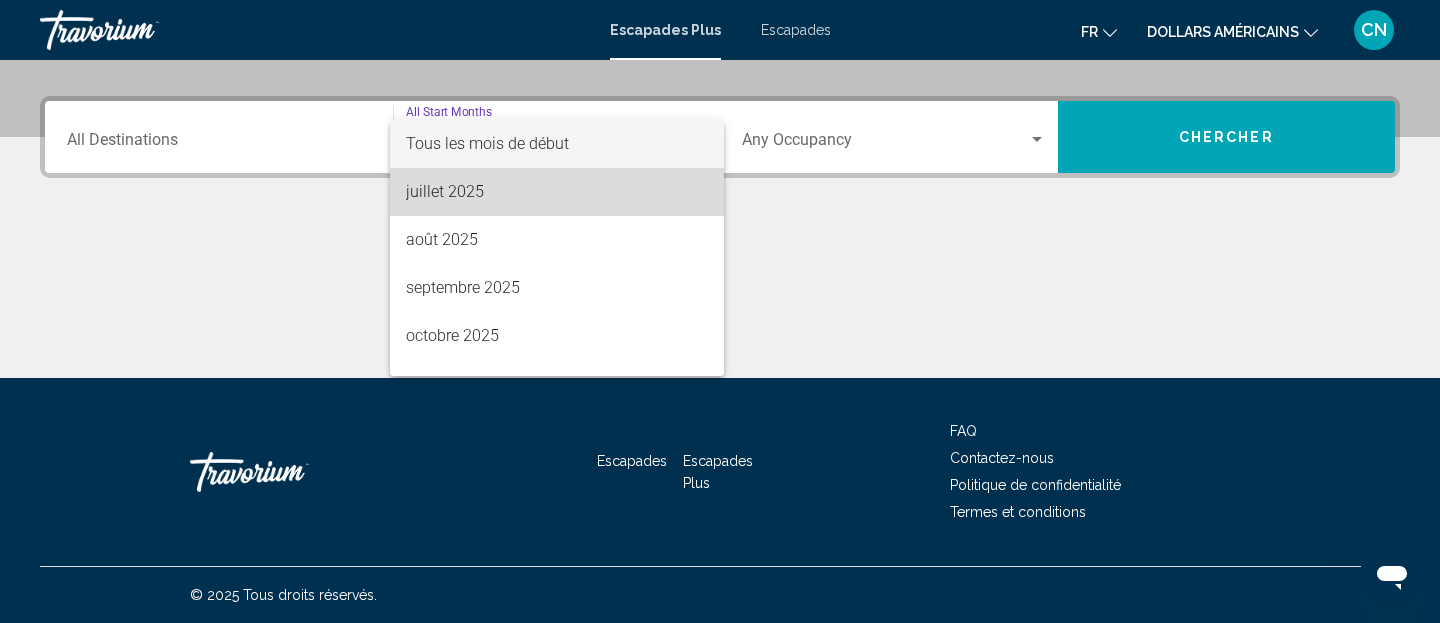 click on "juillet 2025" at bounding box center [557, 192] 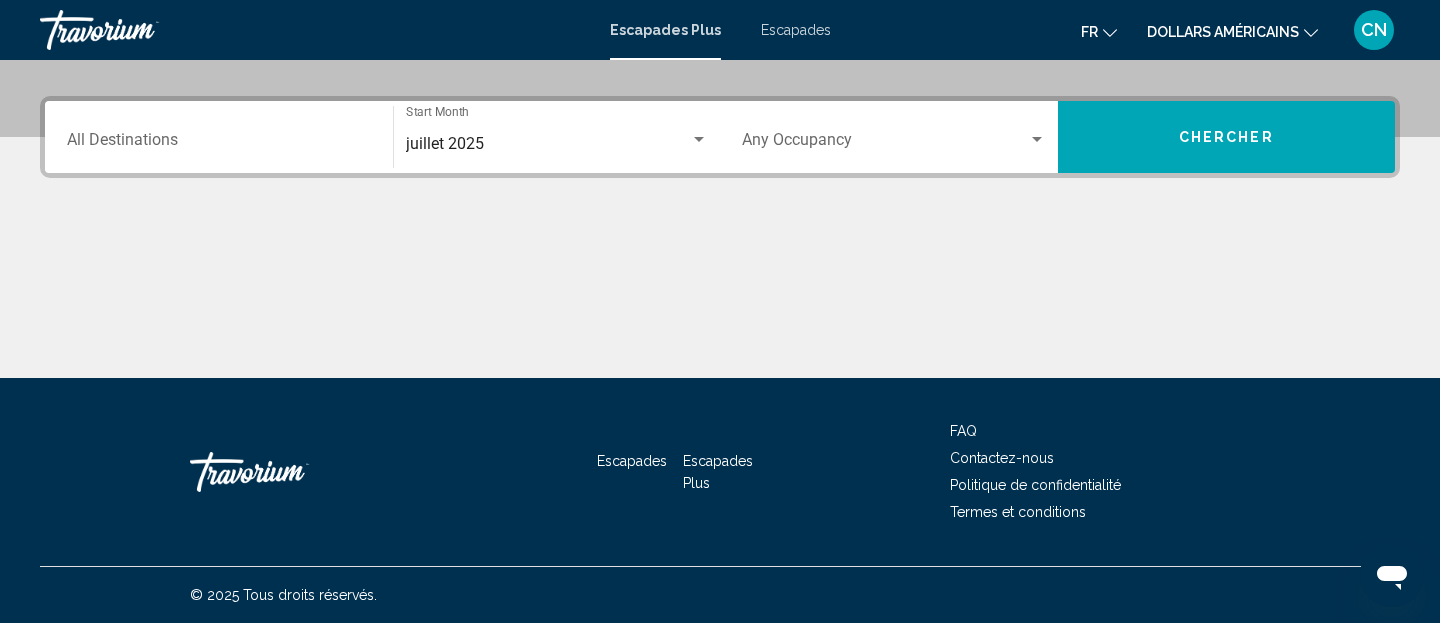 click on "Occupancy Any Occupancy" at bounding box center (894, 137) 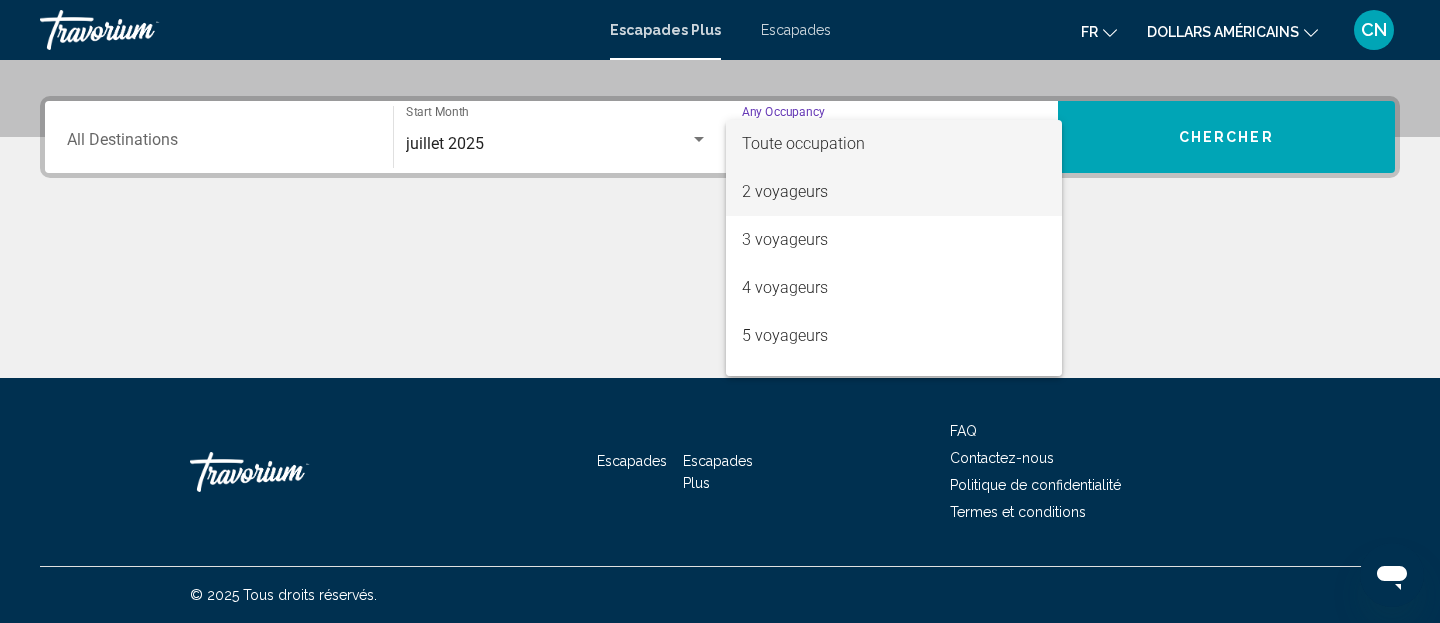 click on "2 voyageurs" at bounding box center [785, 191] 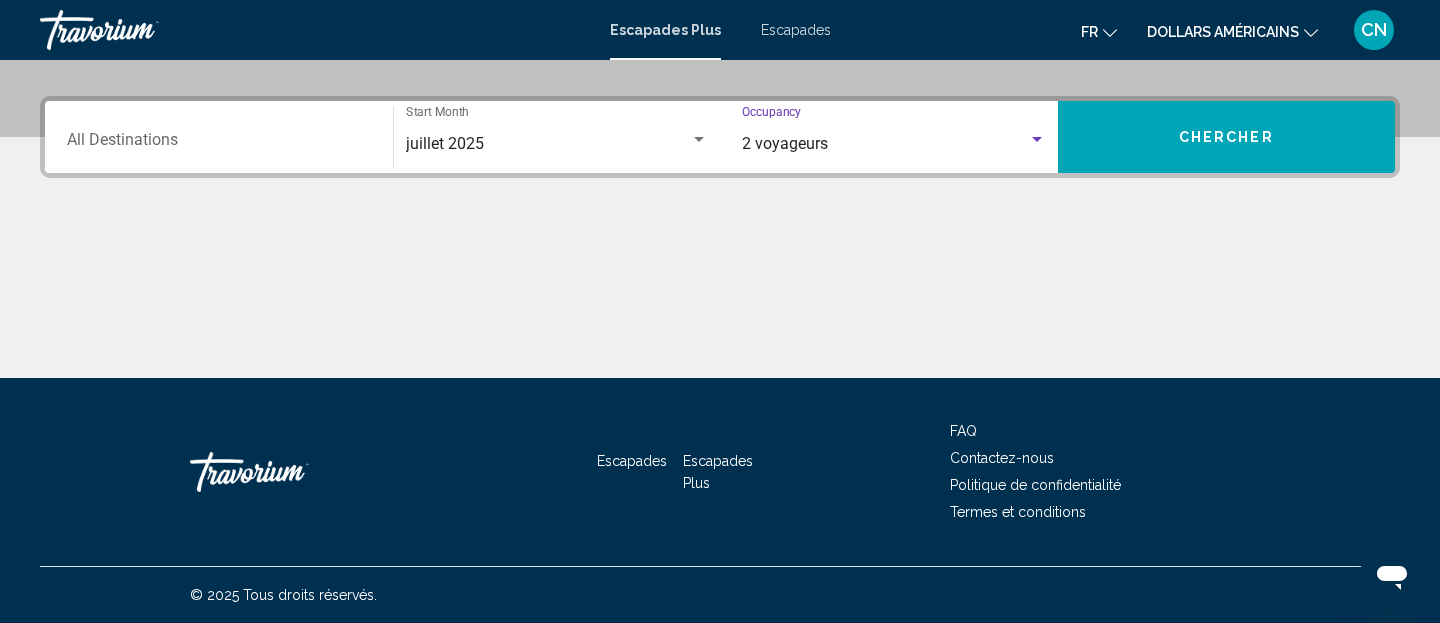 click on "Chercher" at bounding box center (1227, 137) 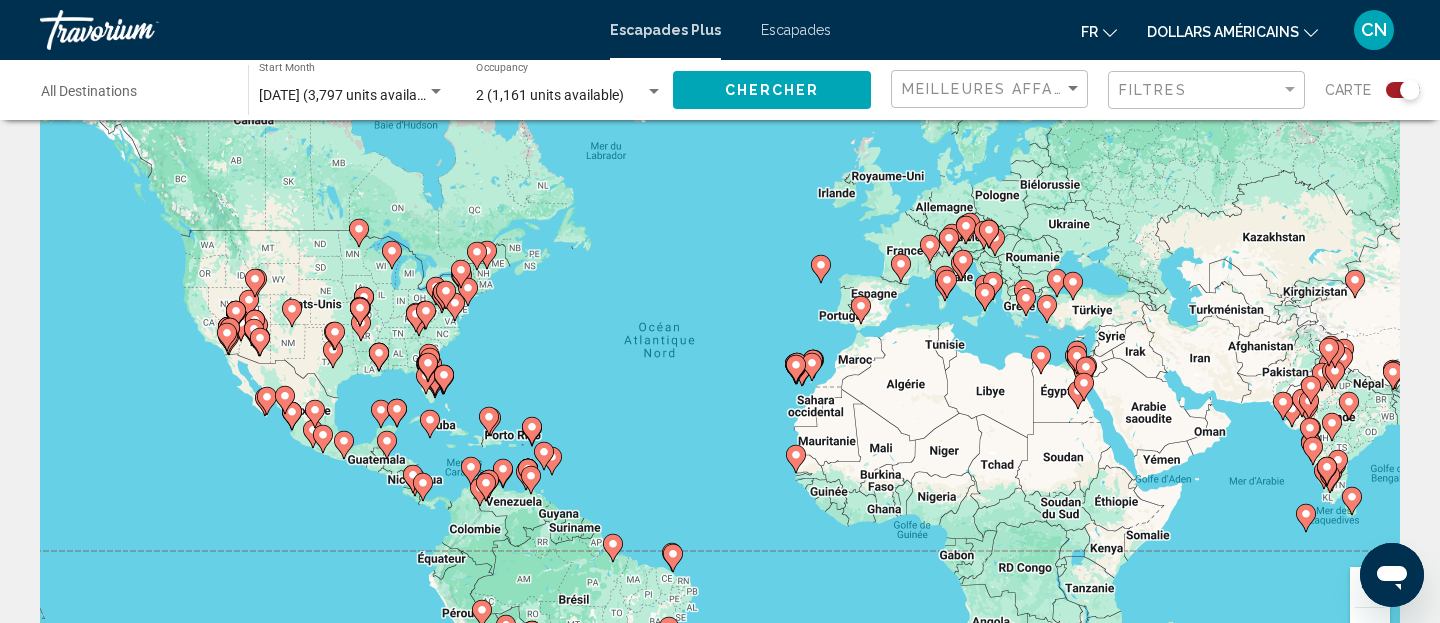 scroll, scrollTop: 66, scrollLeft: 0, axis: vertical 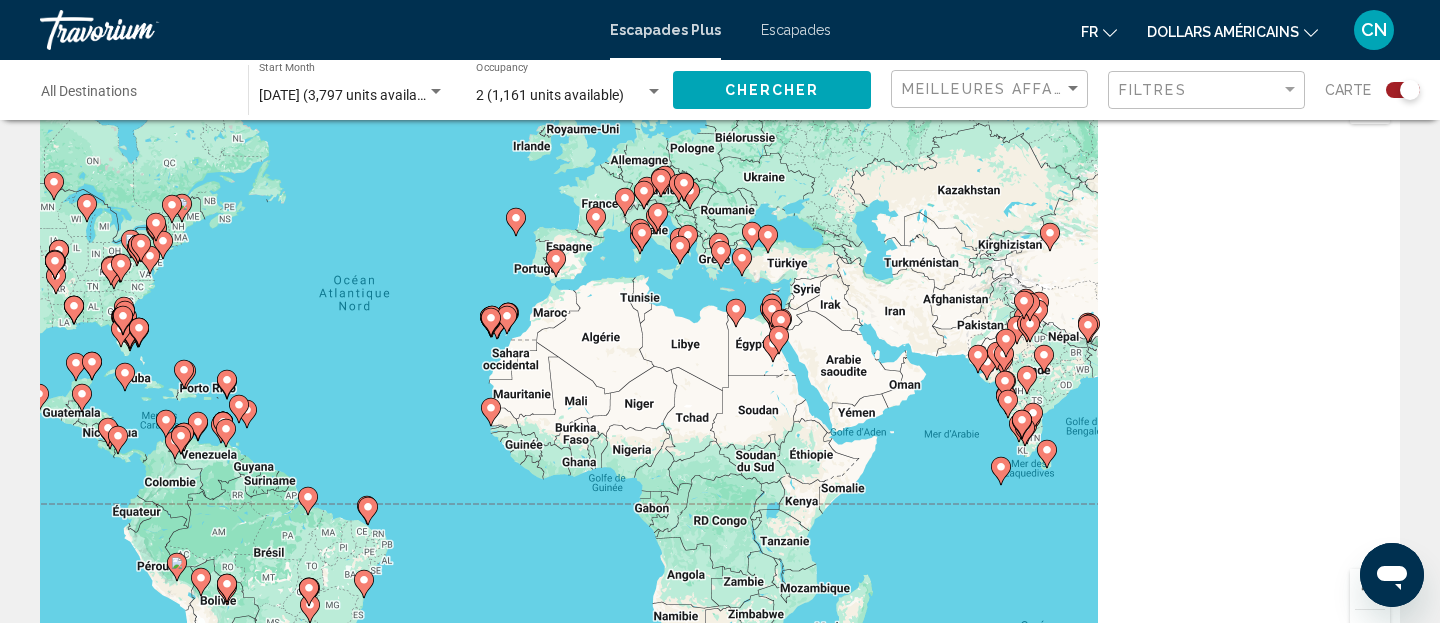 drag, startPoint x: 1109, startPoint y: 421, endPoint x: 769, endPoint y: 345, distance: 348.3906 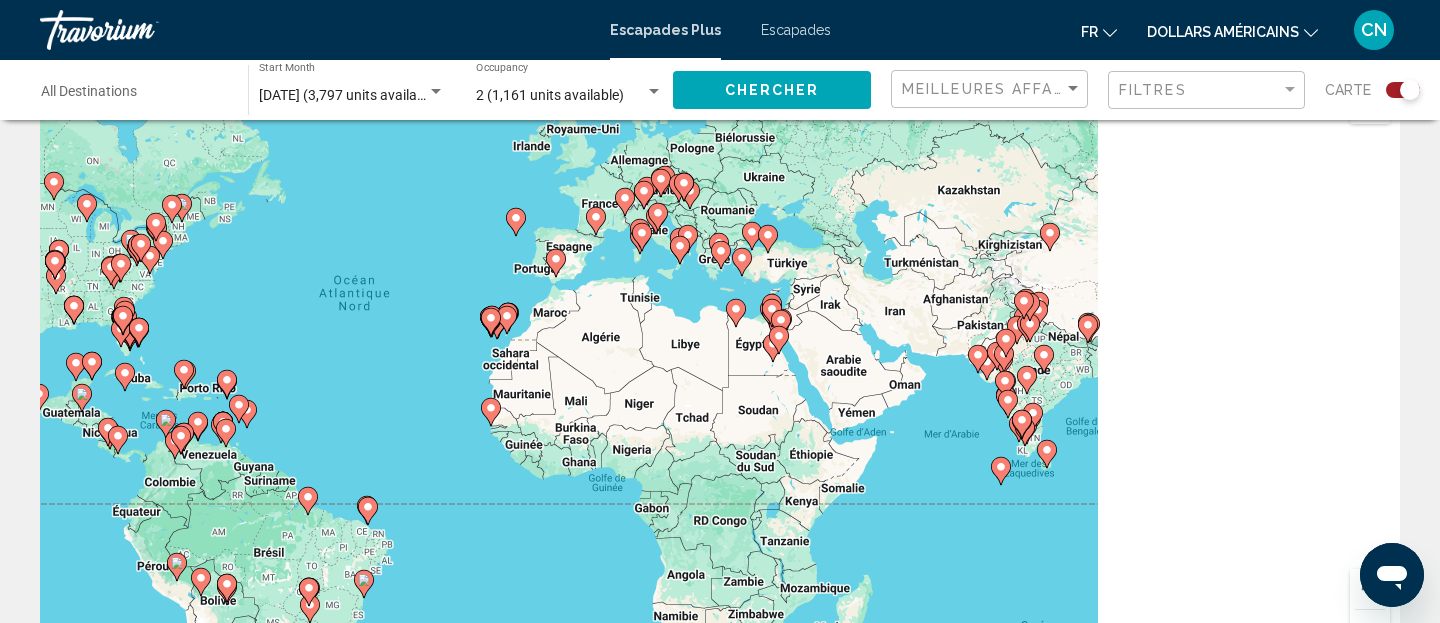 click on "Pour naviguer, appuyez sur les touches fléchées. Pour activer le glissement avec le clavier, appuyez sur Alt+Entrée. Une fois ce mode activé, utilisez les touches fléchées pour déplacer le repère. Pour valider le déplacement, appuyez sur Entrée. Pour annuler, appuyez sur Échap." at bounding box center (720, 374) 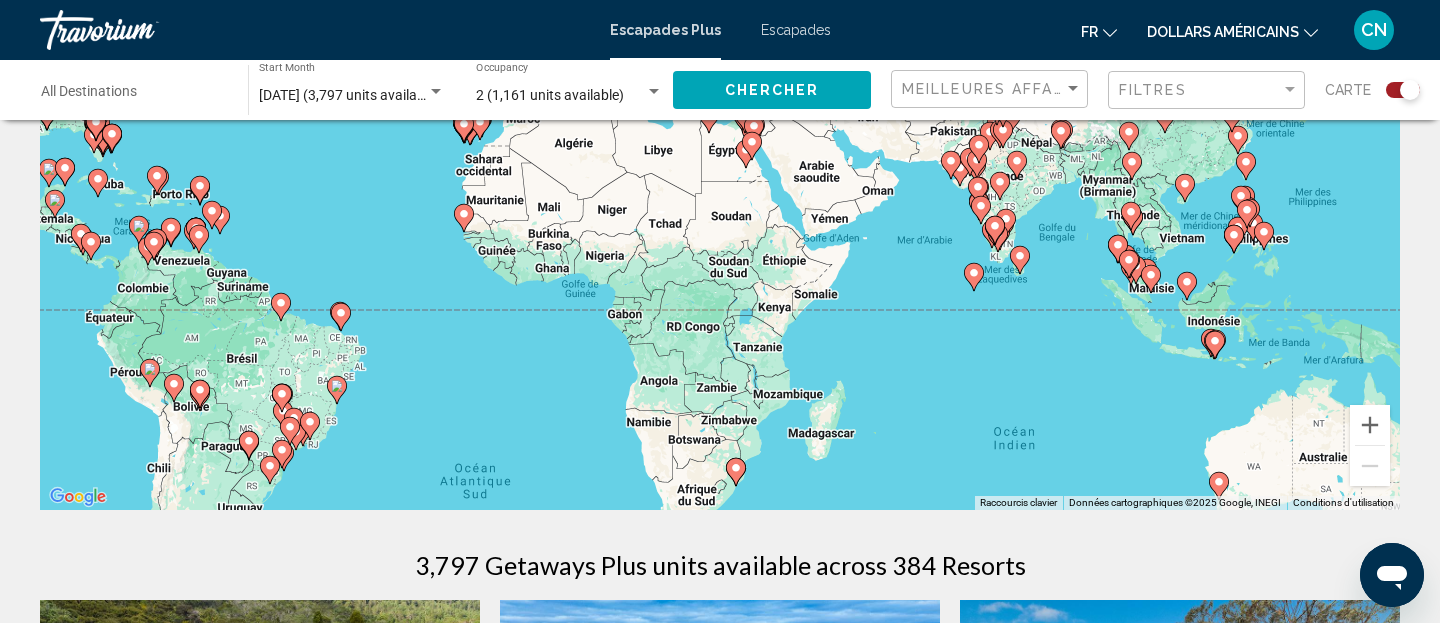 scroll, scrollTop: 231, scrollLeft: 0, axis: vertical 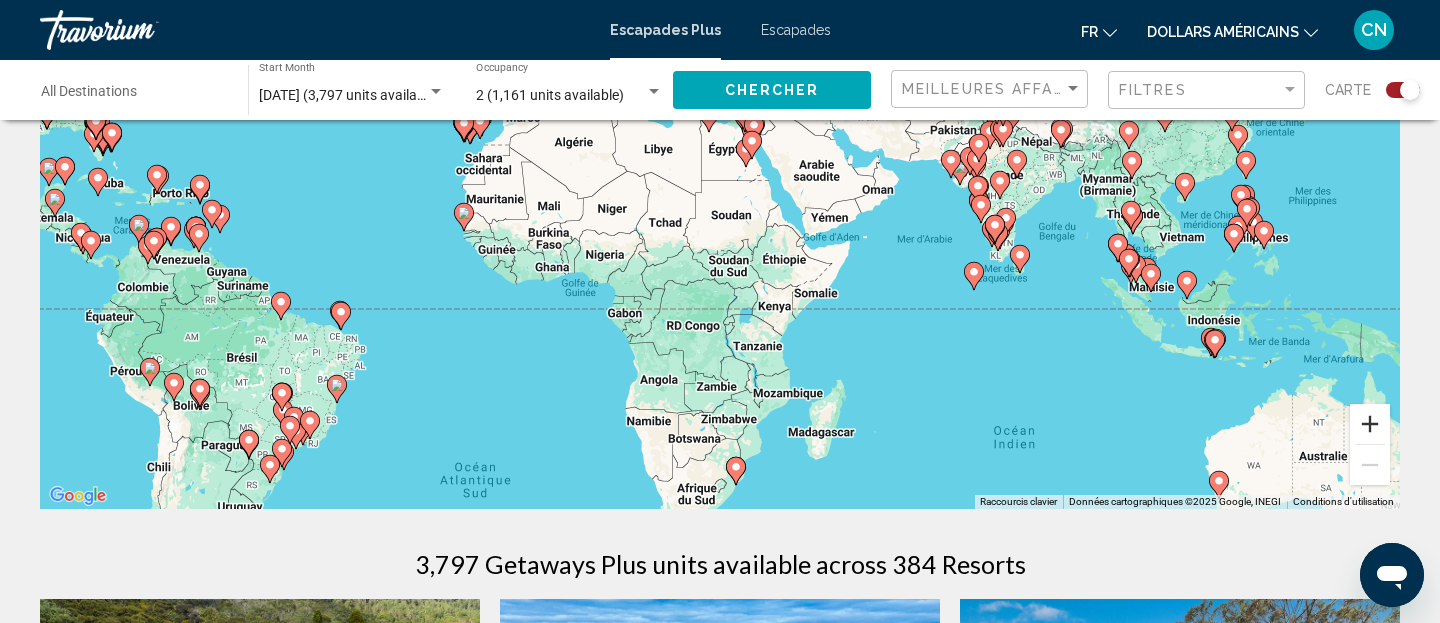click at bounding box center (1370, 424) 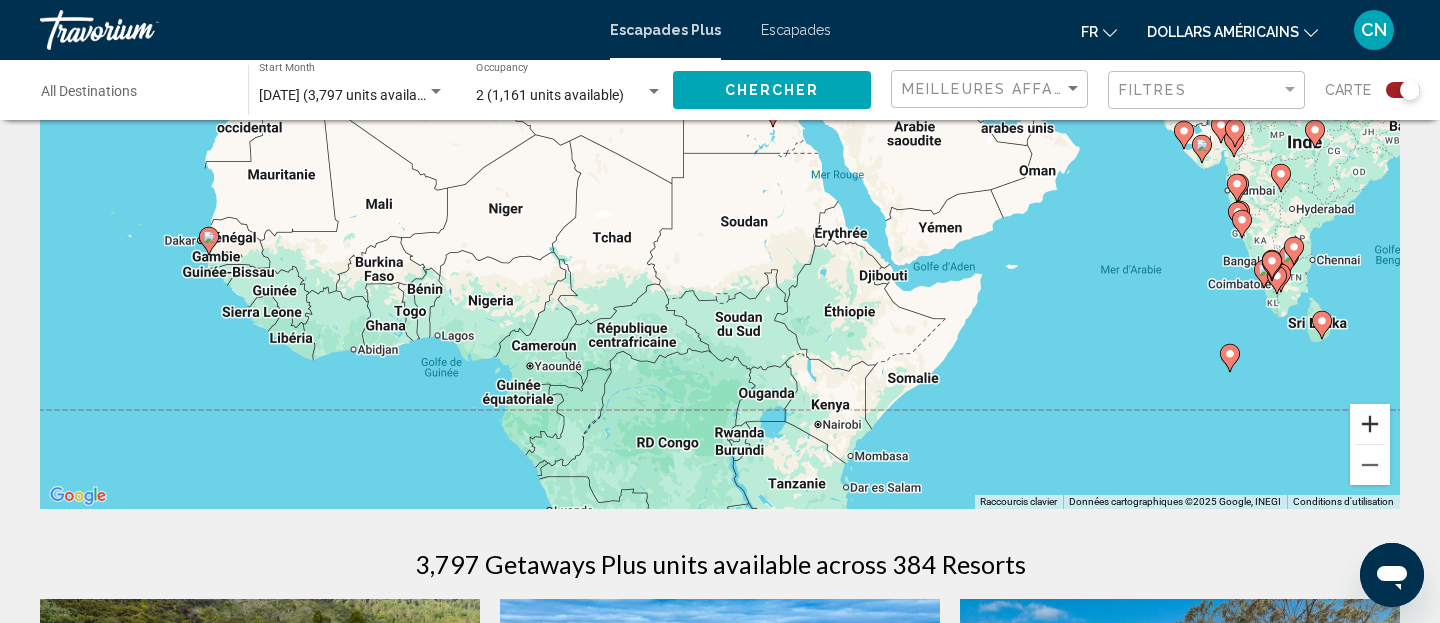 click at bounding box center (1370, 424) 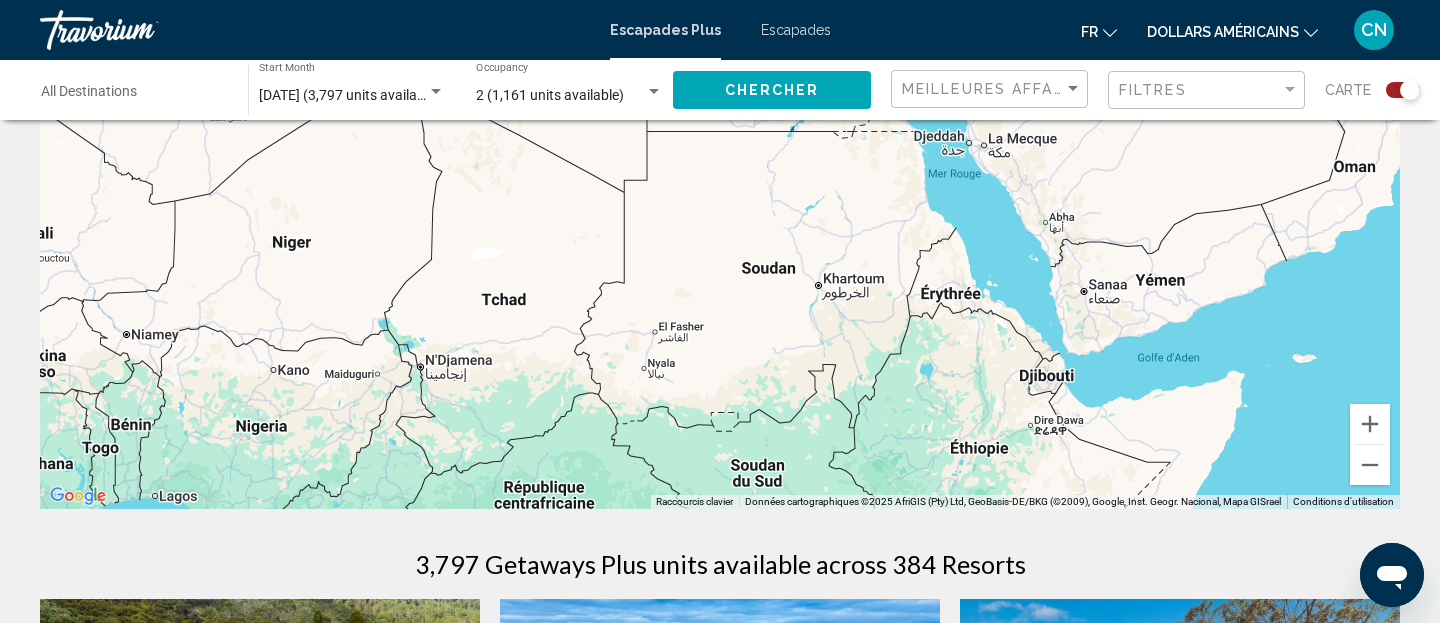 drag, startPoint x: 1108, startPoint y: 278, endPoint x: 1128, endPoint y: 694, distance: 416.4805 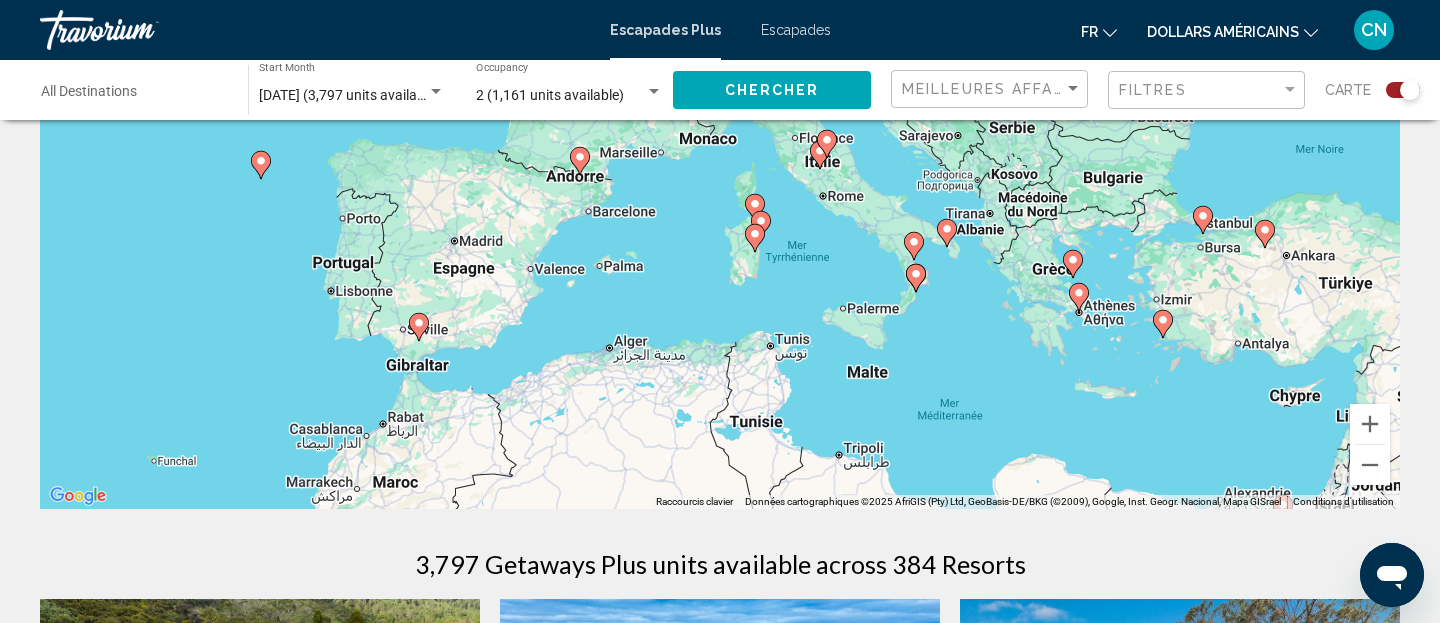 drag, startPoint x: 683, startPoint y: 355, endPoint x: 1088, endPoint y: 407, distance: 408.32462 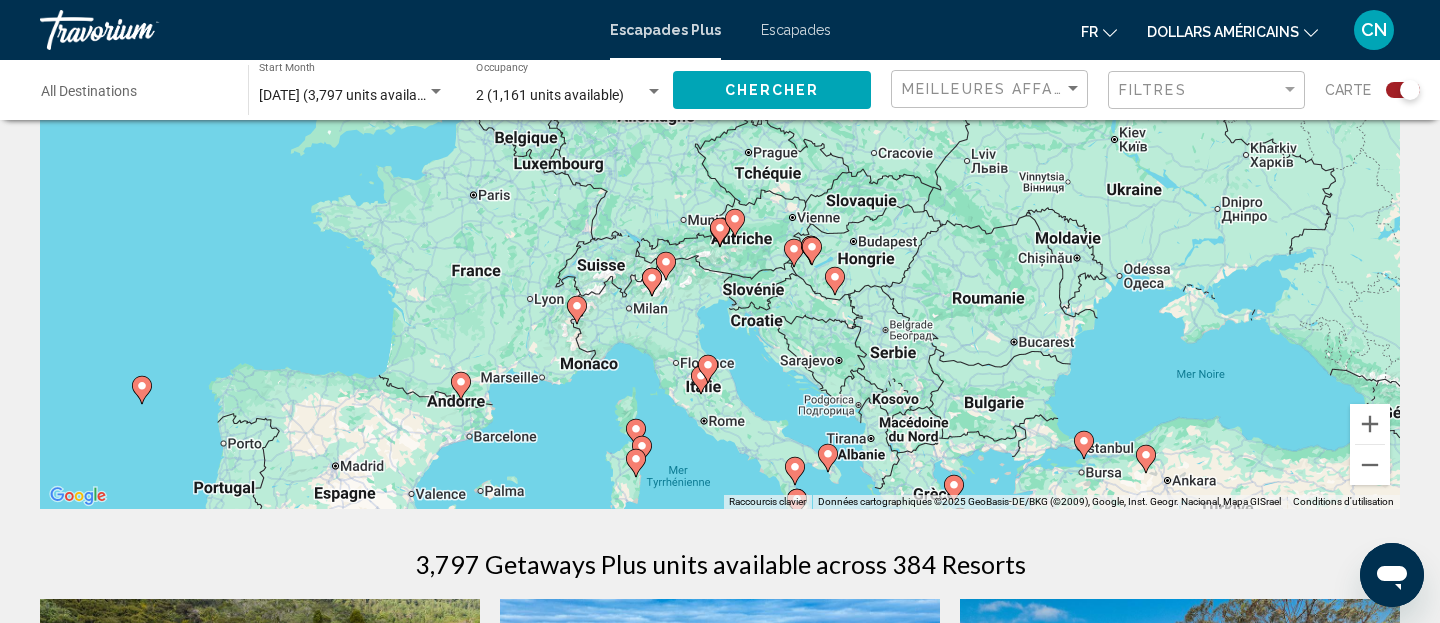 drag, startPoint x: 980, startPoint y: 342, endPoint x: 854, endPoint y: 562, distance: 253.52711 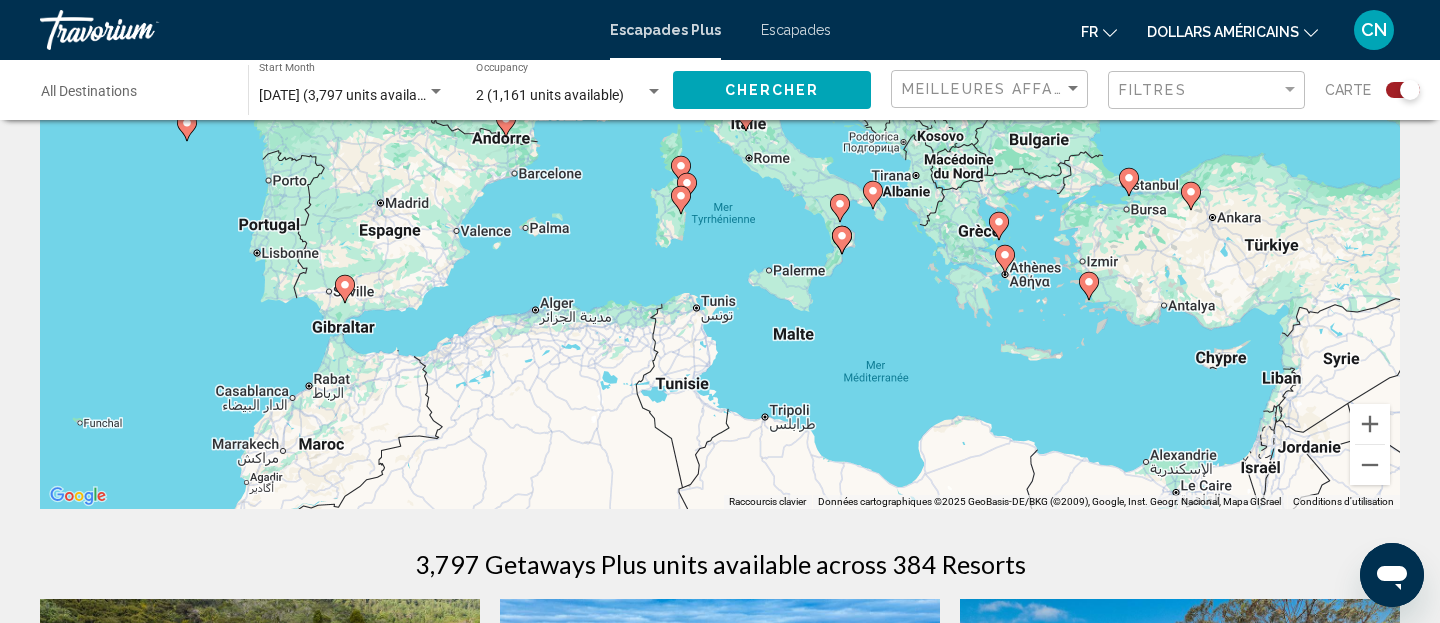 drag, startPoint x: 996, startPoint y: 320, endPoint x: 1061, endPoint y: 42, distance: 285.4978 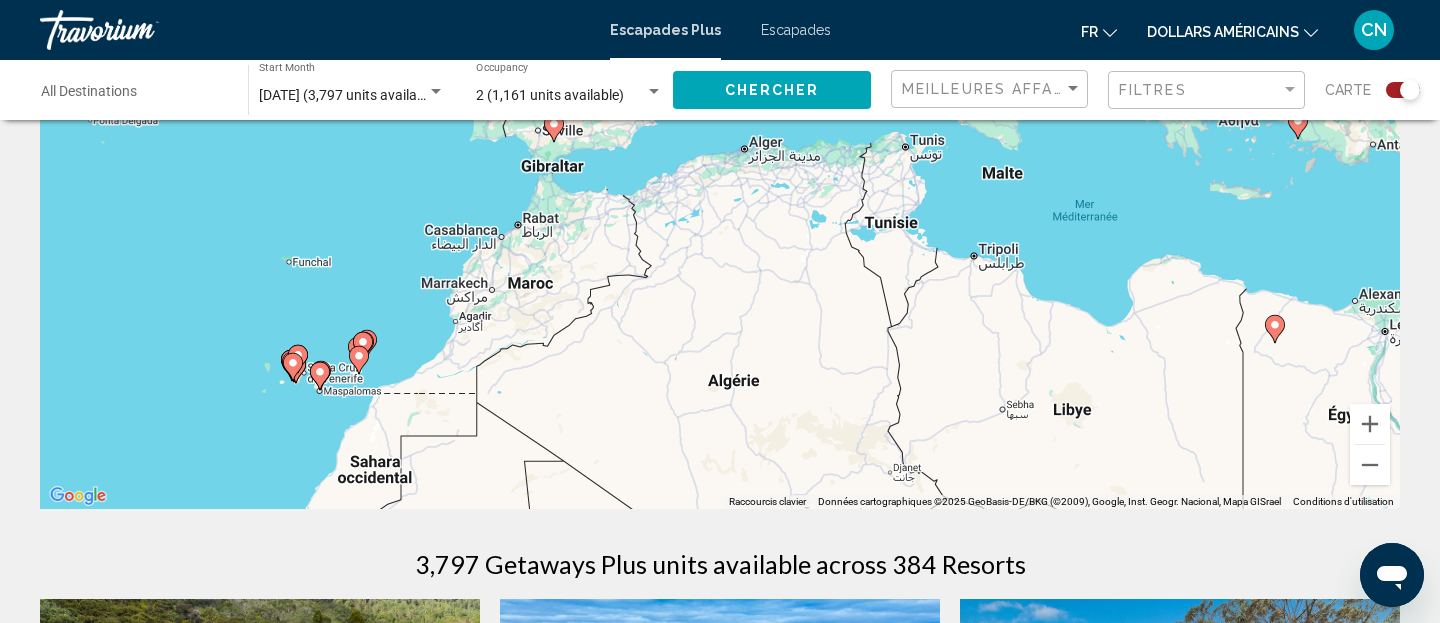 drag, startPoint x: 576, startPoint y: 250, endPoint x: 773, endPoint y: 101, distance: 247.00203 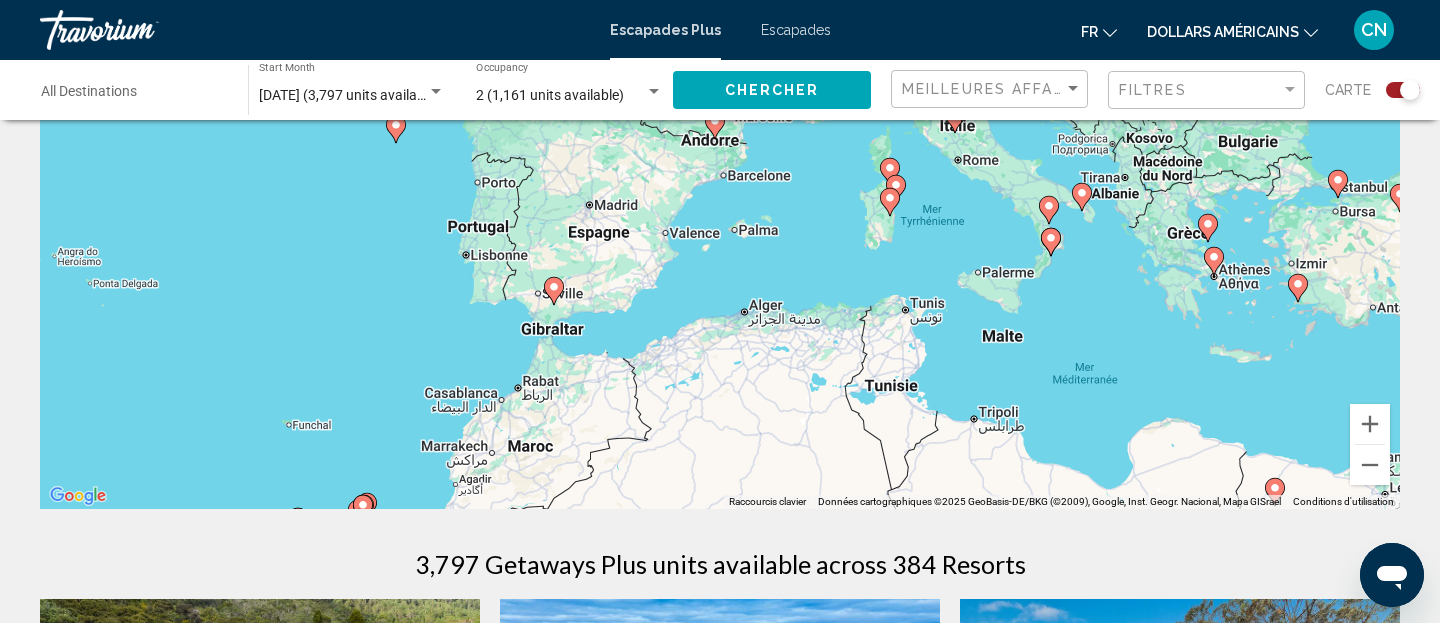 drag, startPoint x: 591, startPoint y: 168, endPoint x: 589, endPoint y: 334, distance: 166.01205 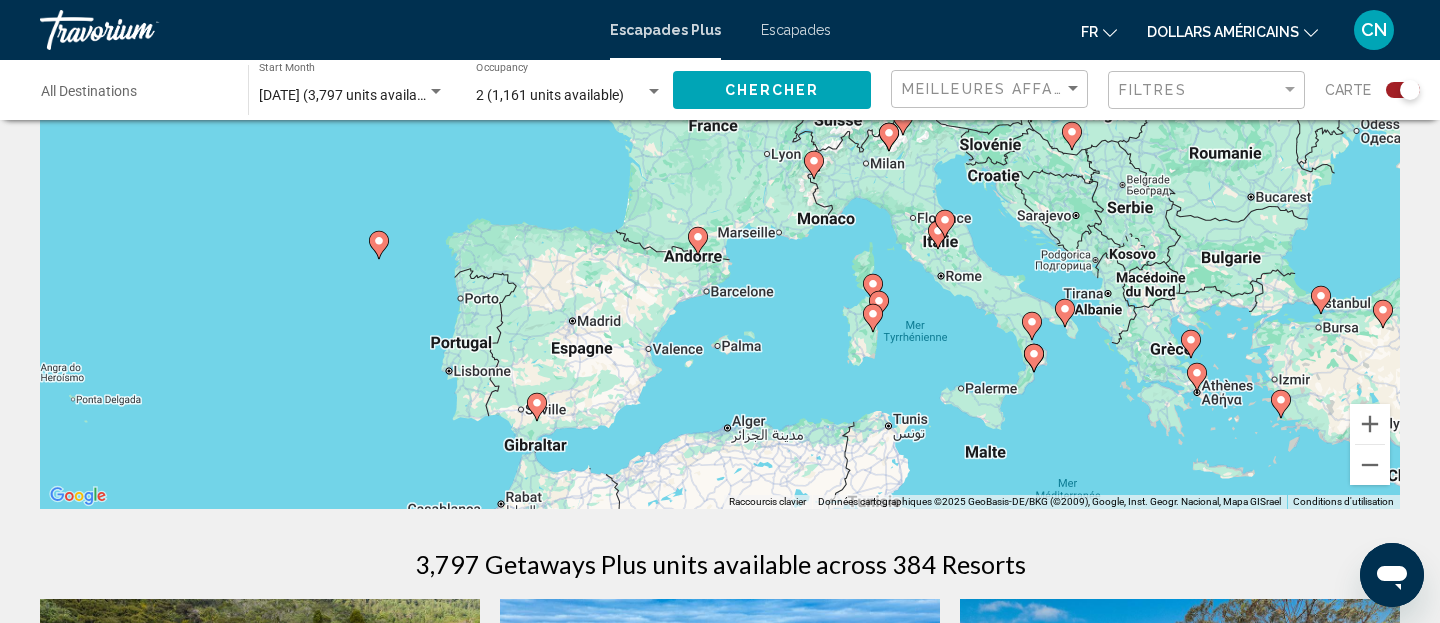 drag, startPoint x: 702, startPoint y: 257, endPoint x: 679, endPoint y: 381, distance: 126.11503 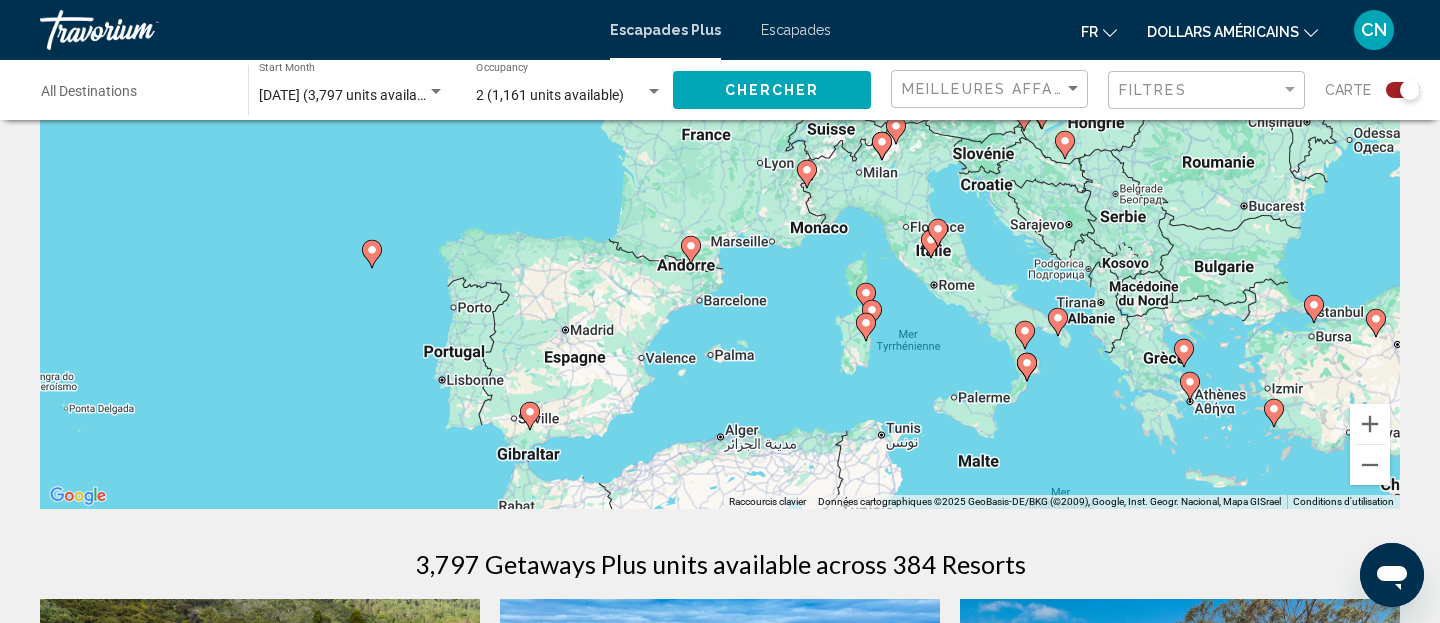 click 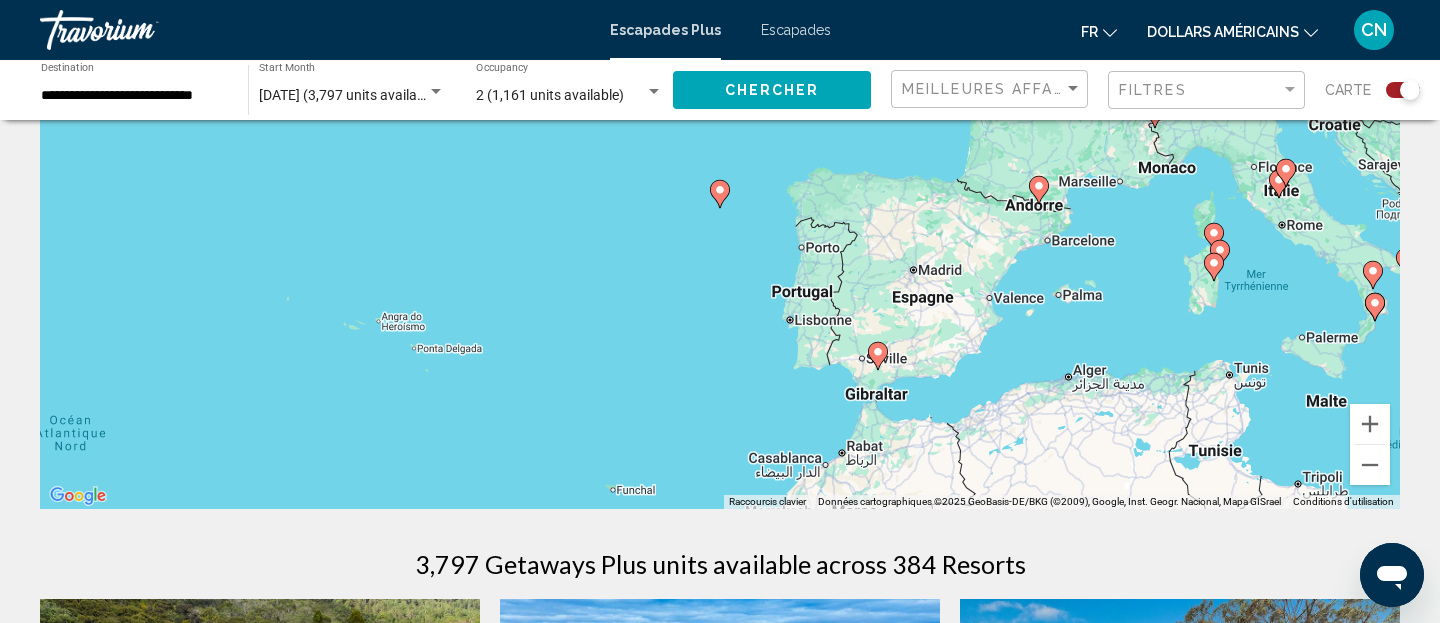 click 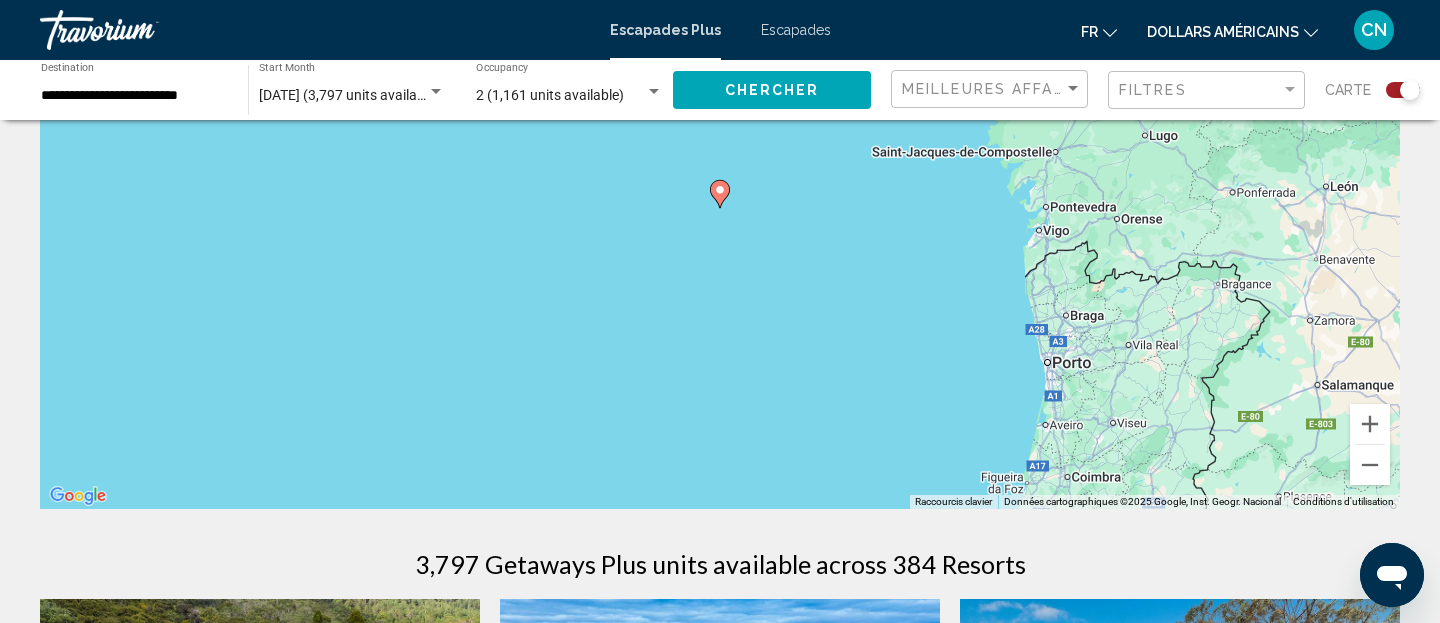 click 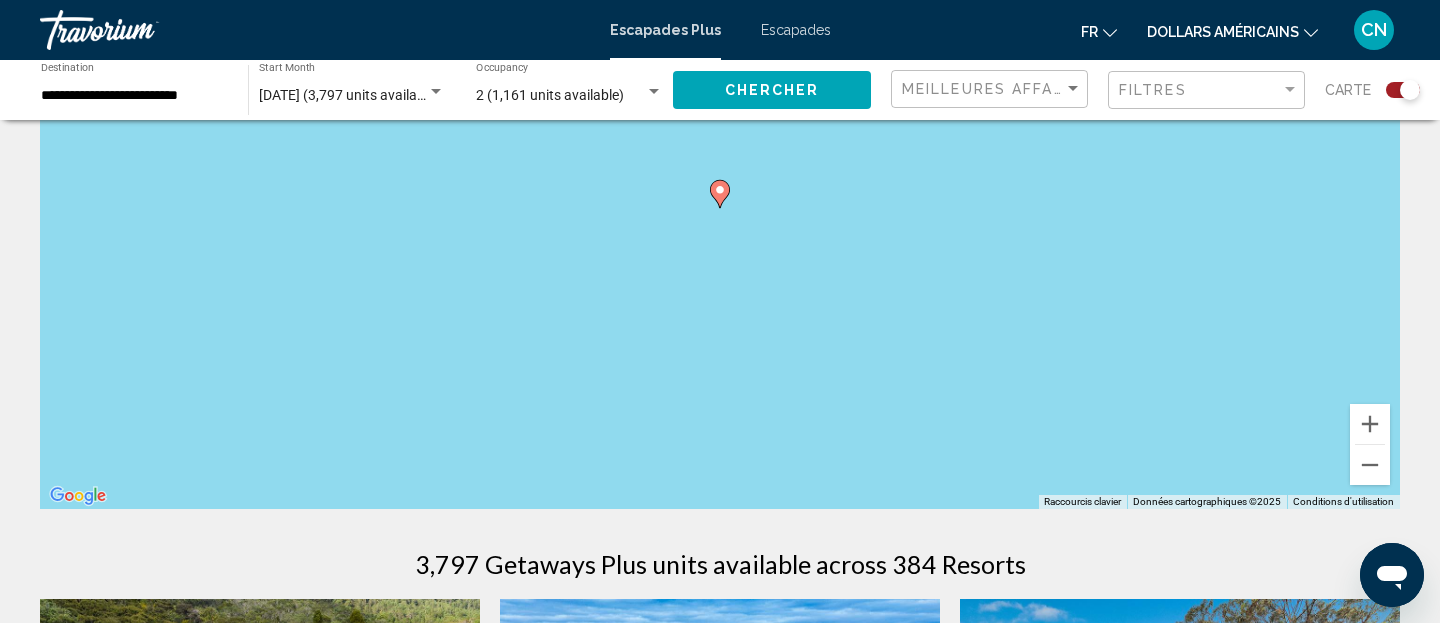 click 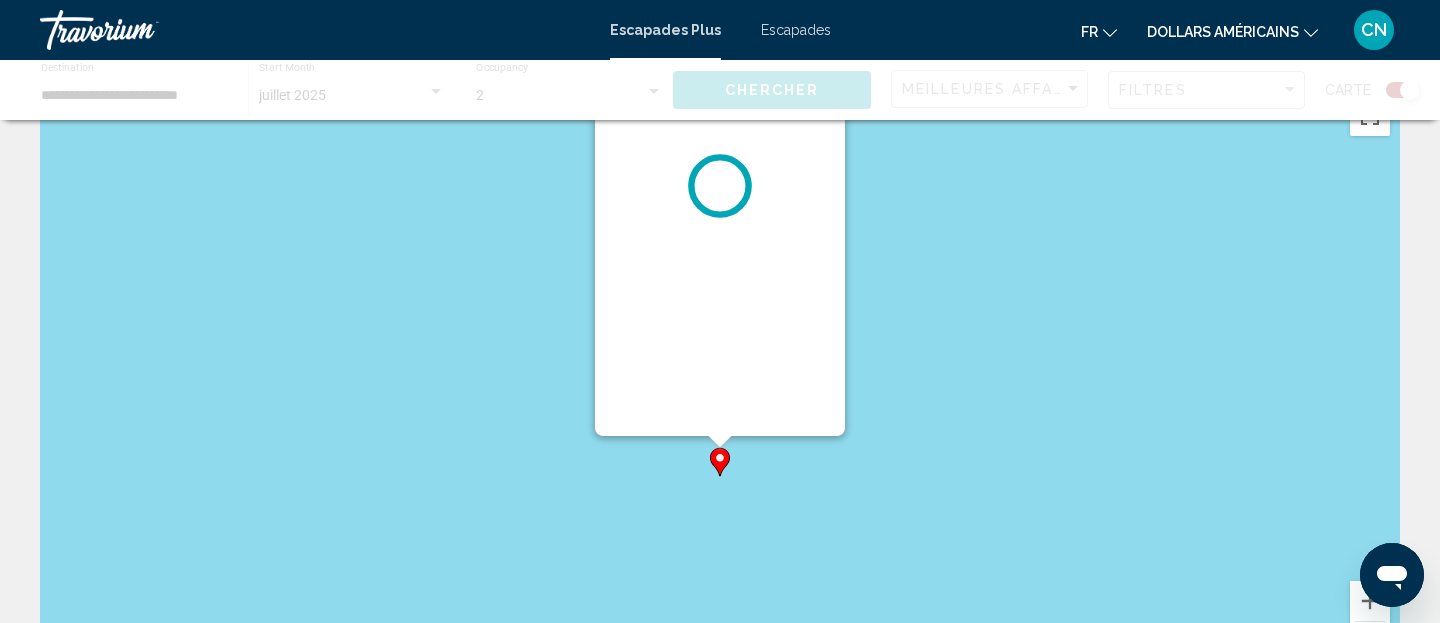 scroll, scrollTop: 0, scrollLeft: 0, axis: both 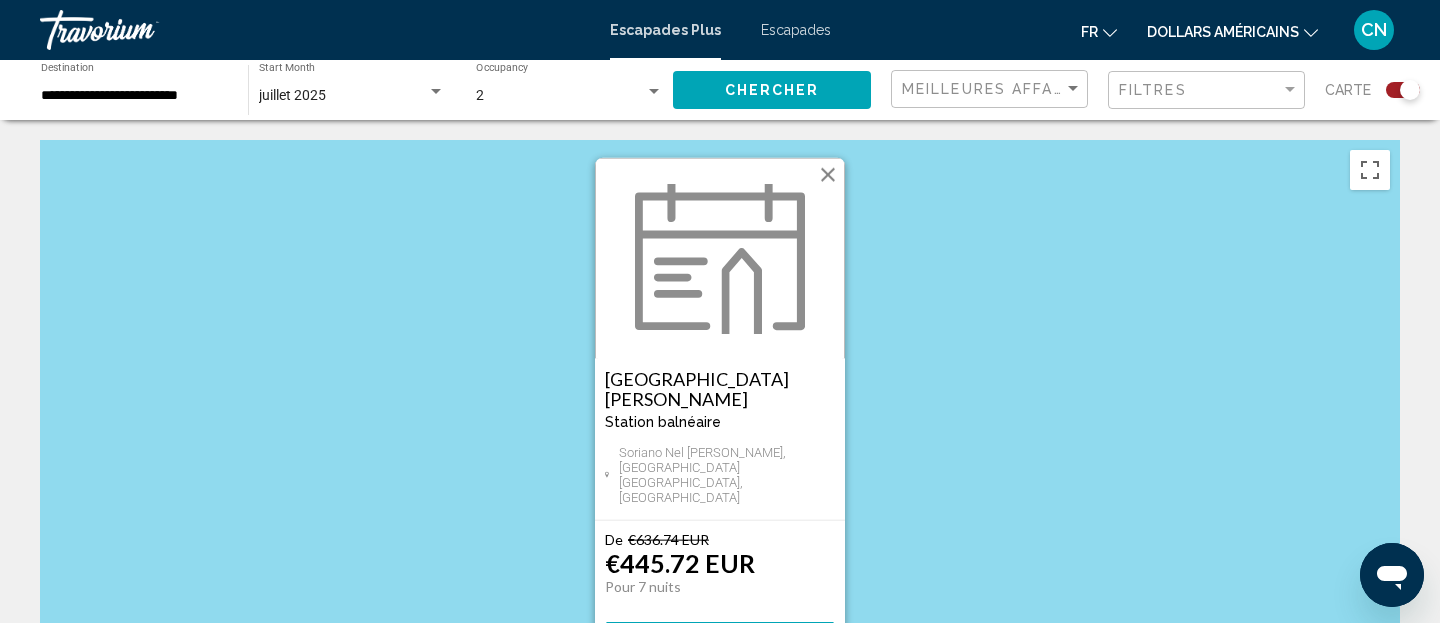 click at bounding box center [828, 175] 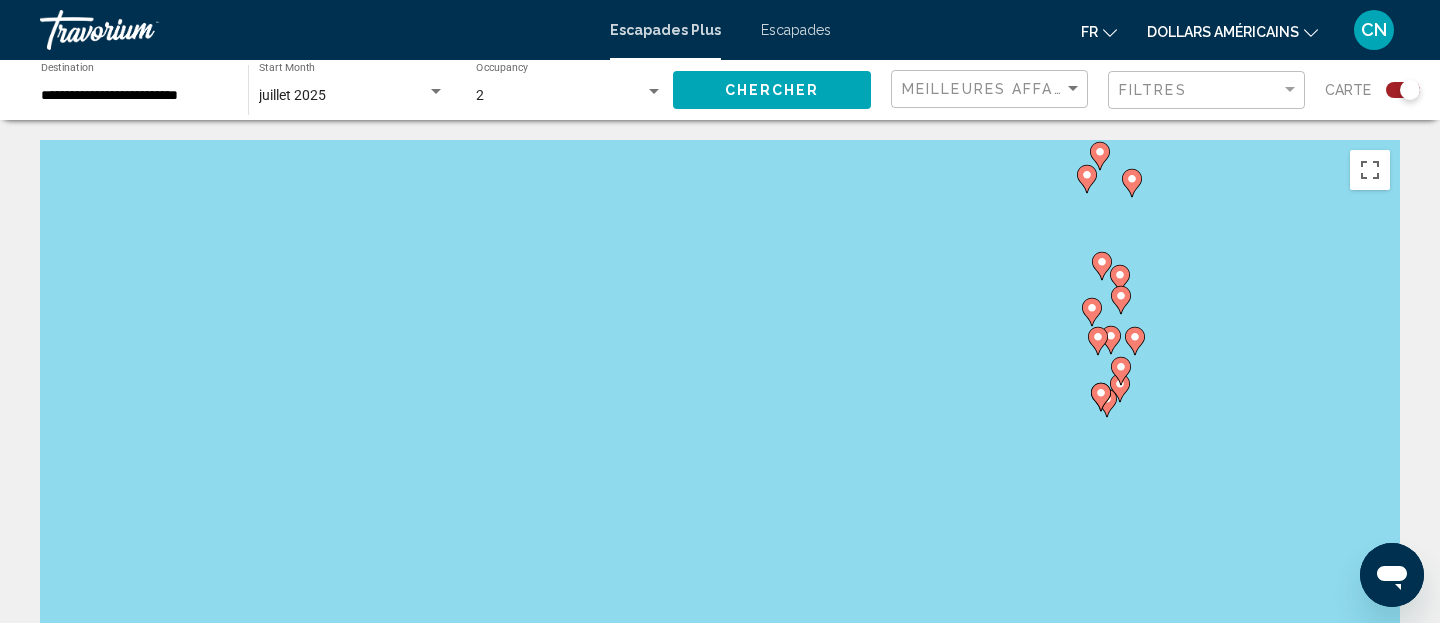 drag, startPoint x: 1072, startPoint y: 387, endPoint x: 298, endPoint y: 156, distance: 807.7357 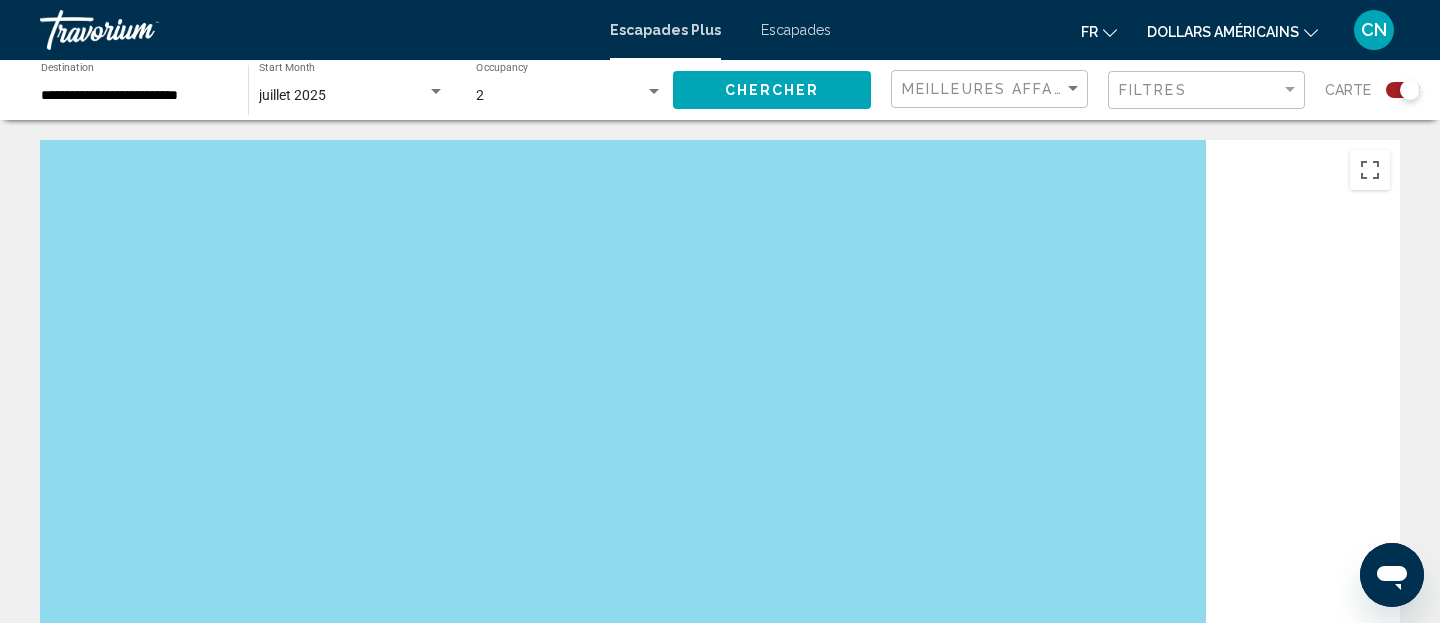 drag, startPoint x: 942, startPoint y: 297, endPoint x: 388, endPoint y: 165, distance: 569.50854 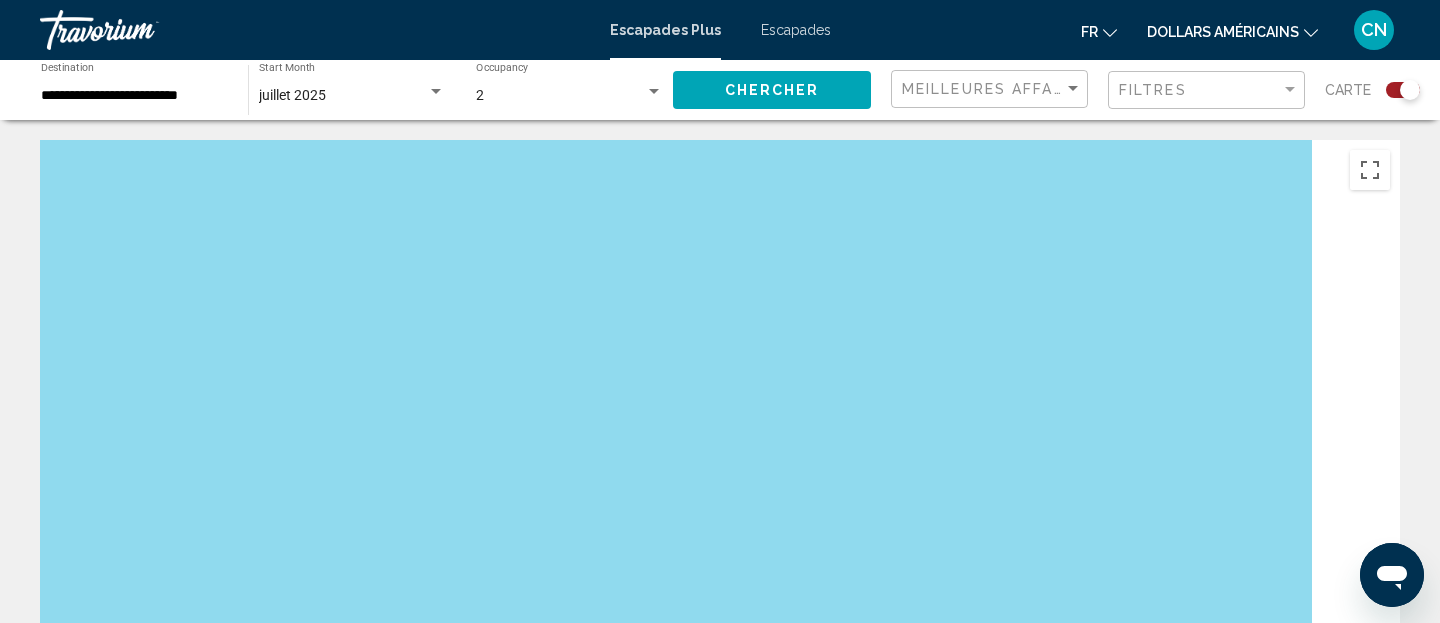 drag, startPoint x: 964, startPoint y: 404, endPoint x: 750, endPoint y: 380, distance: 215.34158 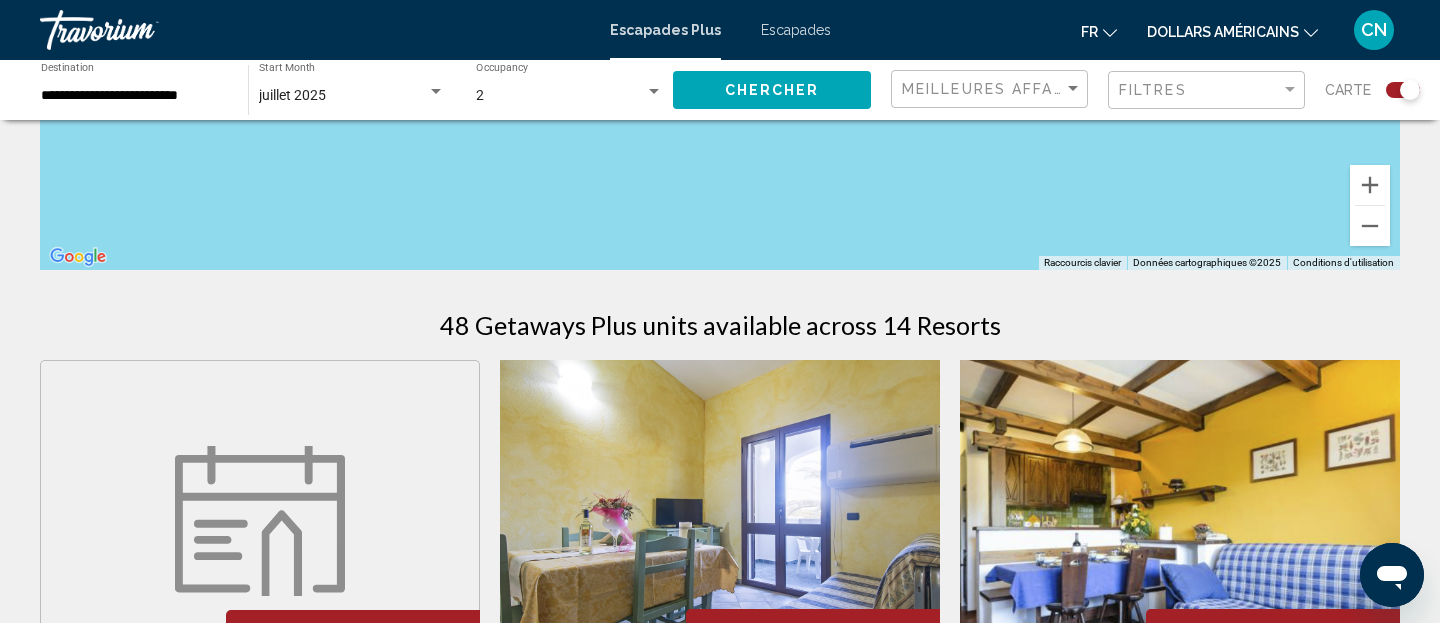 scroll, scrollTop: 222, scrollLeft: 0, axis: vertical 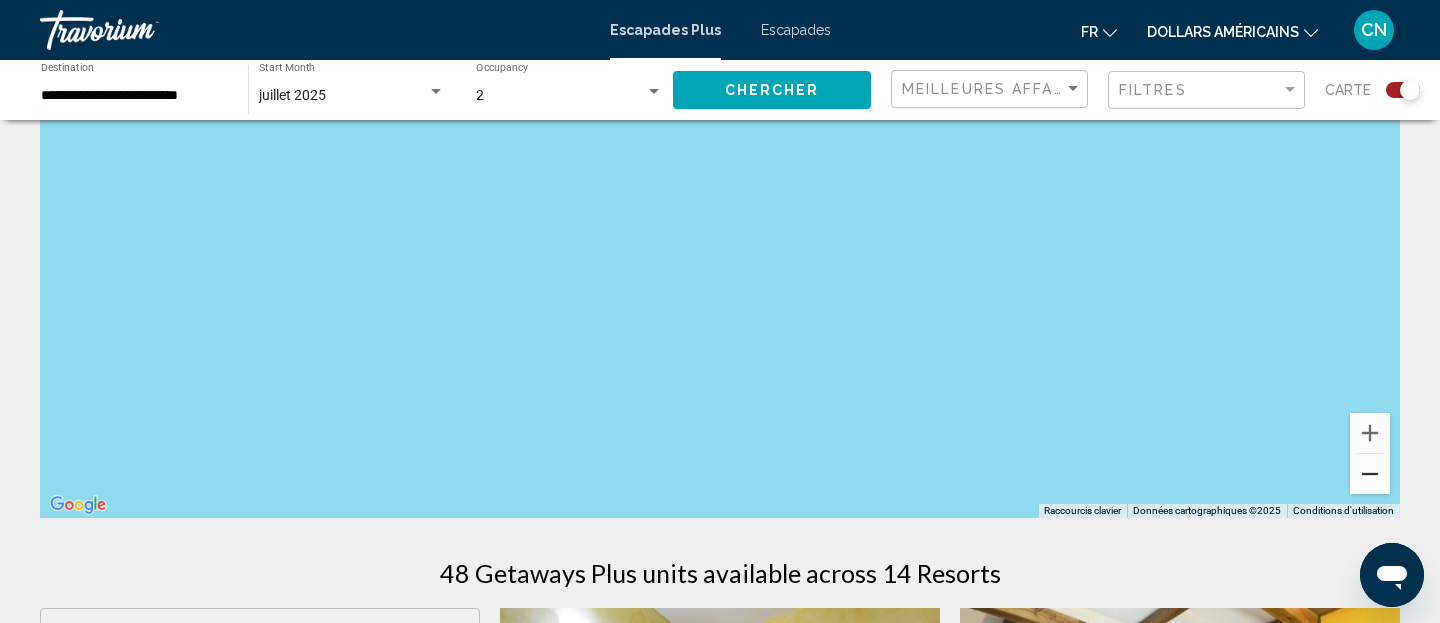 click at bounding box center [1370, 474] 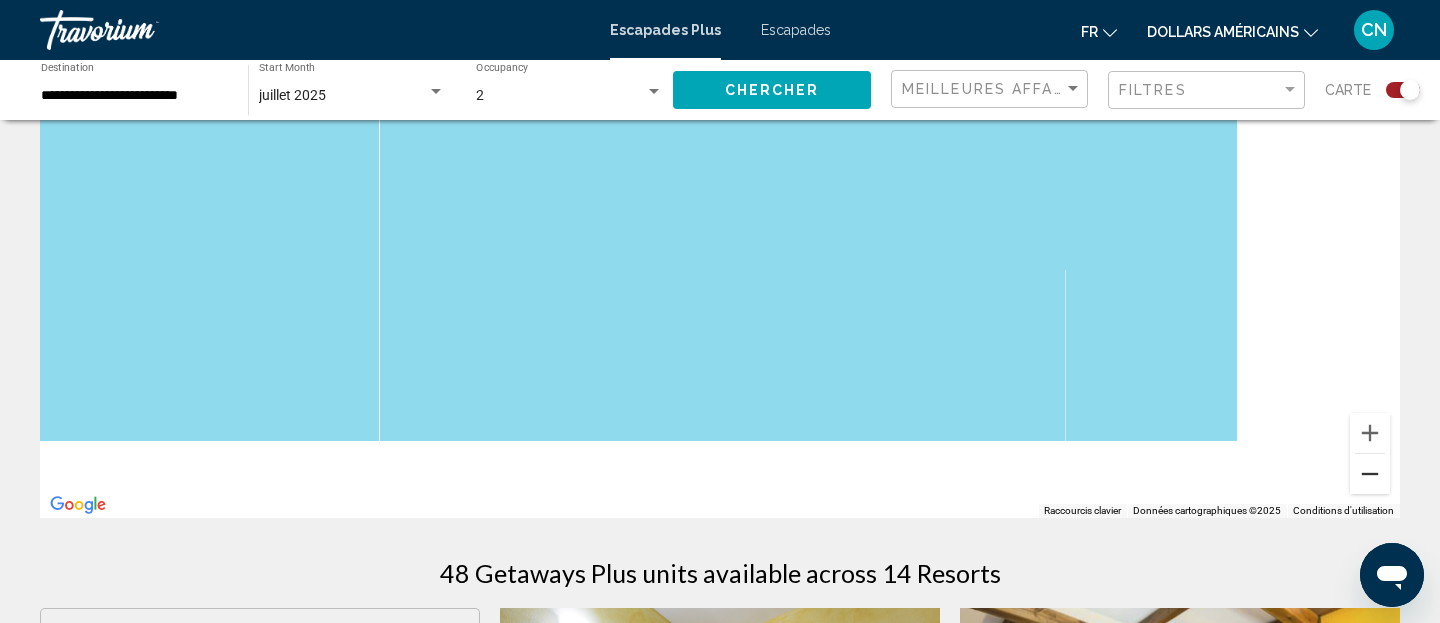 click at bounding box center (1370, 474) 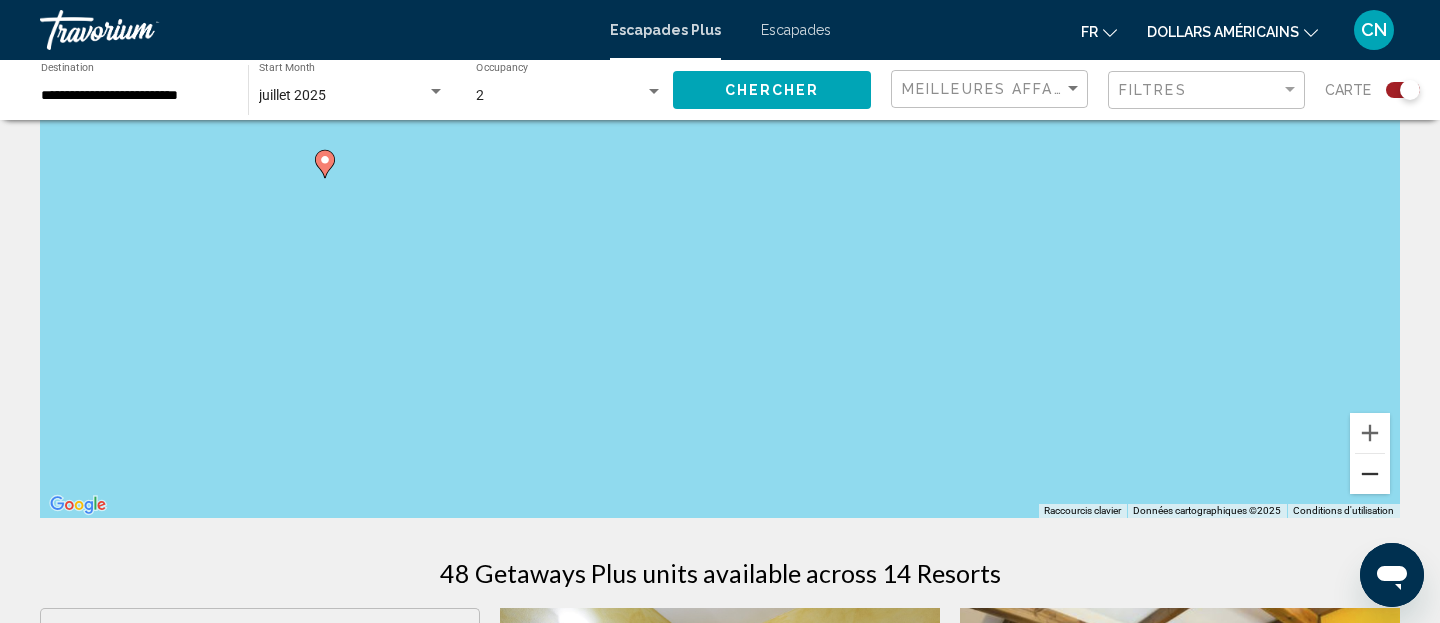 click at bounding box center [1370, 474] 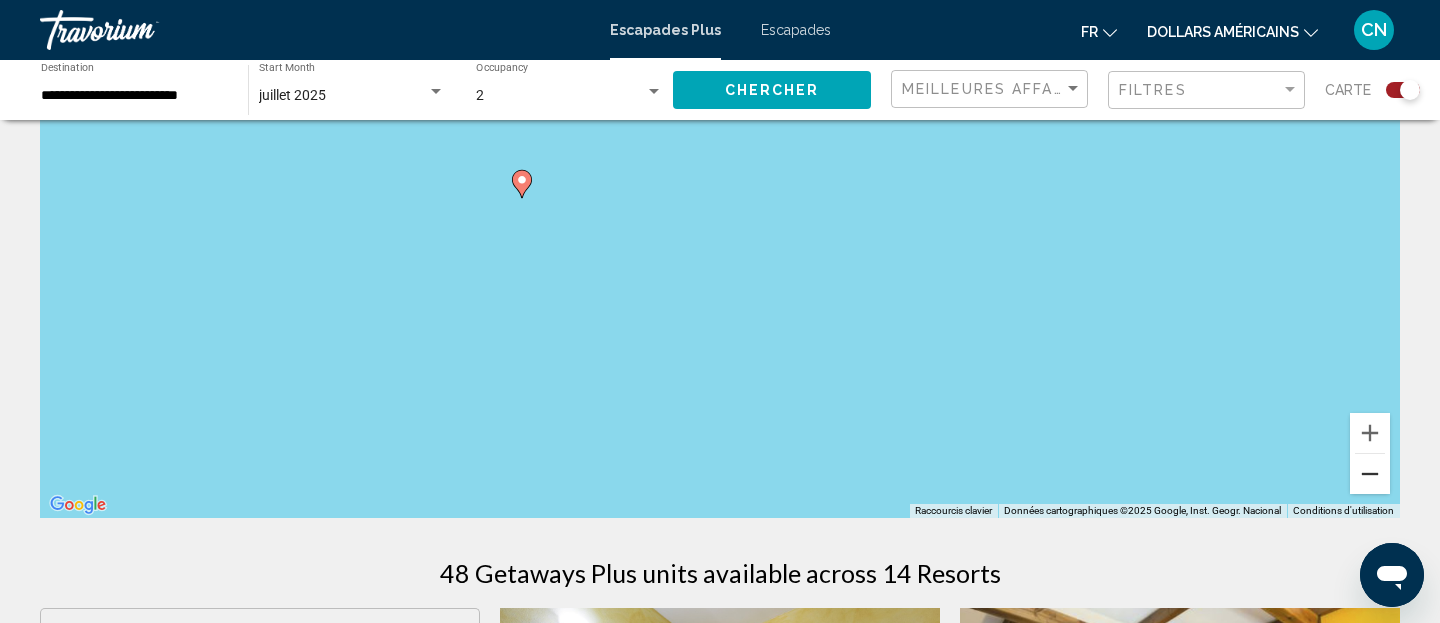 click at bounding box center (1370, 474) 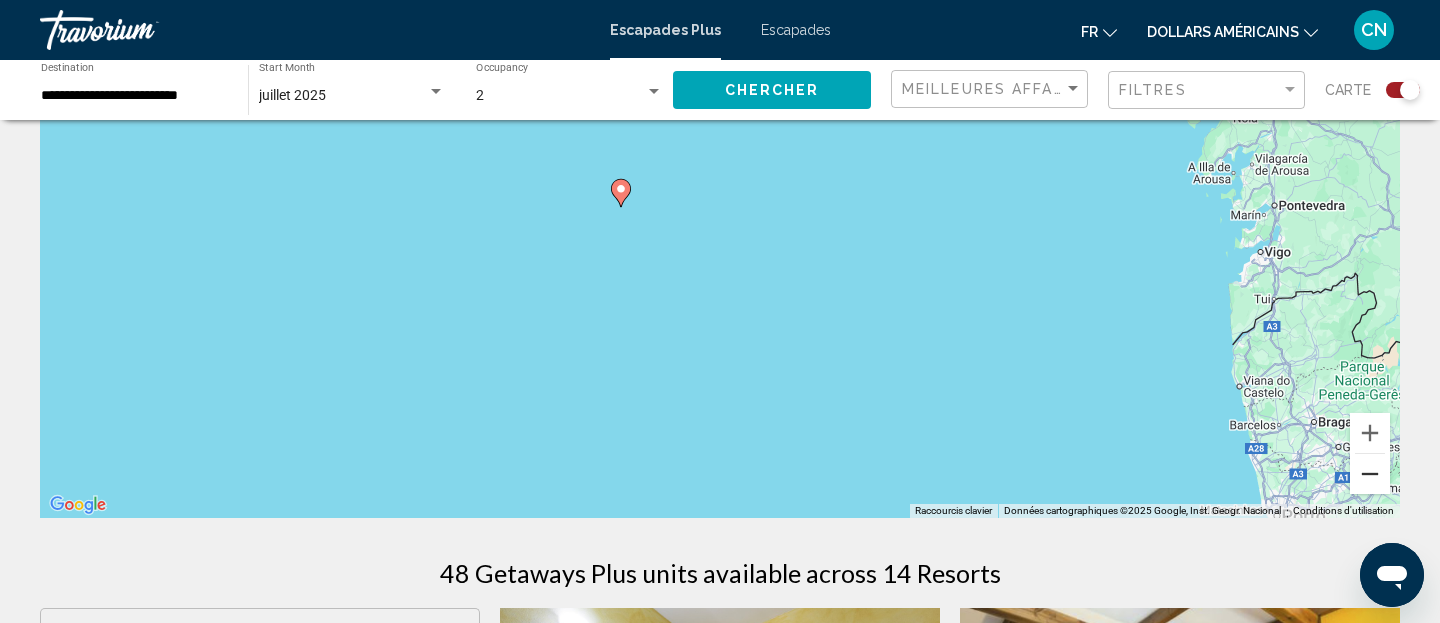 click at bounding box center (1370, 474) 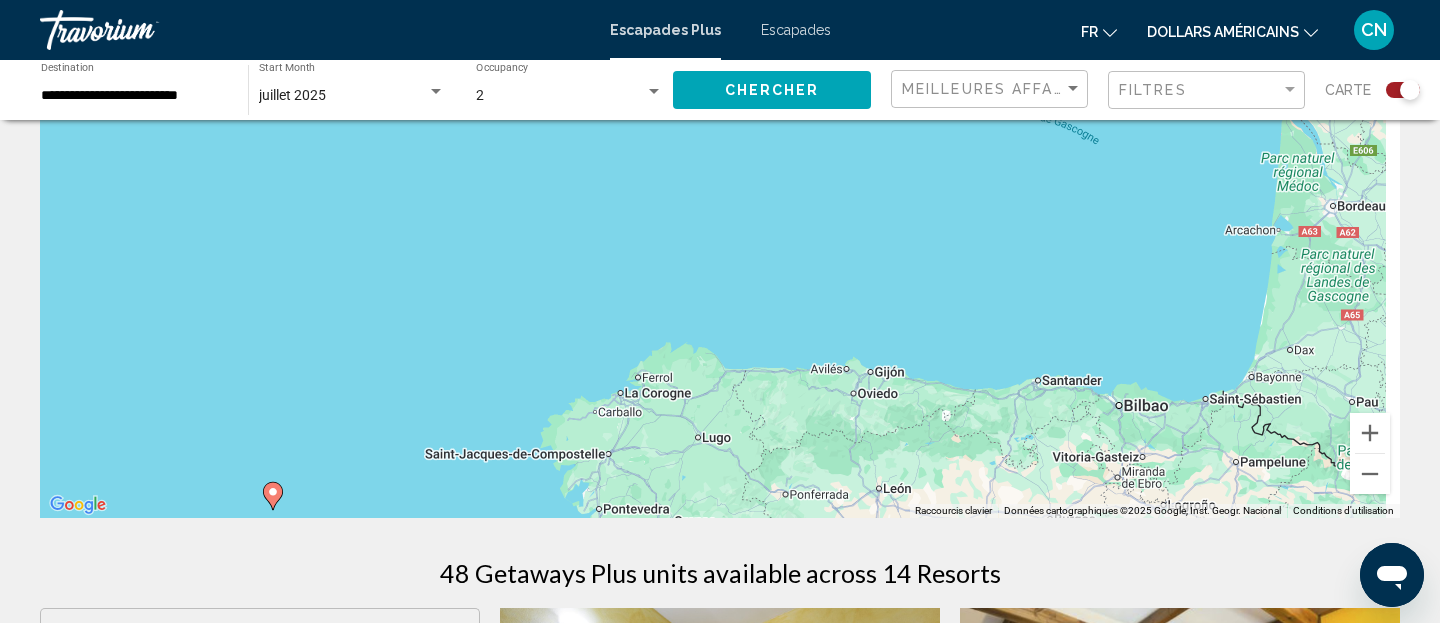 drag, startPoint x: 1258, startPoint y: 241, endPoint x: 854, endPoint y: 539, distance: 502.01593 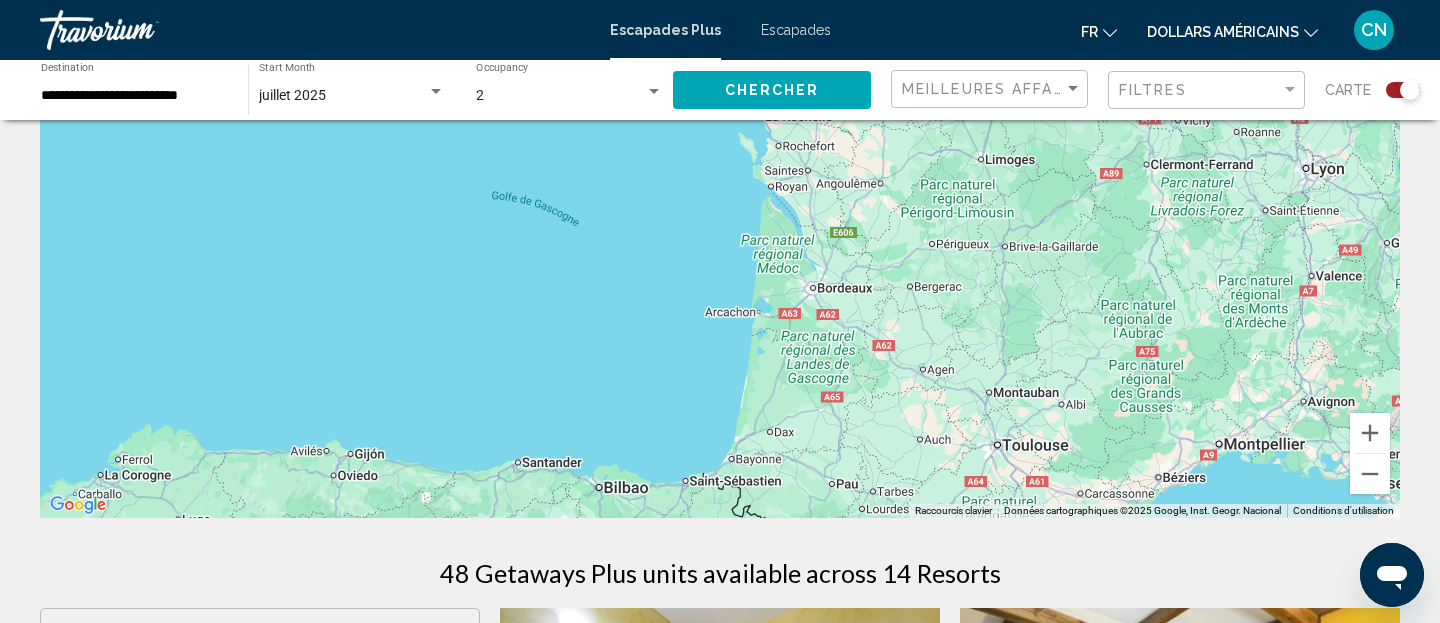 drag, startPoint x: 1036, startPoint y: 442, endPoint x: 527, endPoint y: 495, distance: 511.7519 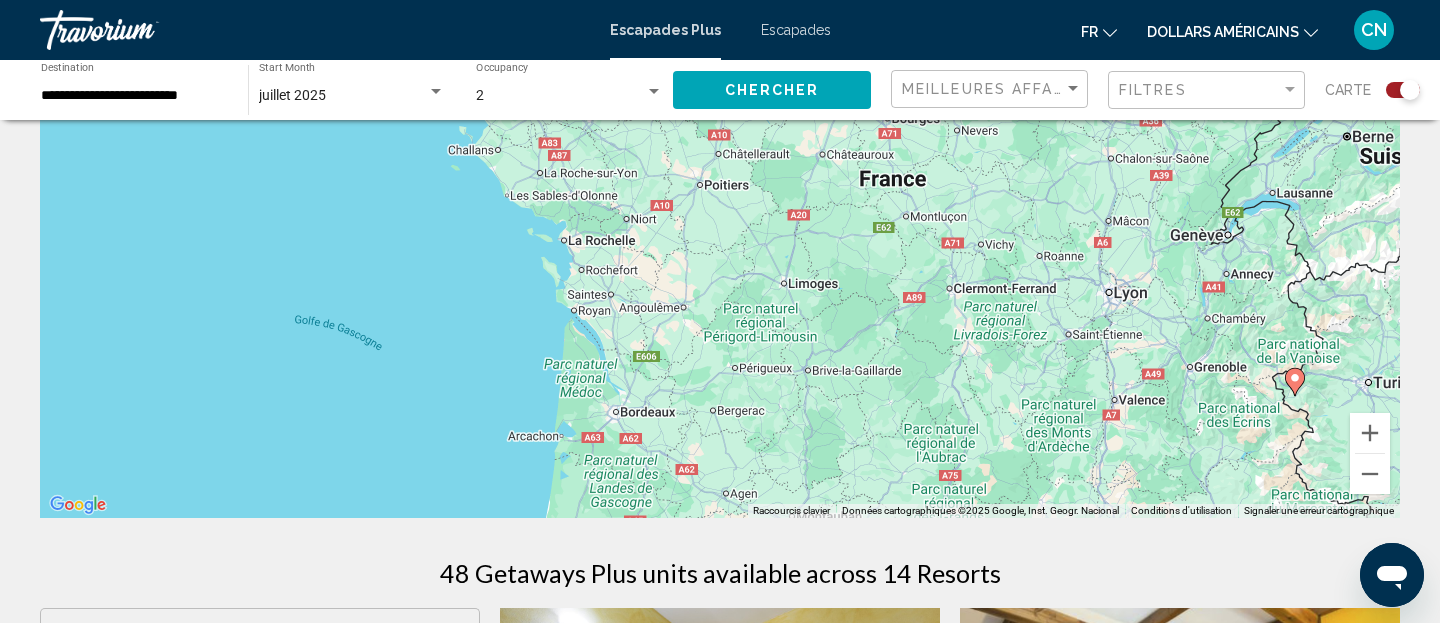 drag, startPoint x: 975, startPoint y: 335, endPoint x: 741, endPoint y: 541, distance: 311.75632 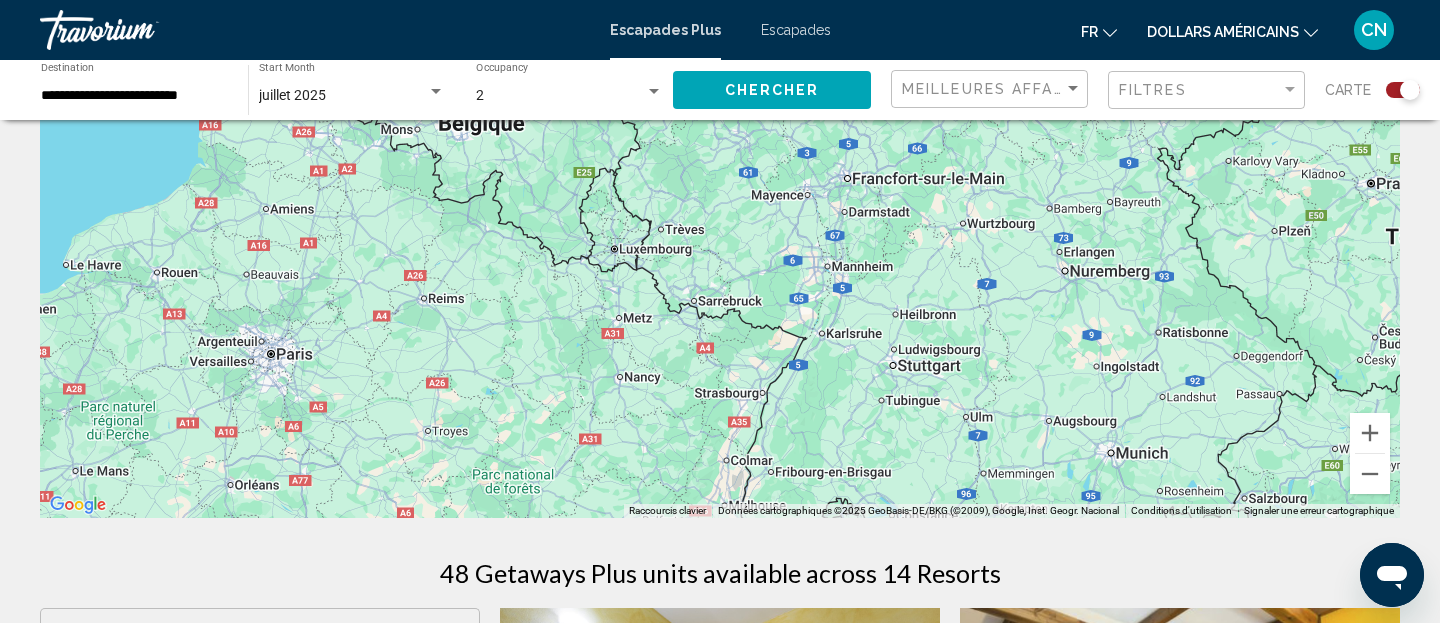 drag, startPoint x: 966, startPoint y: 308, endPoint x: 407, endPoint y: 653, distance: 656.8912 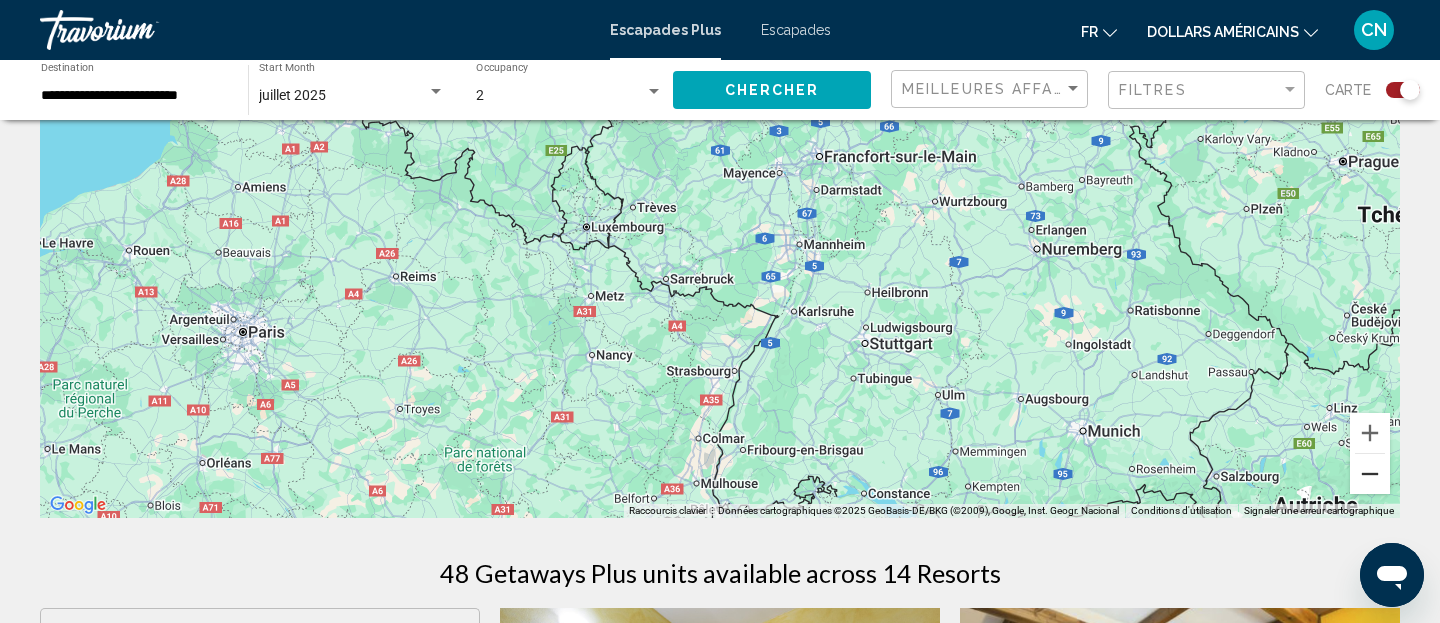 click at bounding box center [1370, 474] 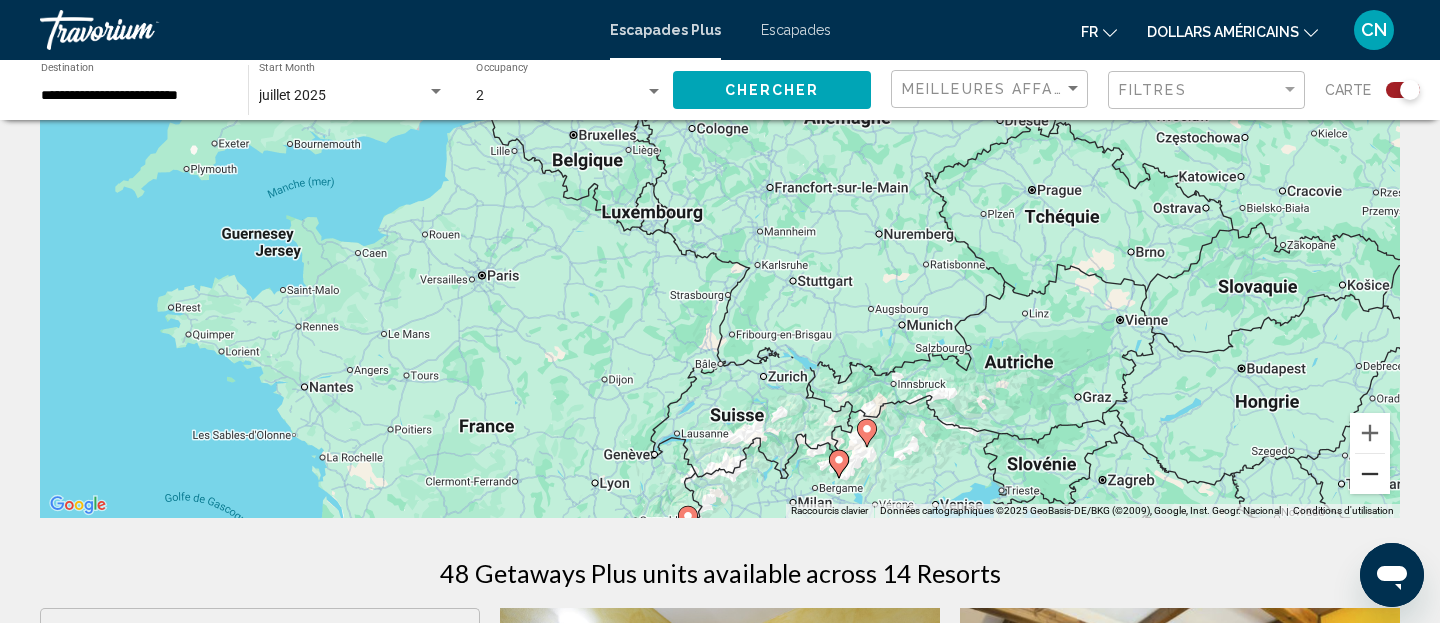 click at bounding box center [1370, 474] 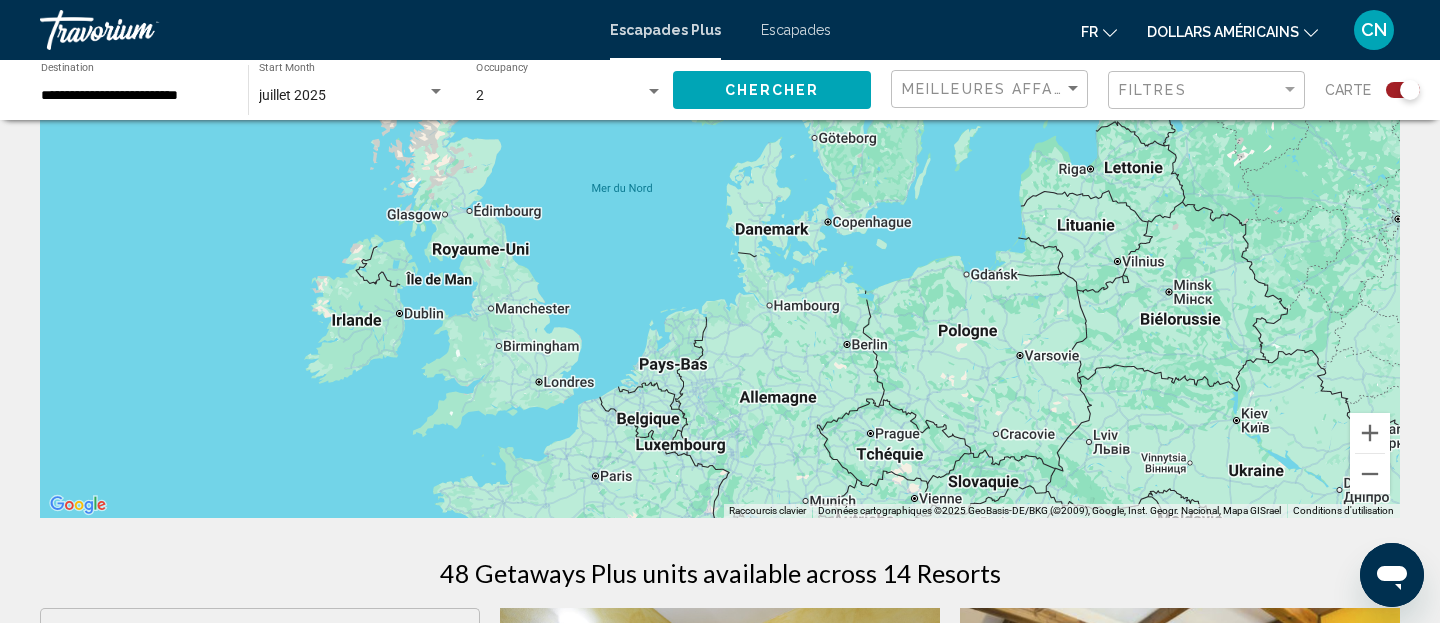 drag, startPoint x: 1087, startPoint y: 237, endPoint x: 1093, endPoint y: 527, distance: 290.06207 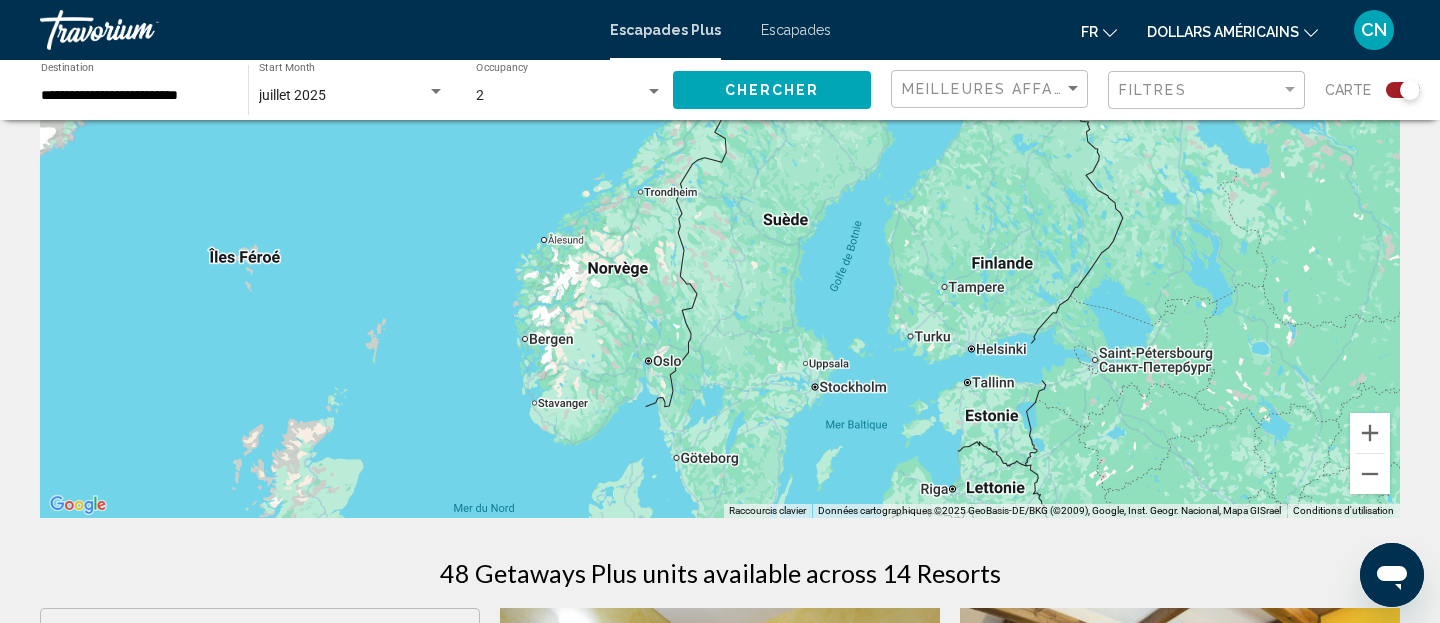 drag, startPoint x: 1072, startPoint y: 349, endPoint x: 921, endPoint y: 615, distance: 305.87088 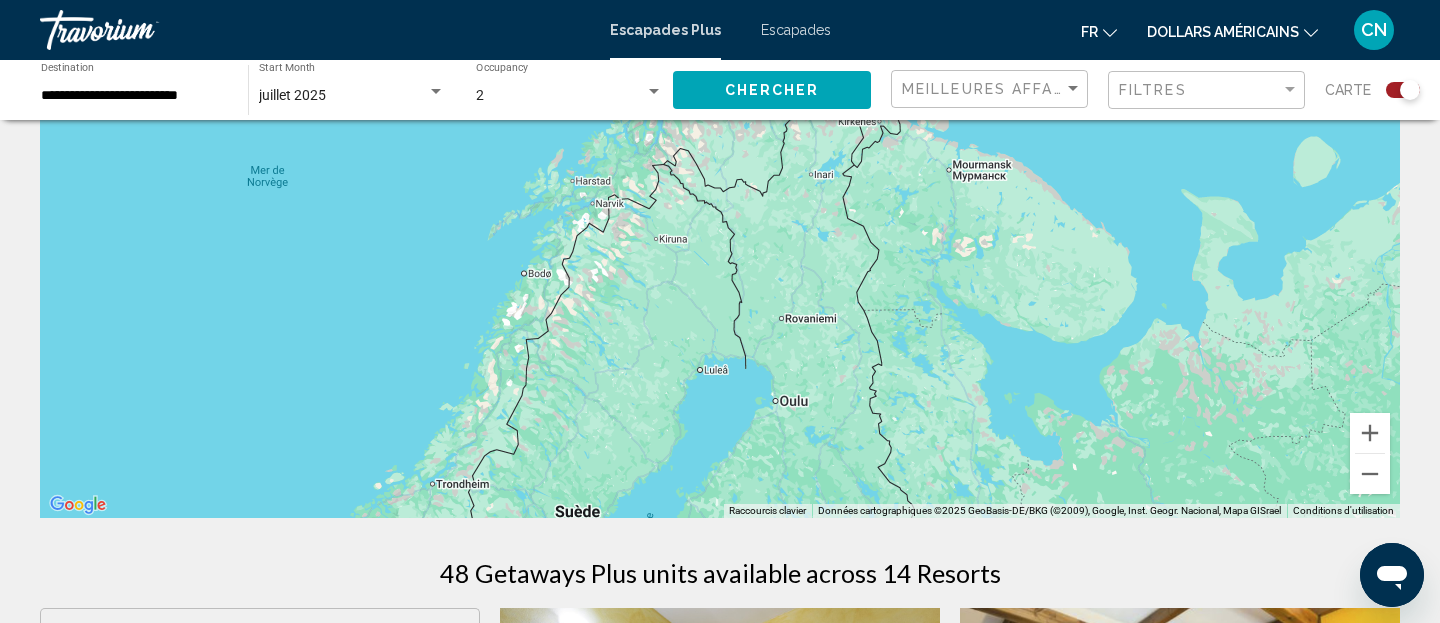 drag, startPoint x: 1159, startPoint y: 261, endPoint x: 951, endPoint y: 555, distance: 360.13885 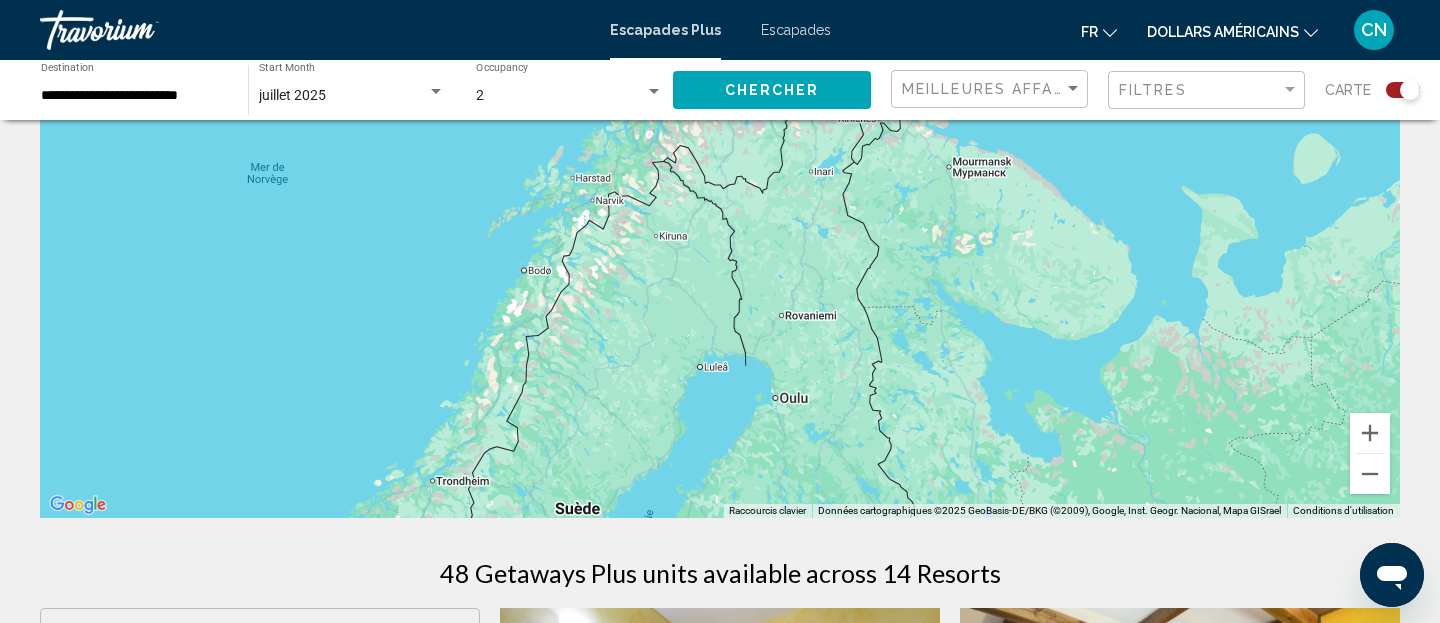 click on "**********" 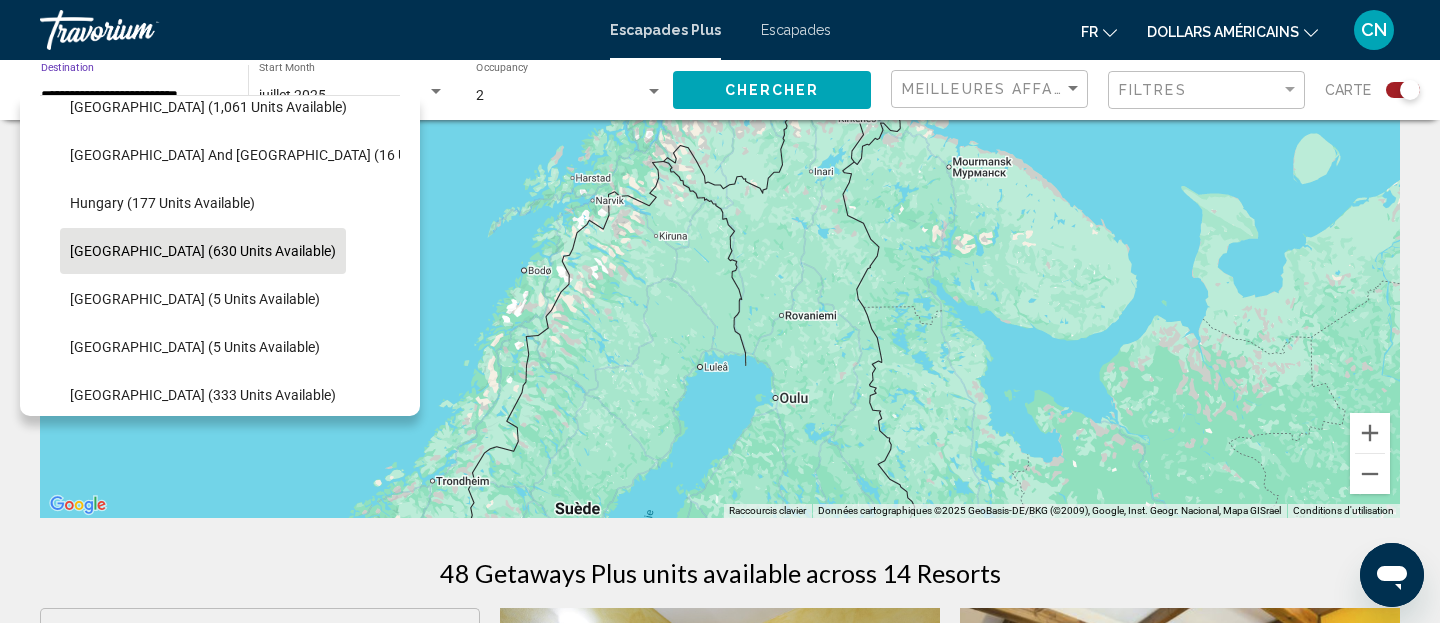 scroll, scrollTop: 0, scrollLeft: 0, axis: both 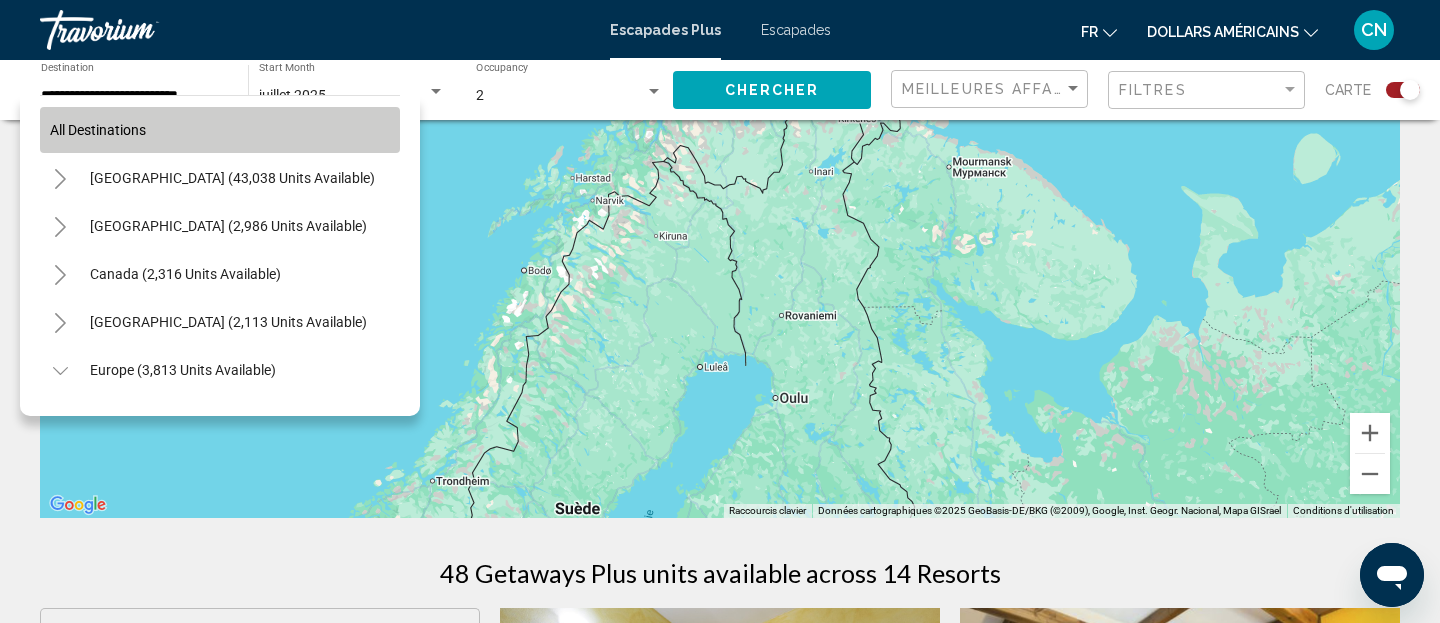 click on "All destinations" at bounding box center [98, 130] 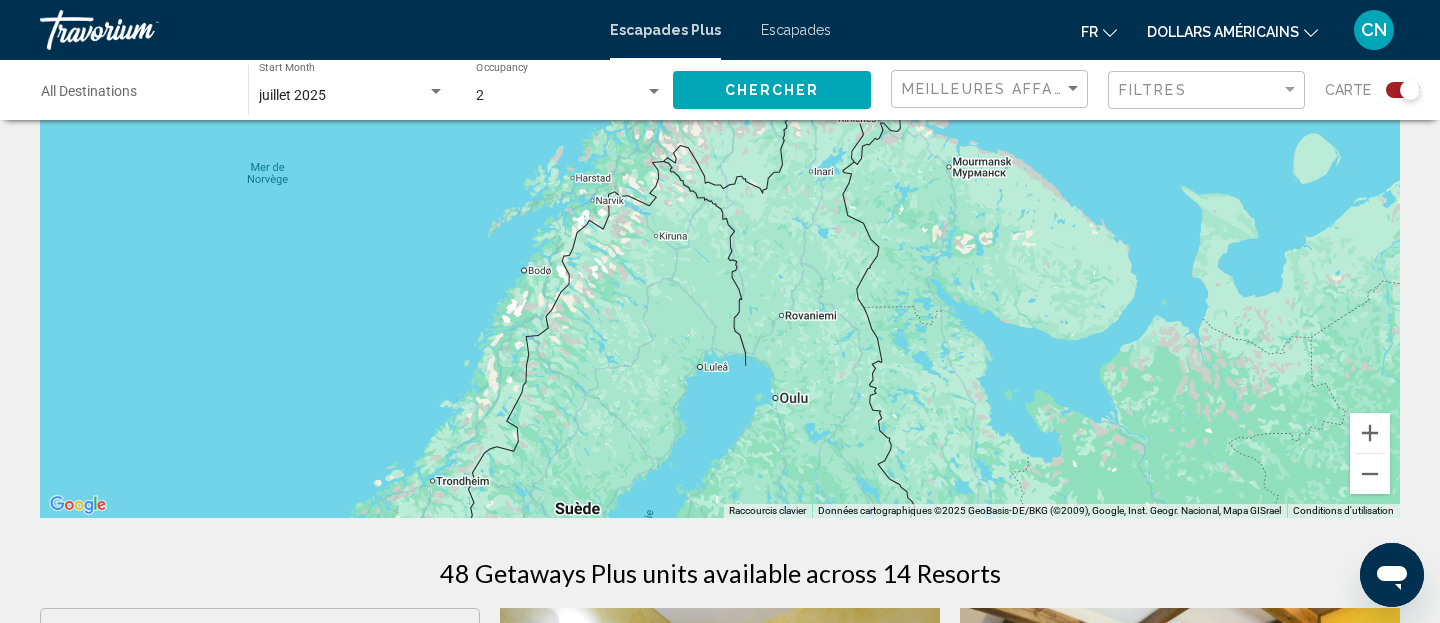 click on "Chercher" 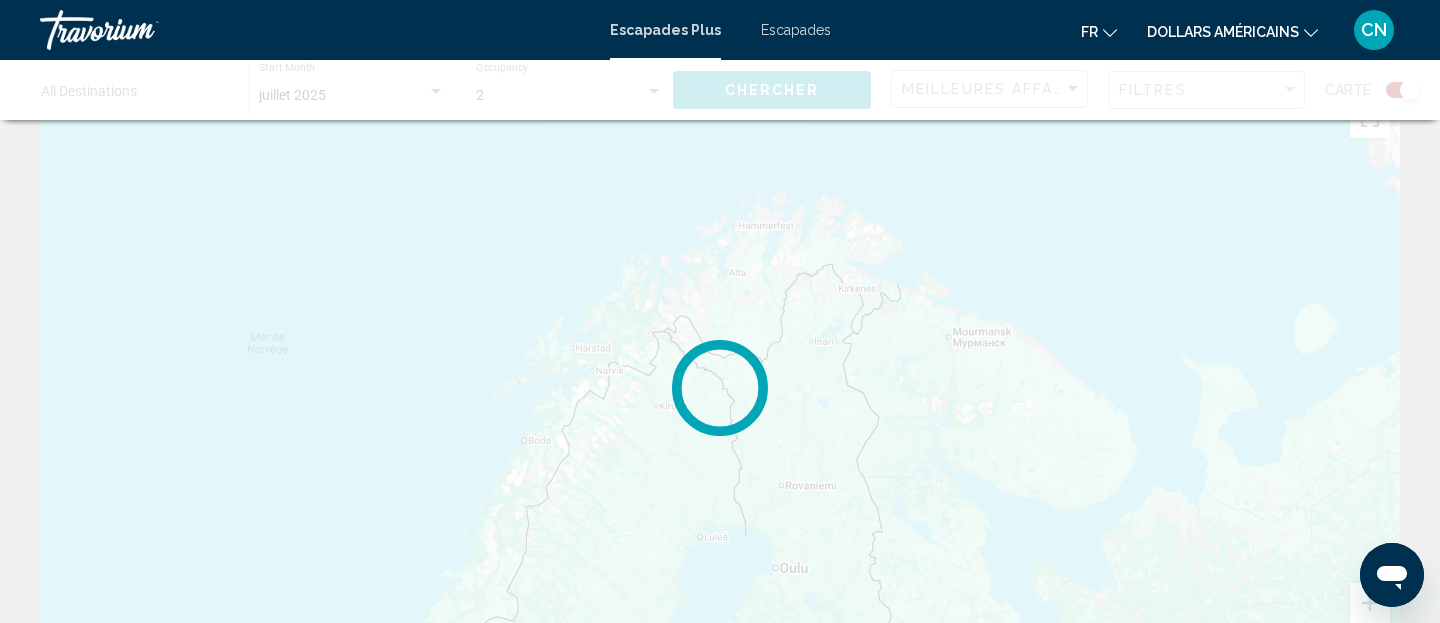 scroll, scrollTop: 0, scrollLeft: 0, axis: both 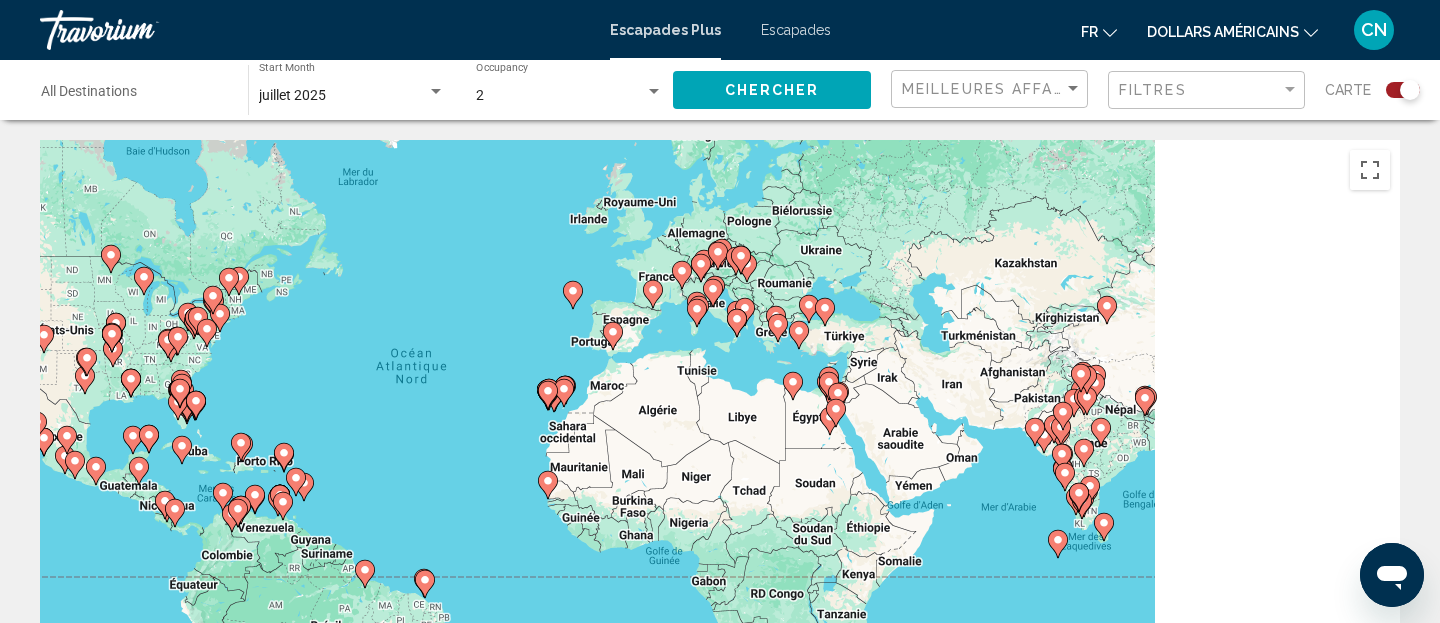 drag, startPoint x: 1365, startPoint y: 516, endPoint x: 1104, endPoint y: 471, distance: 264.8509 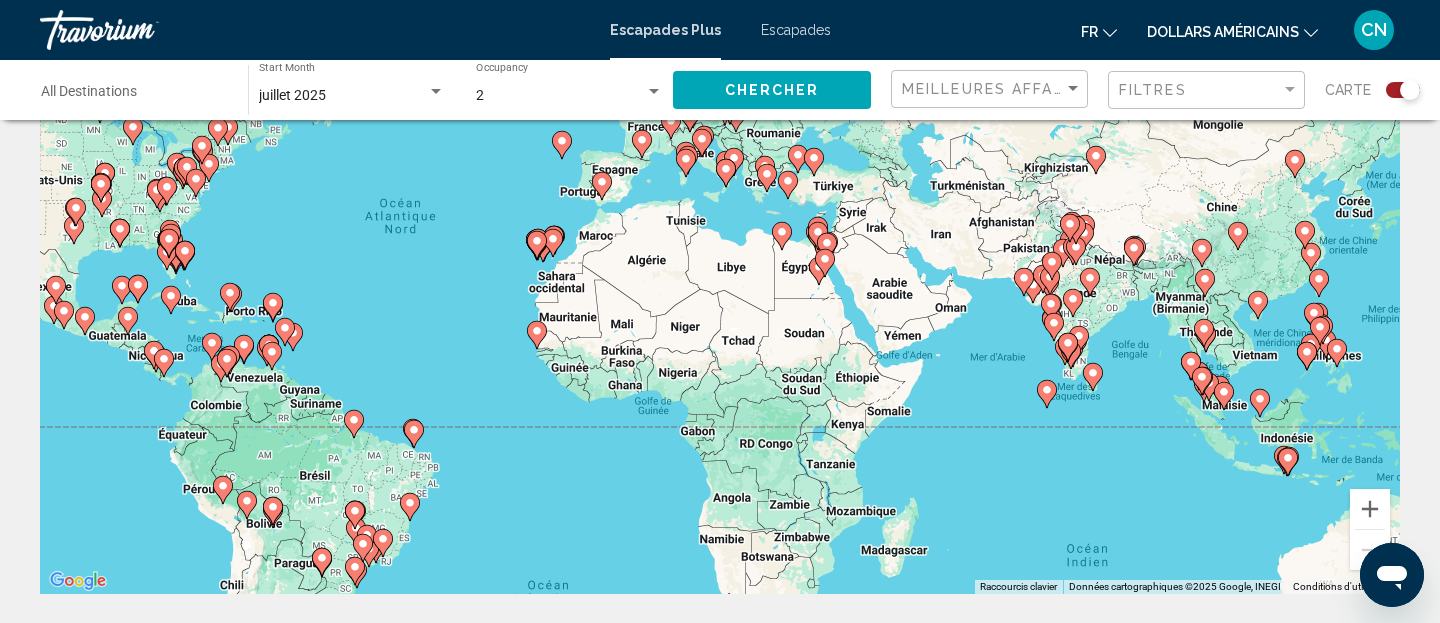 scroll, scrollTop: 161, scrollLeft: 0, axis: vertical 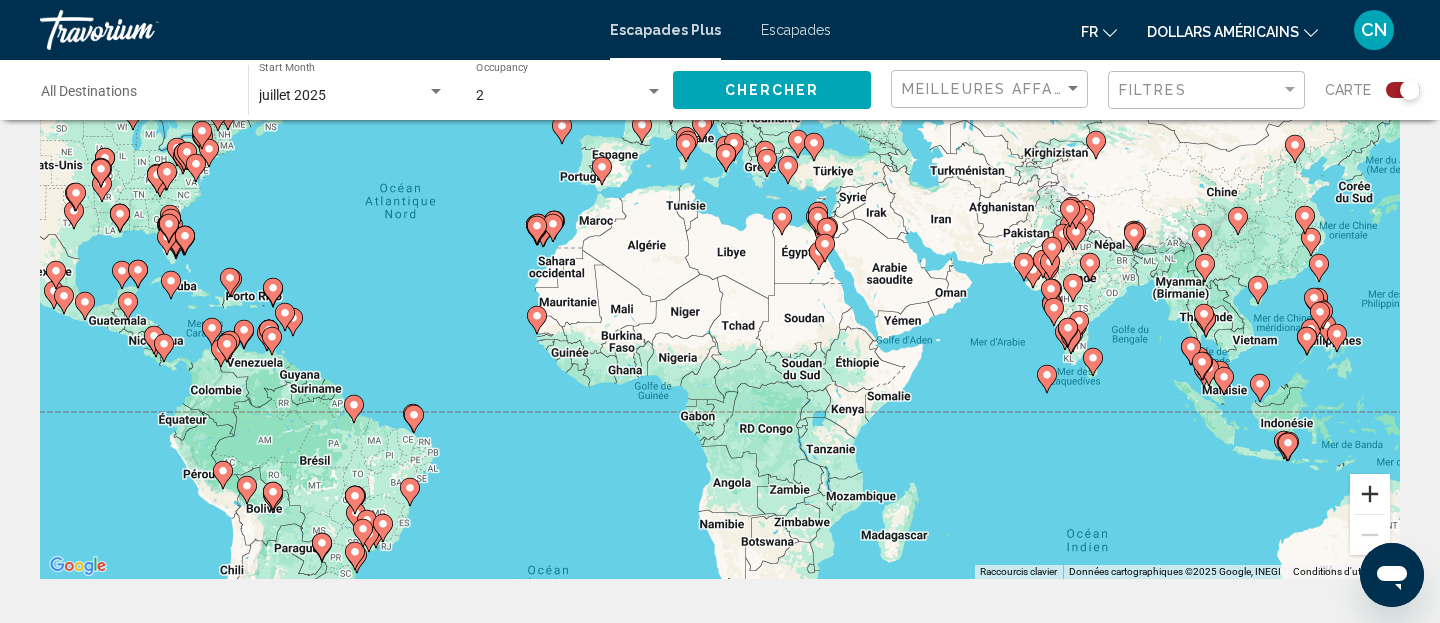 click at bounding box center (1370, 494) 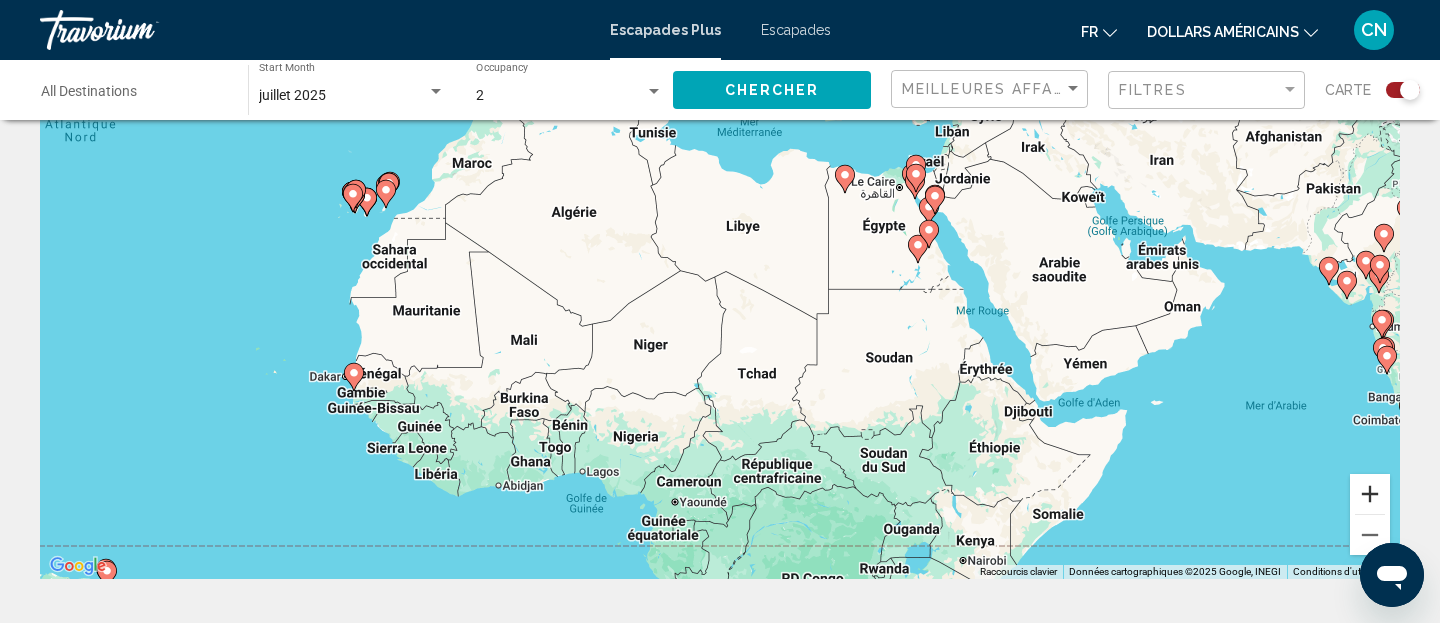 click at bounding box center [1370, 494] 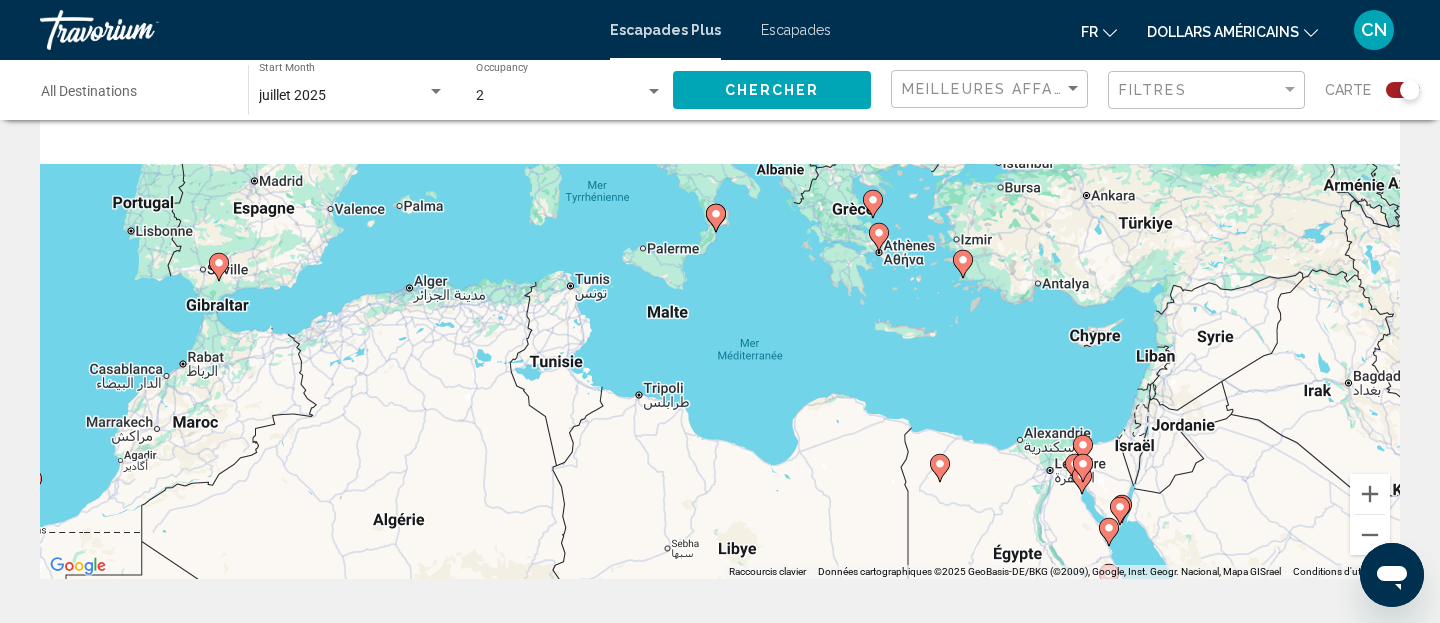 drag, startPoint x: 1153, startPoint y: 238, endPoint x: 1119, endPoint y: 677, distance: 440.31467 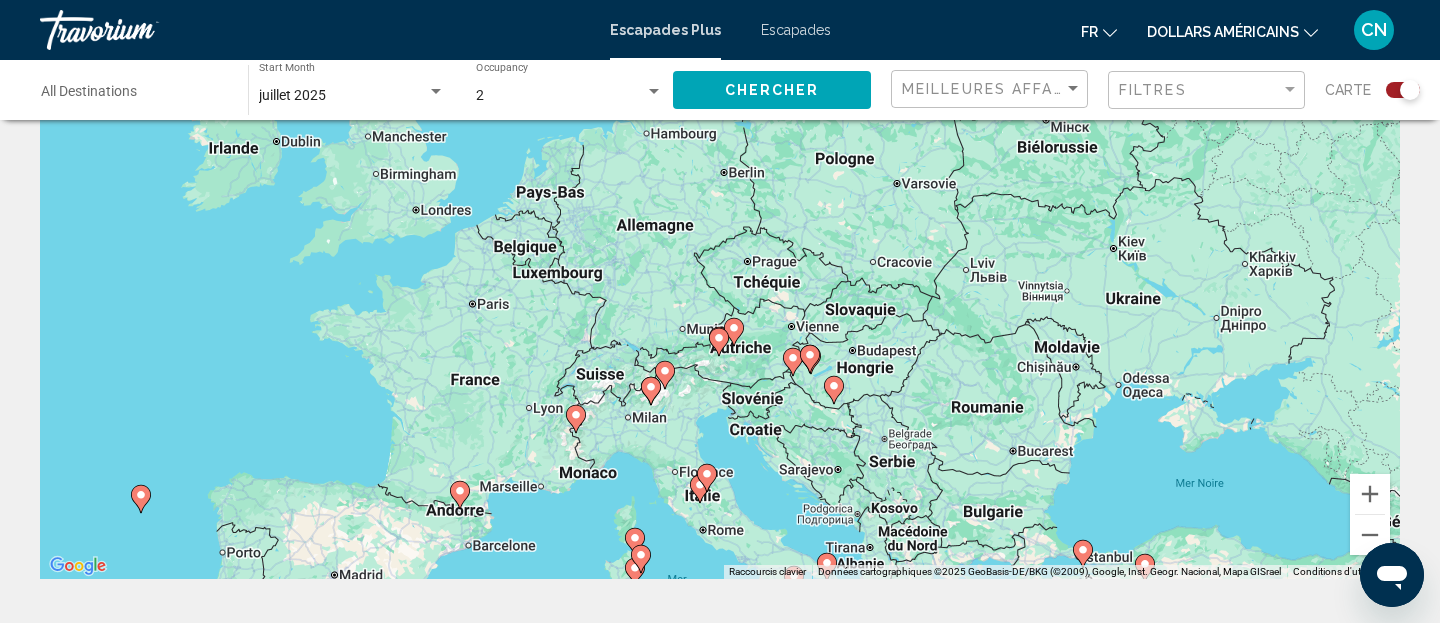 drag, startPoint x: 1072, startPoint y: 332, endPoint x: 1186, endPoint y: 701, distance: 386.2085 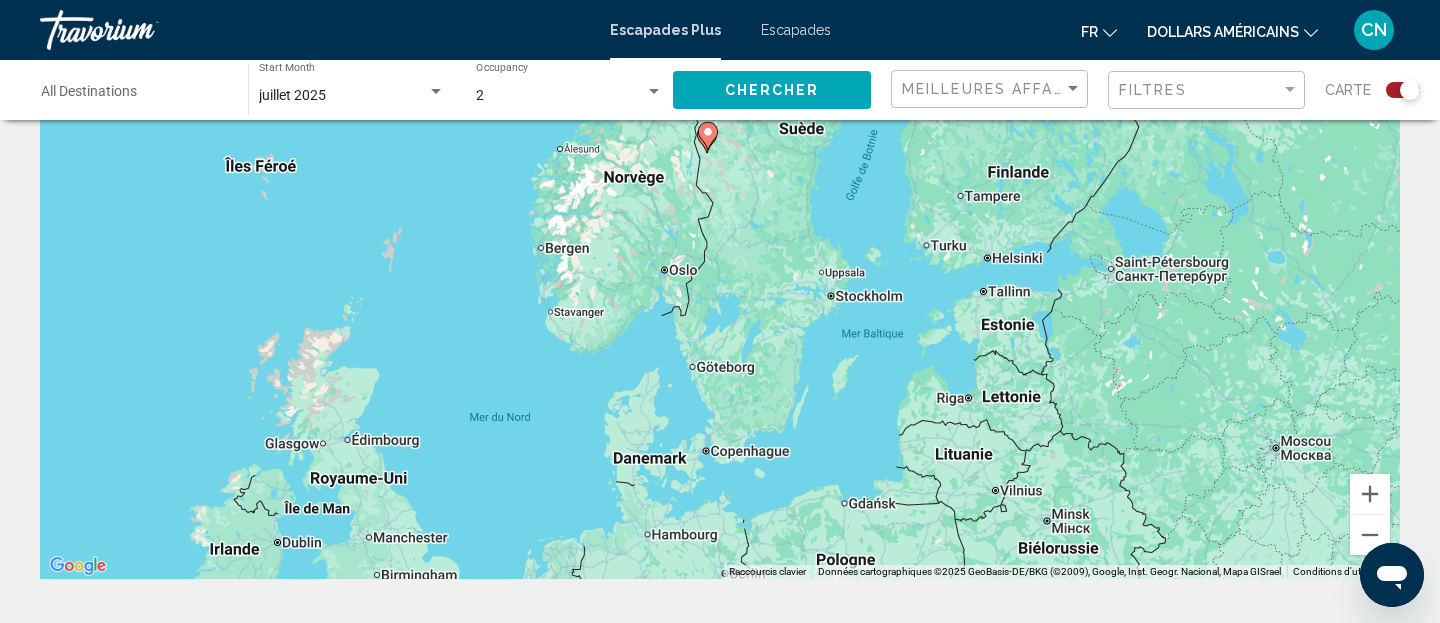 drag, startPoint x: 1053, startPoint y: 348, endPoint x: 1020, endPoint y: 701, distance: 354.53912 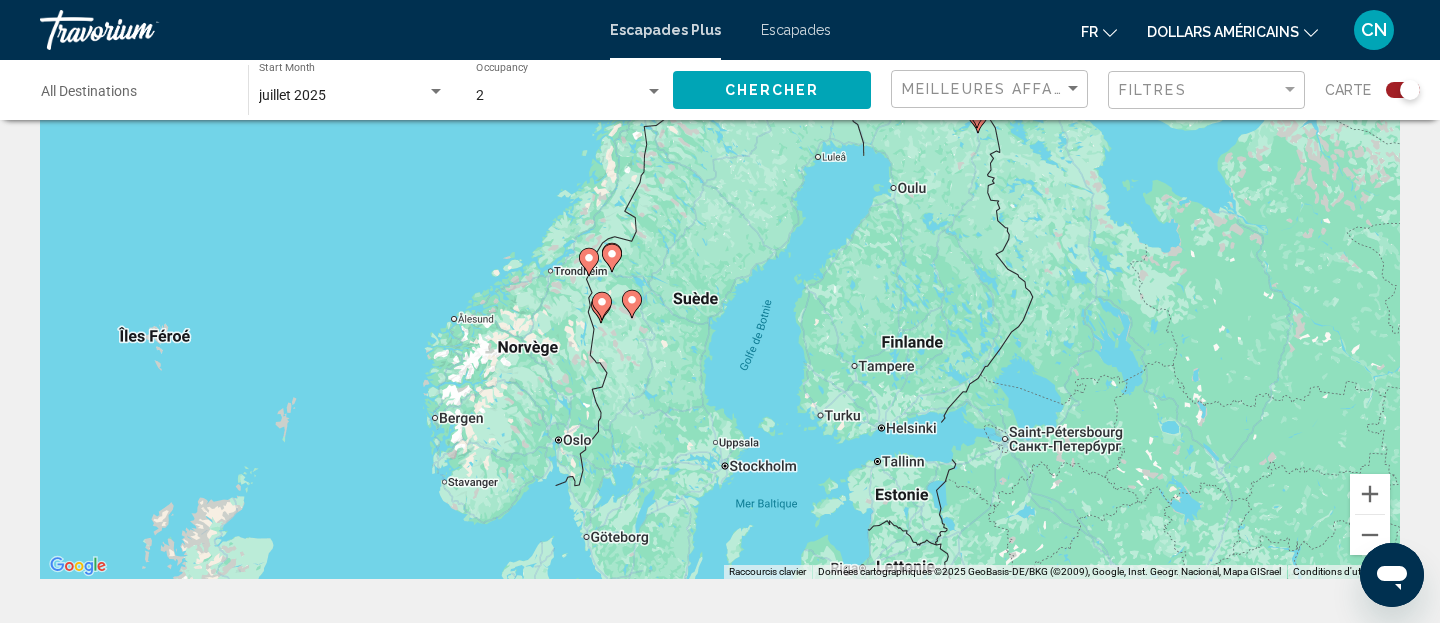 drag, startPoint x: 1101, startPoint y: 275, endPoint x: 1098, endPoint y: 210, distance: 65.06919 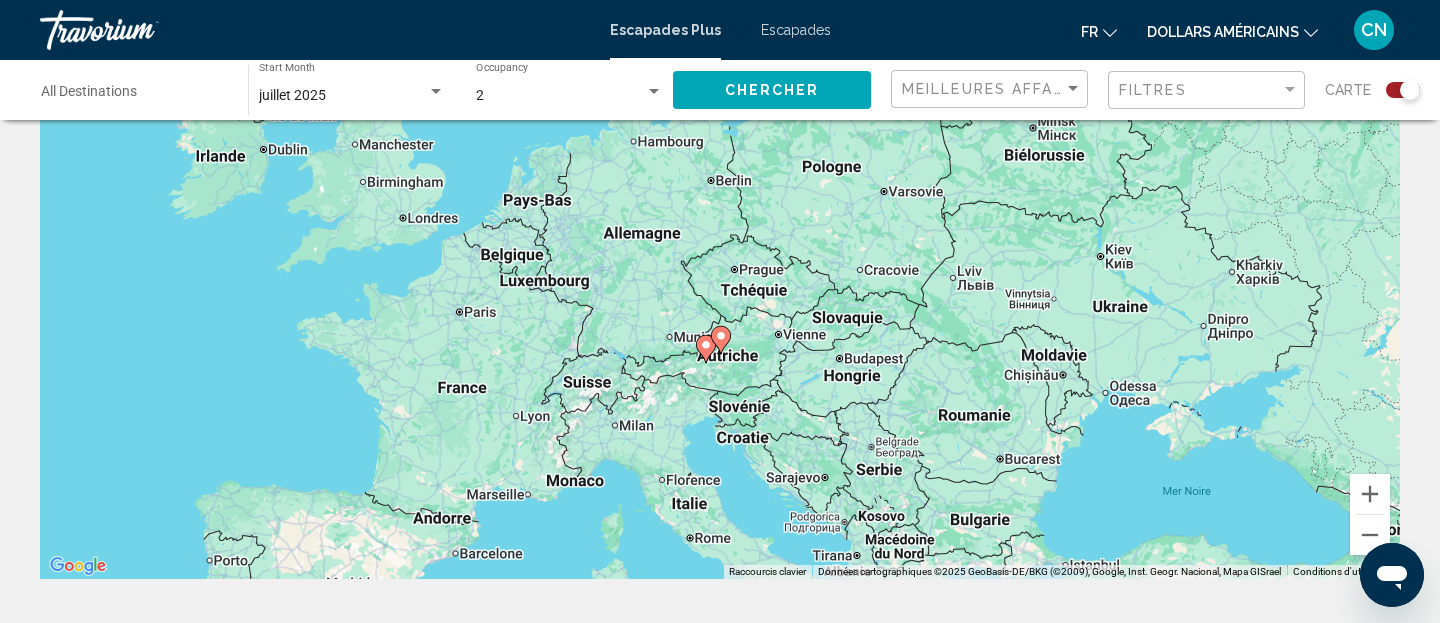 drag, startPoint x: 1021, startPoint y: 337, endPoint x: 1006, endPoint y: -62, distance: 399.28186 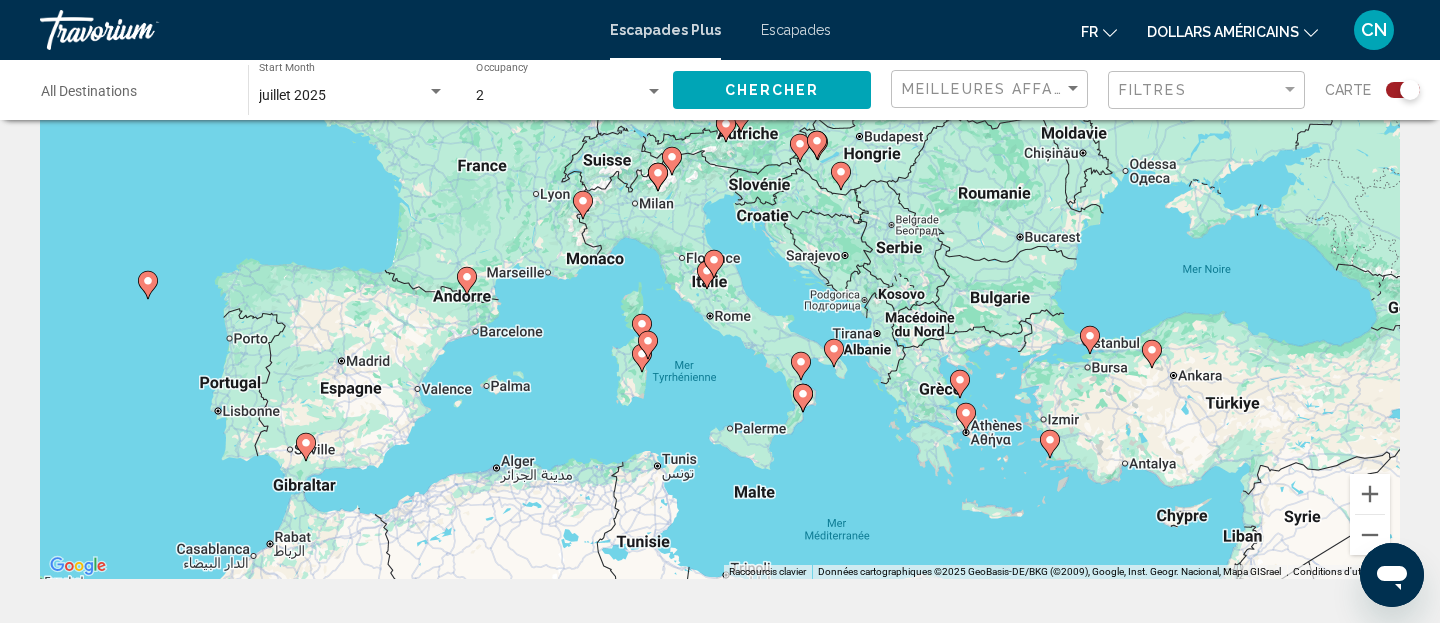 drag, startPoint x: 795, startPoint y: 440, endPoint x: 799, endPoint y: 301, distance: 139.05754 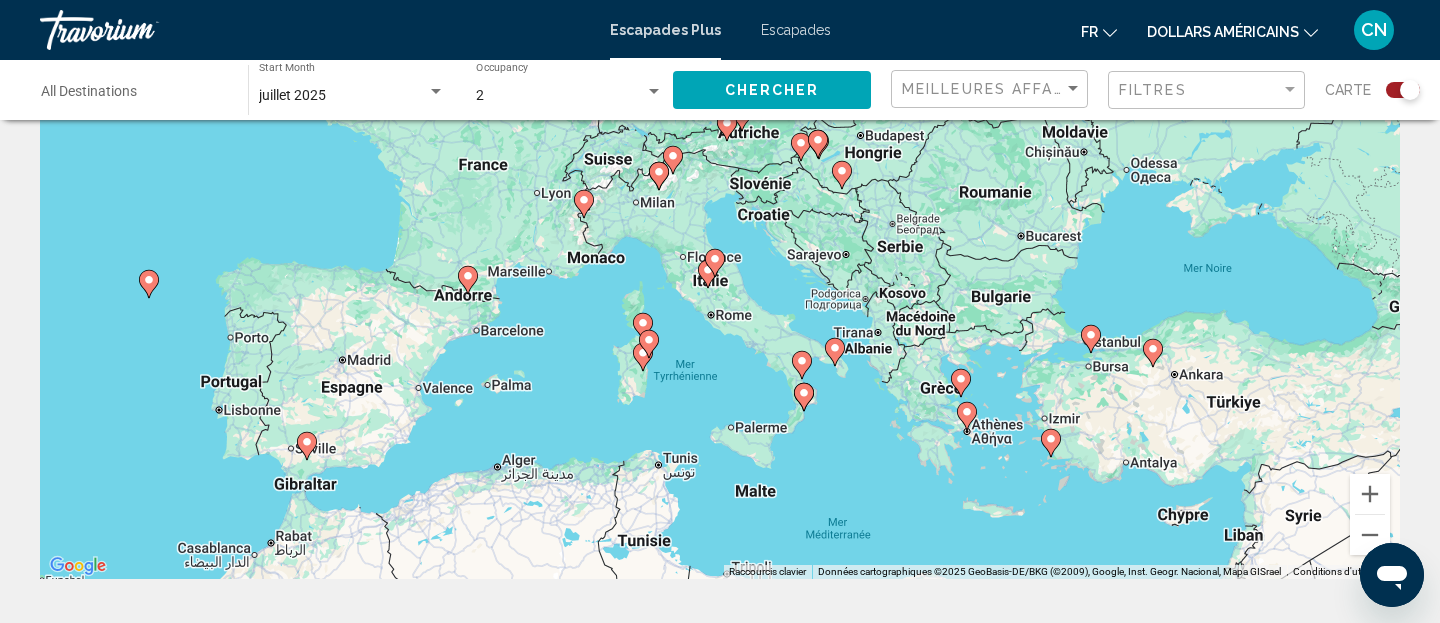 click 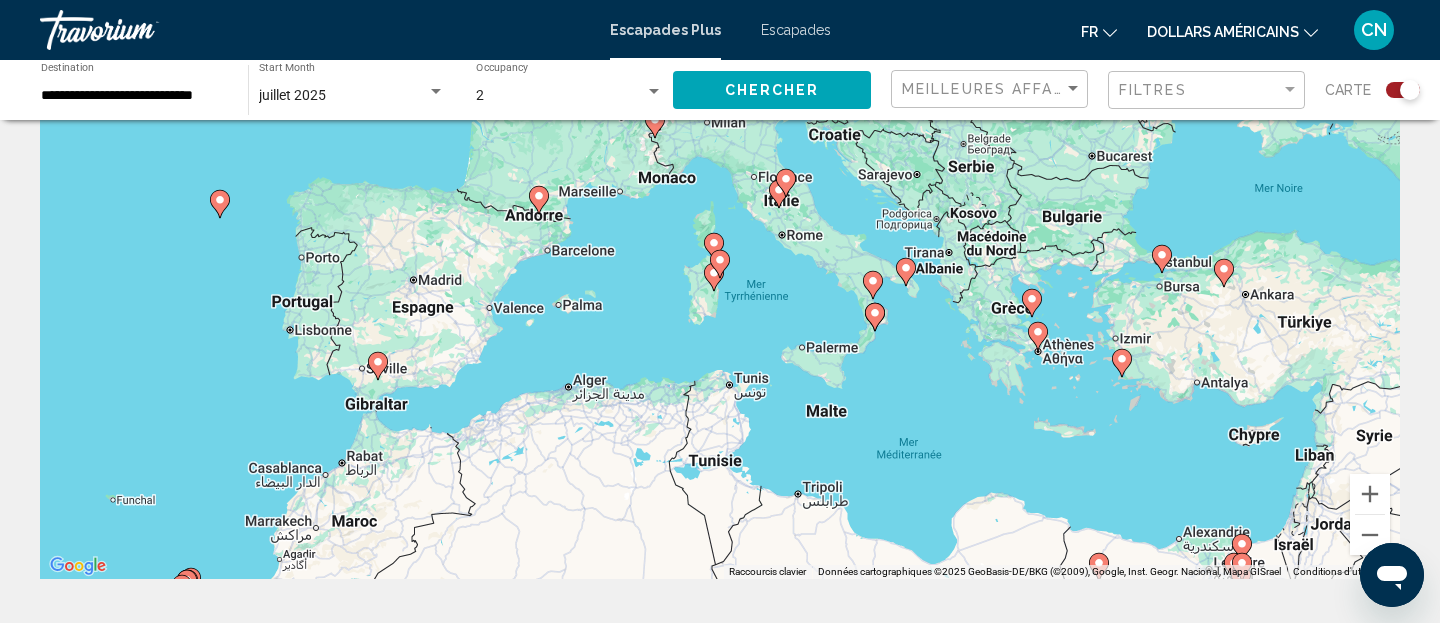 click 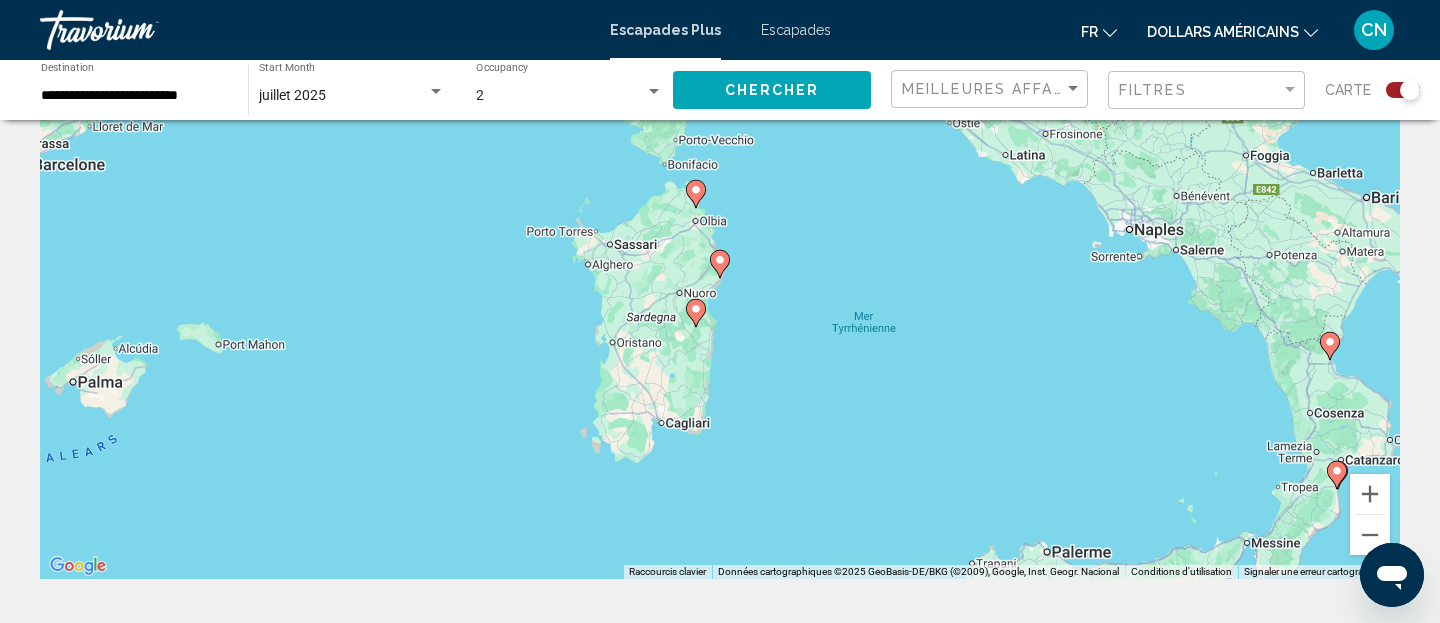 click 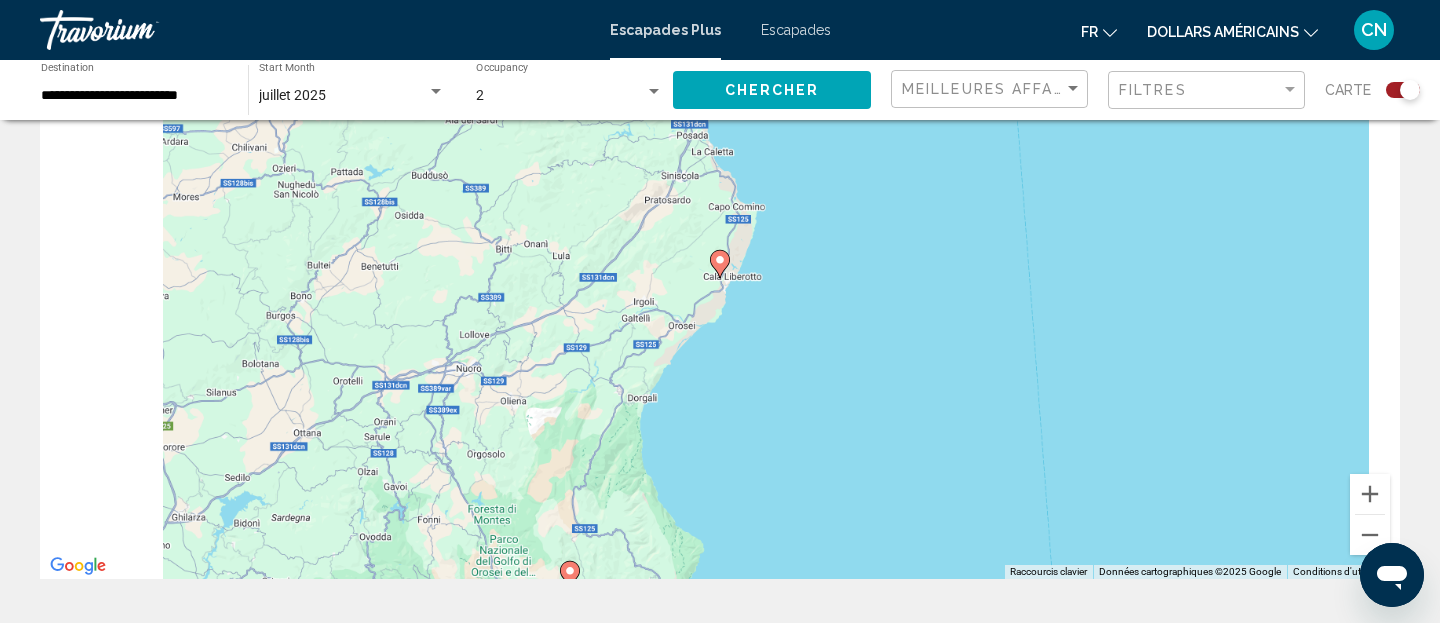 click 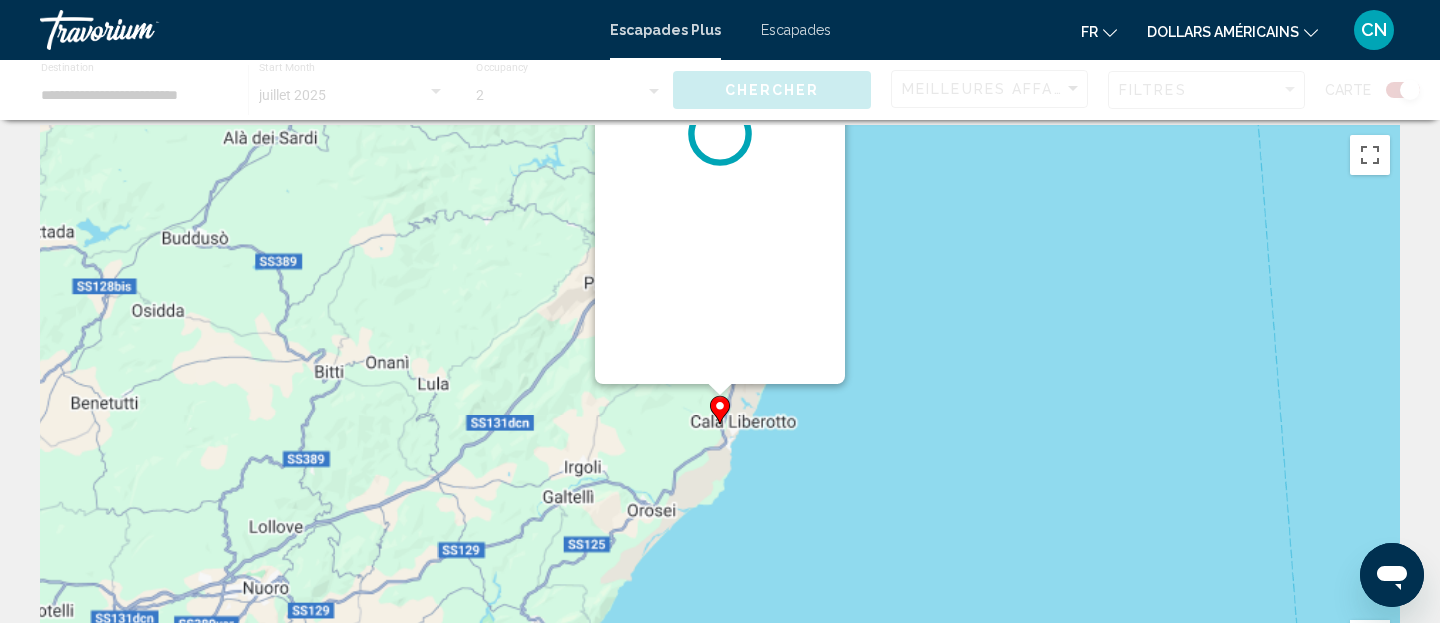 scroll, scrollTop: 0, scrollLeft: 0, axis: both 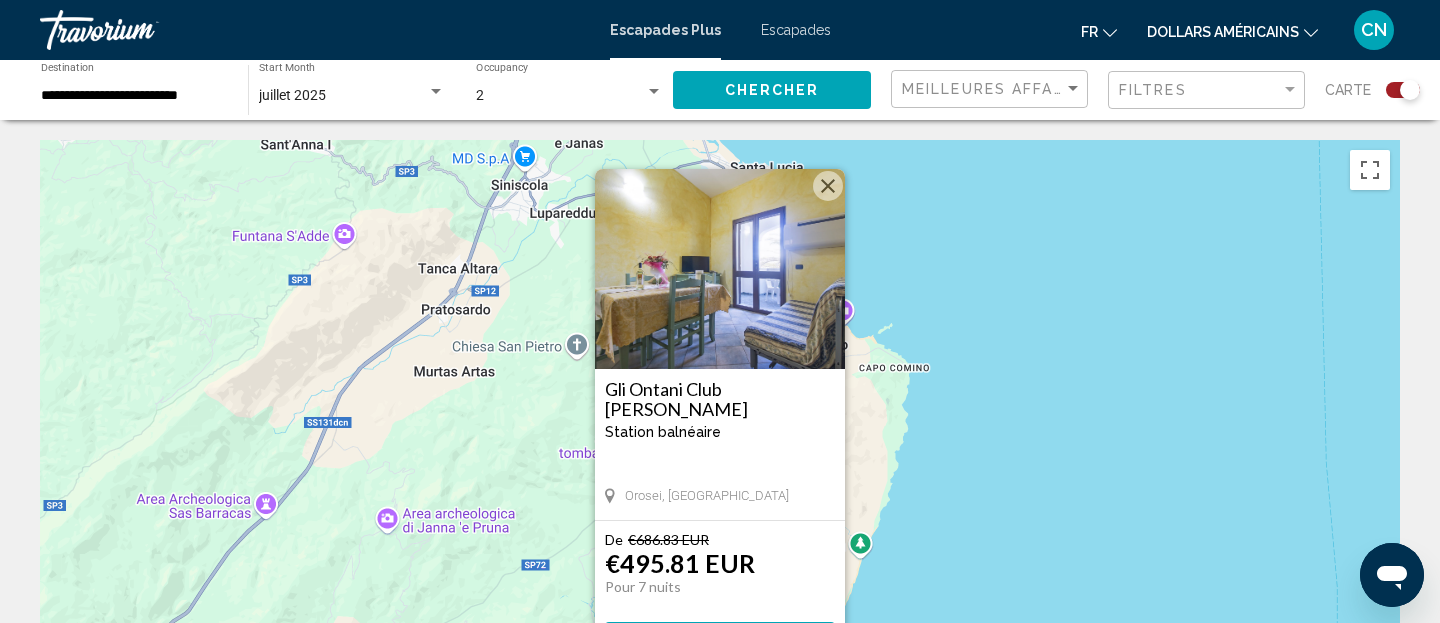 click at bounding box center [828, 186] 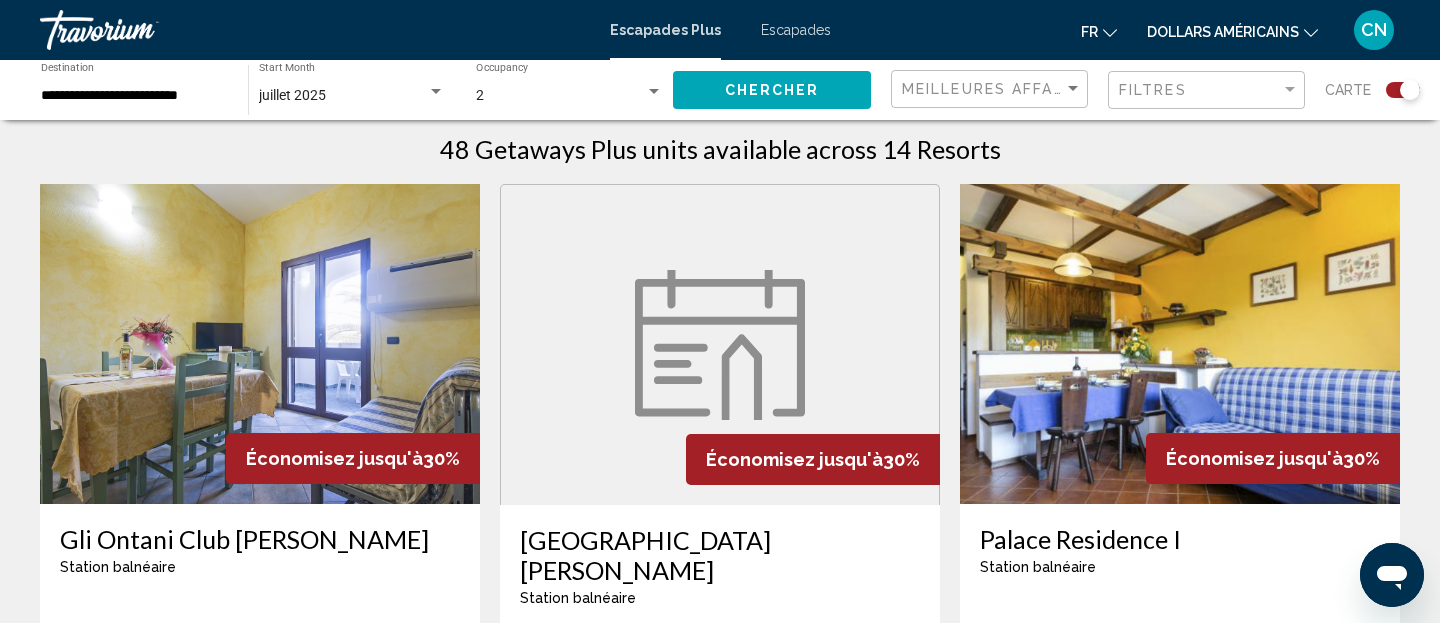 scroll, scrollTop: 430, scrollLeft: 0, axis: vertical 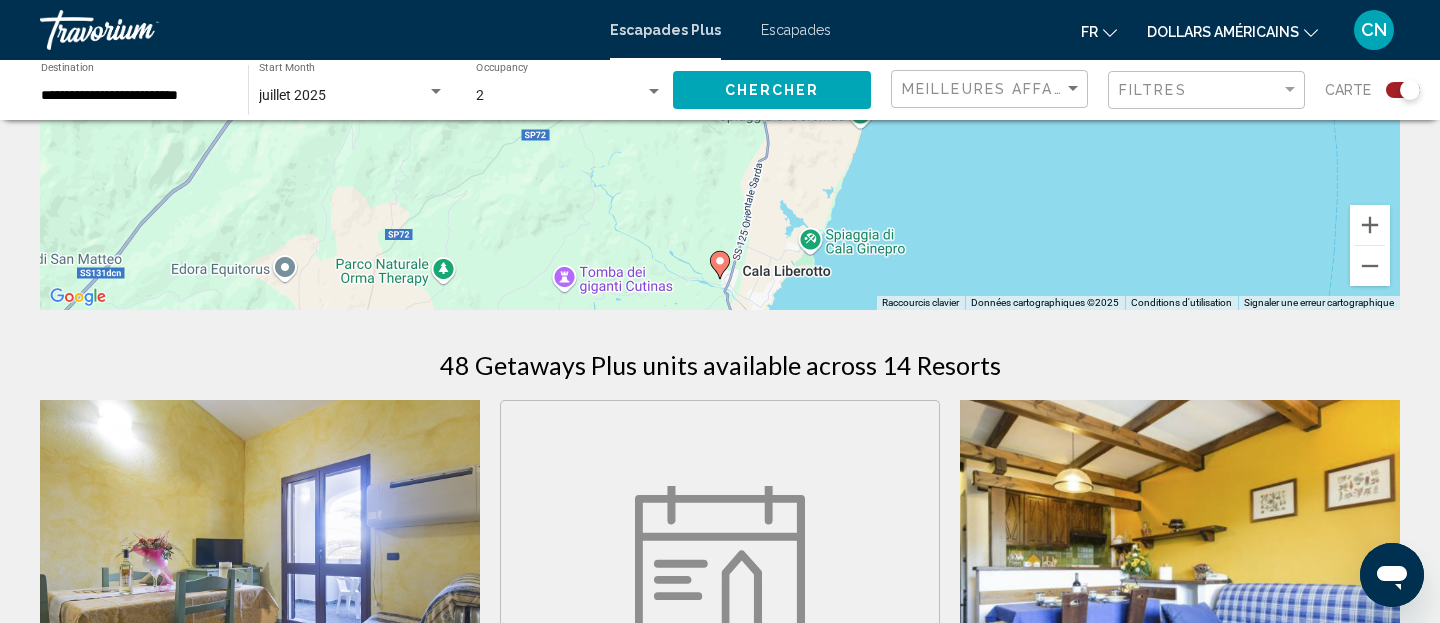 click on "**********" at bounding box center [134, 96] 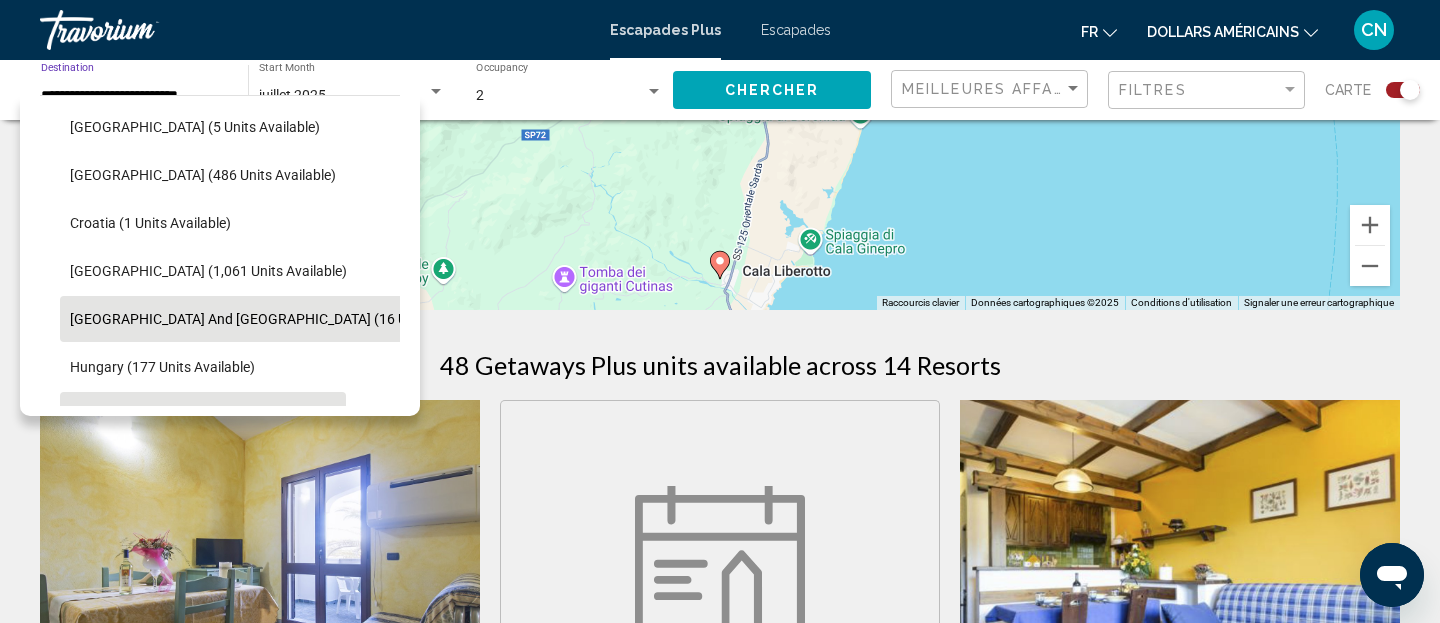 scroll, scrollTop: 0, scrollLeft: 0, axis: both 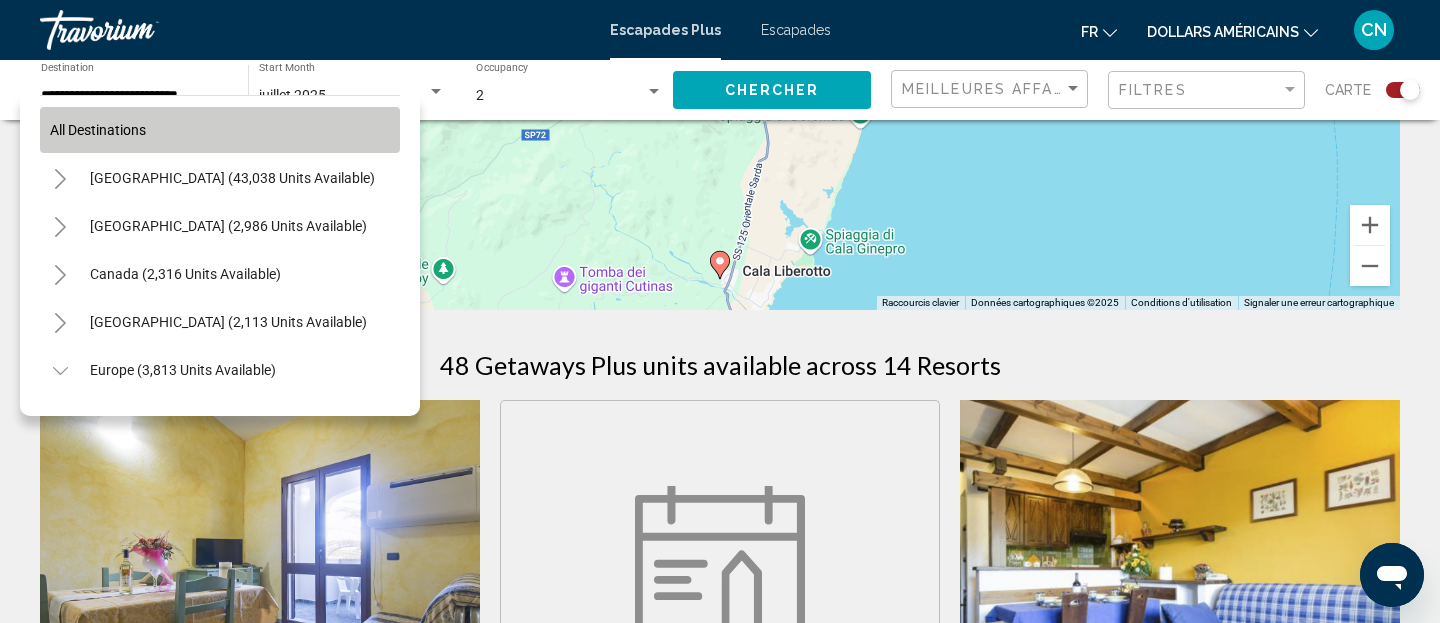 click on "All destinations" at bounding box center [98, 130] 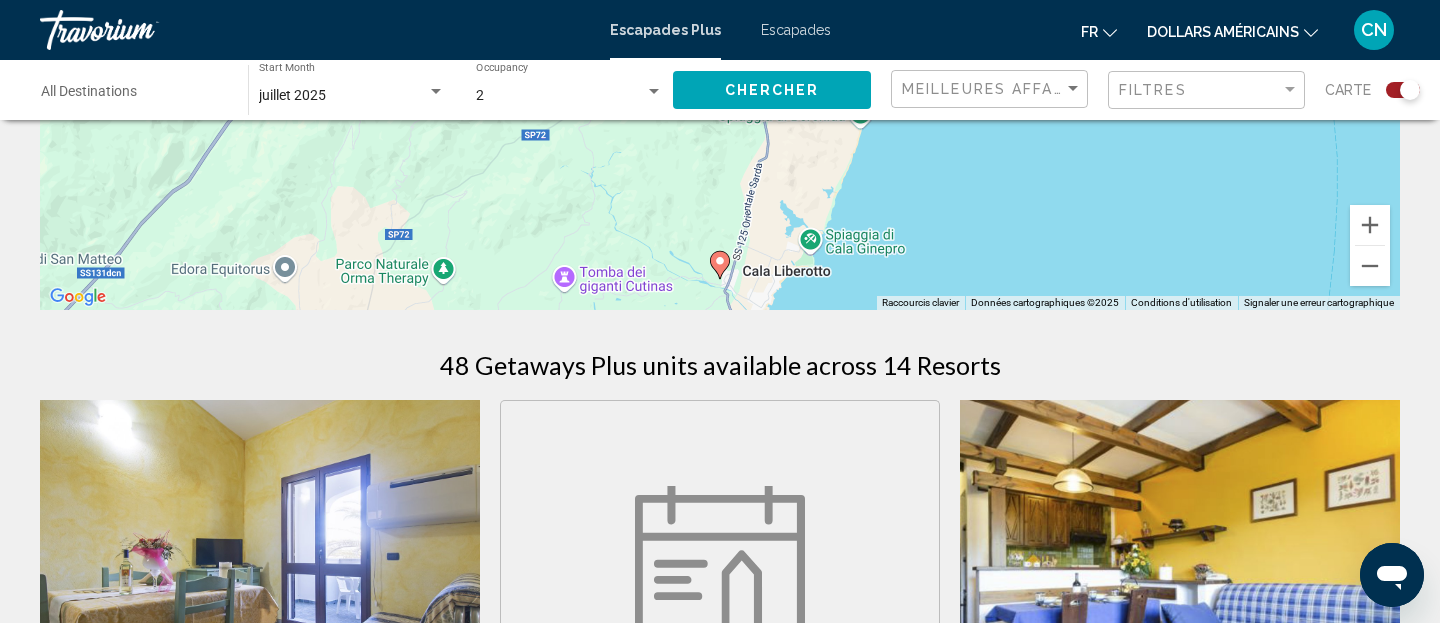 click on "Chercher" 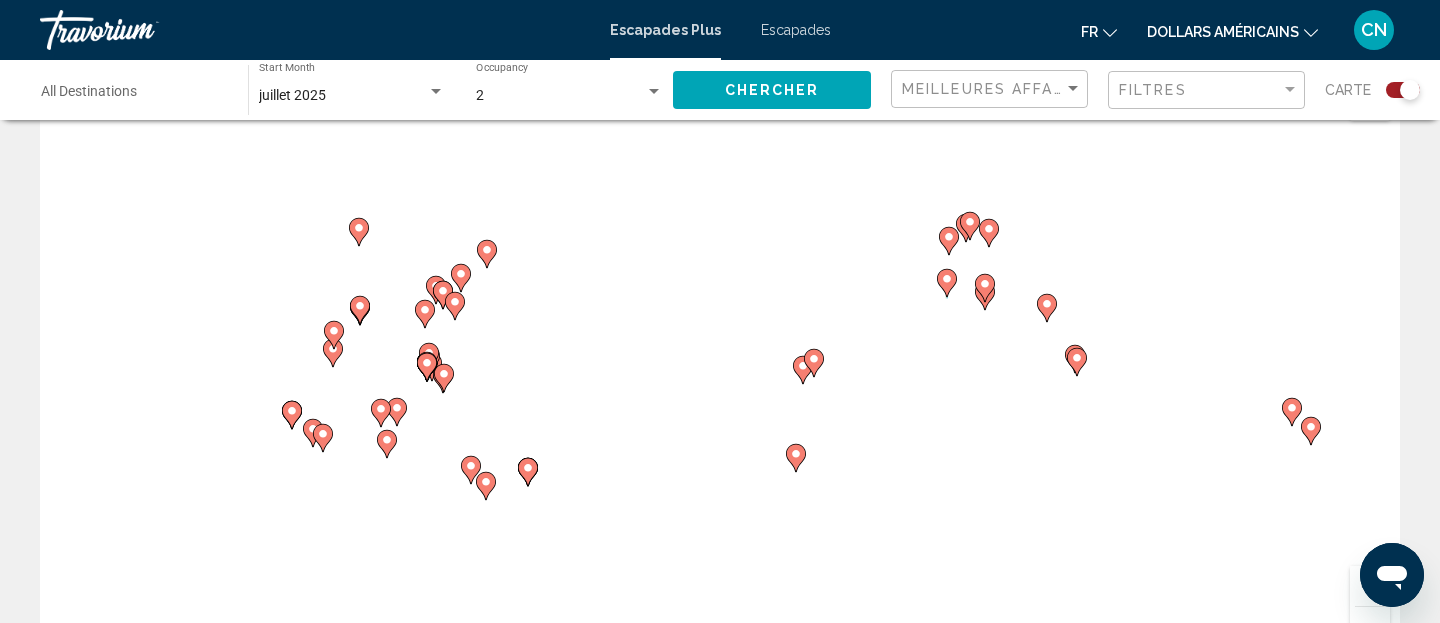 scroll, scrollTop: 0, scrollLeft: 0, axis: both 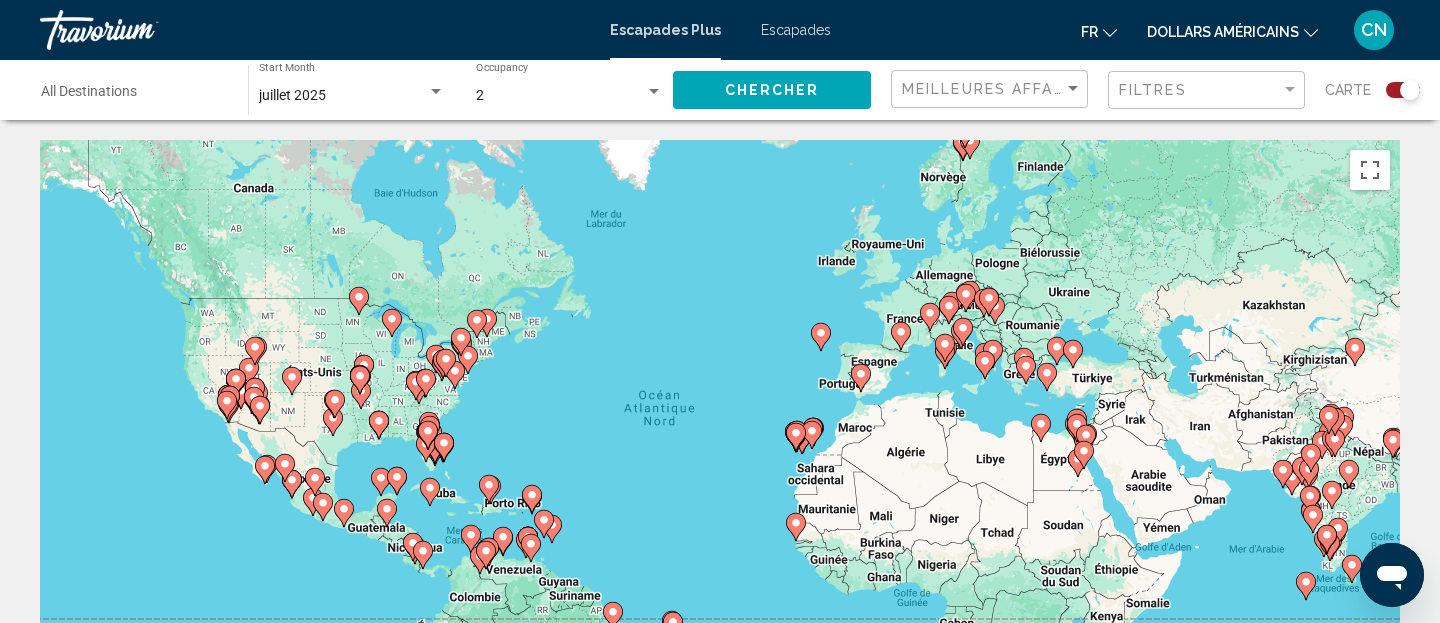 click on "Carte" 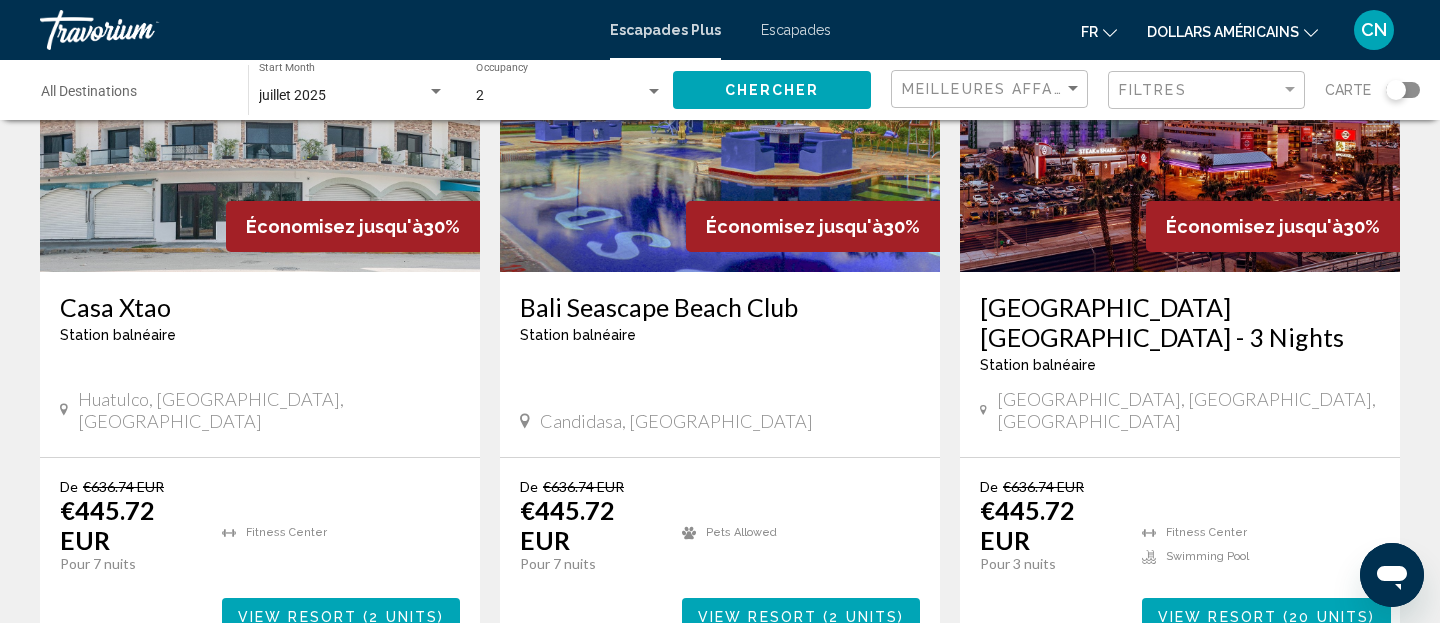 scroll, scrollTop: 2702, scrollLeft: 0, axis: vertical 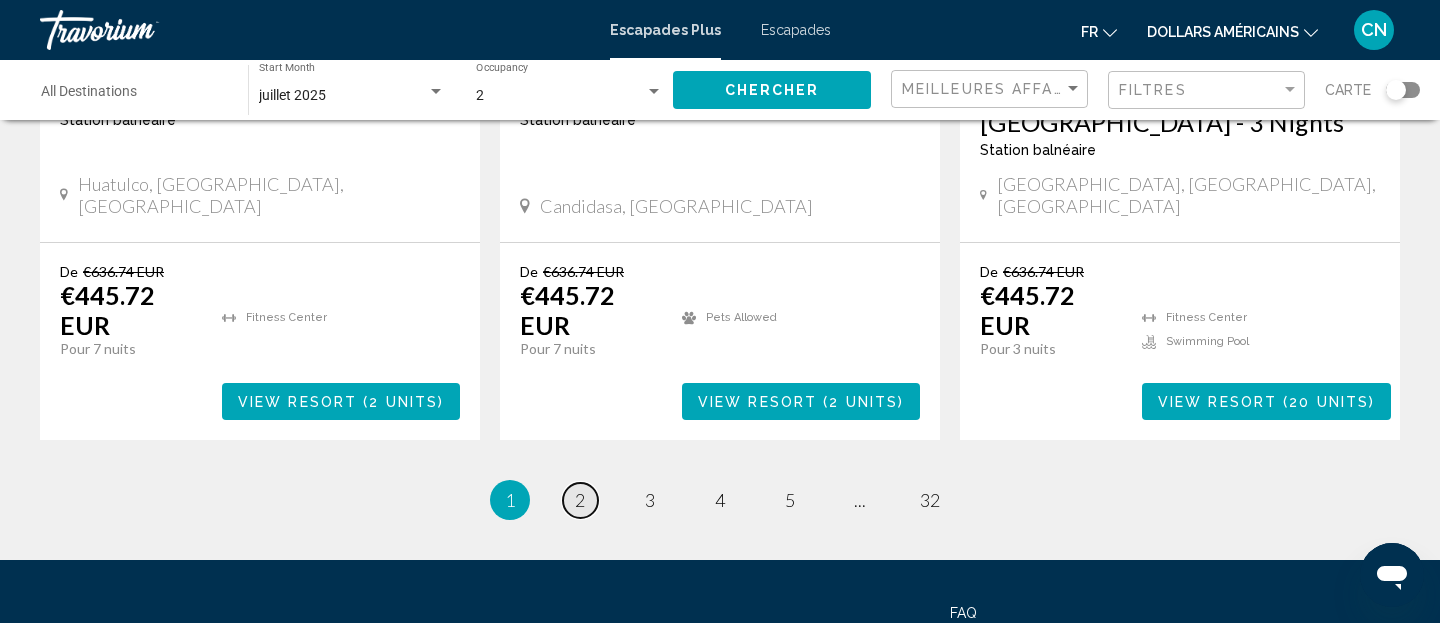 click on "2" at bounding box center (580, 500) 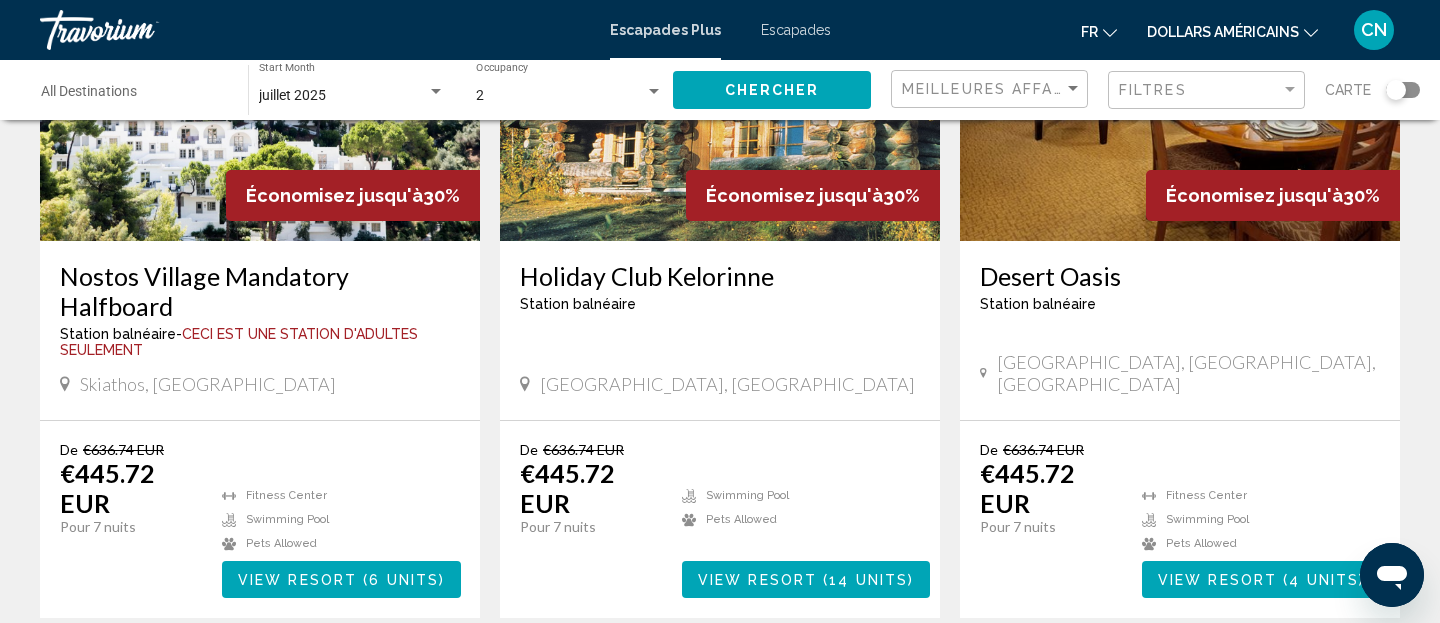 scroll, scrollTop: 2467, scrollLeft: 0, axis: vertical 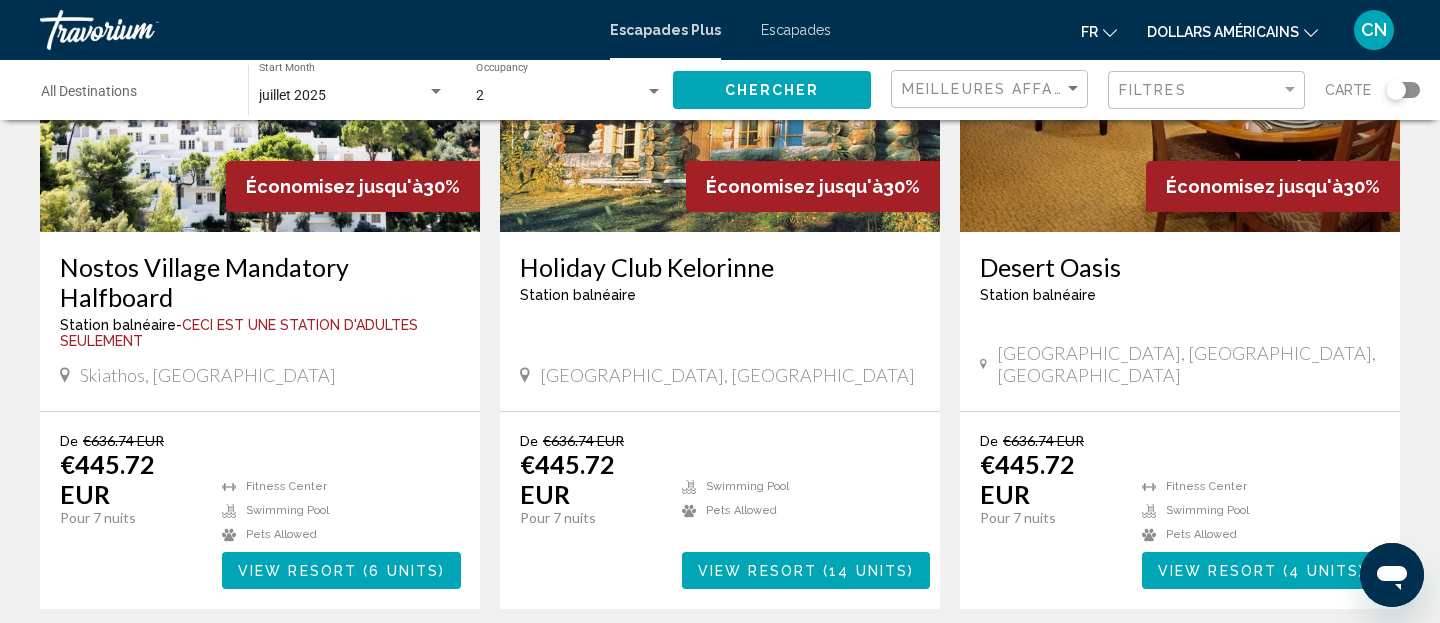click on "page  3" at bounding box center (650, 669) 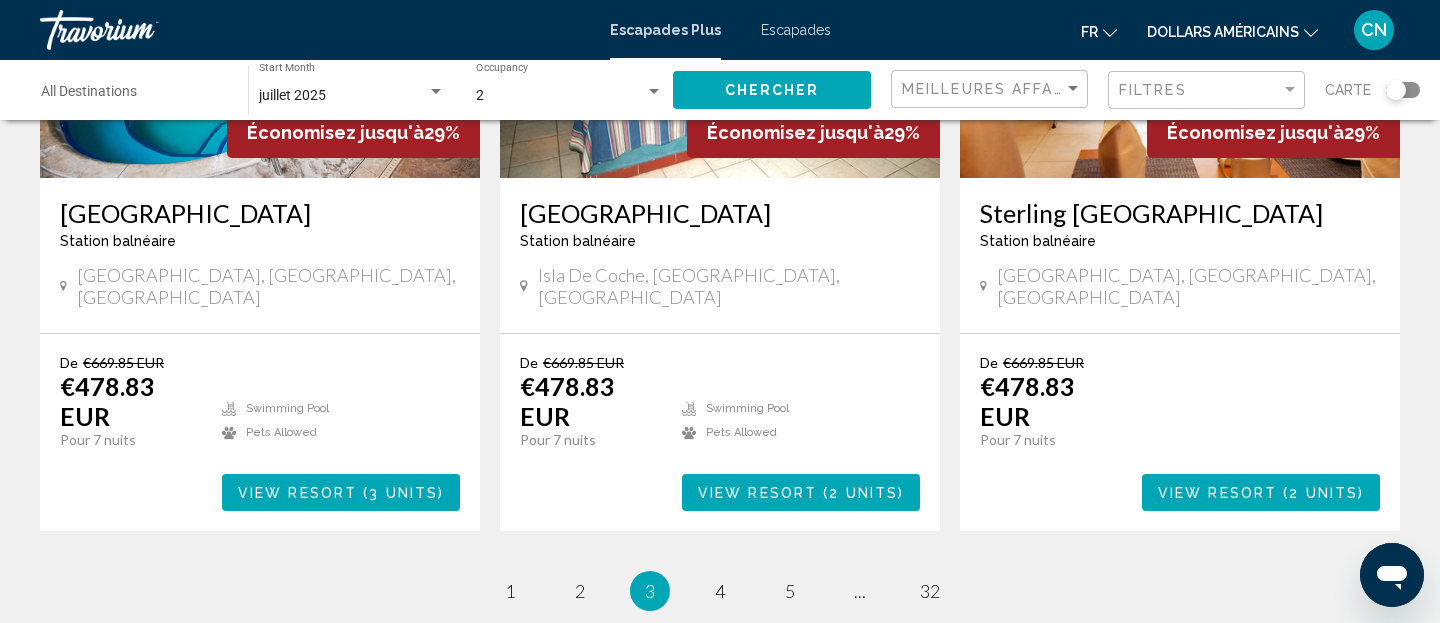 scroll, scrollTop: 2672, scrollLeft: 0, axis: vertical 